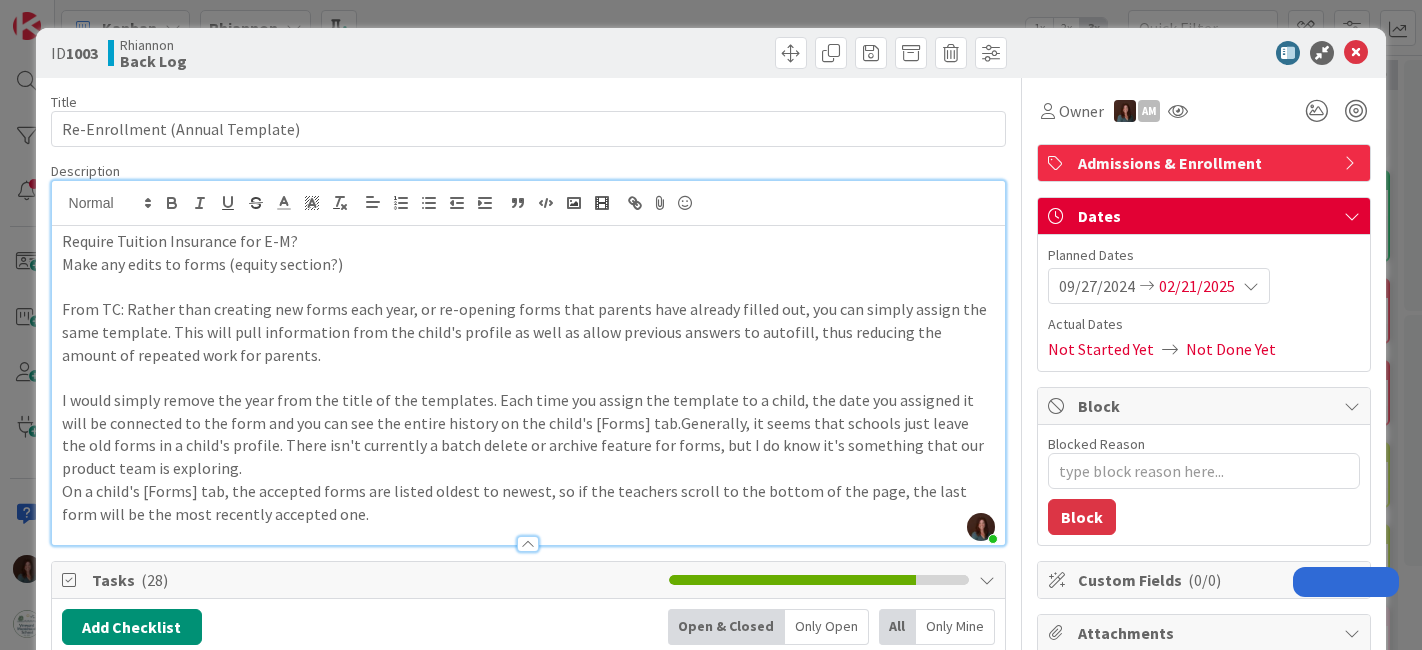 scroll, scrollTop: 0, scrollLeft: 0, axis: both 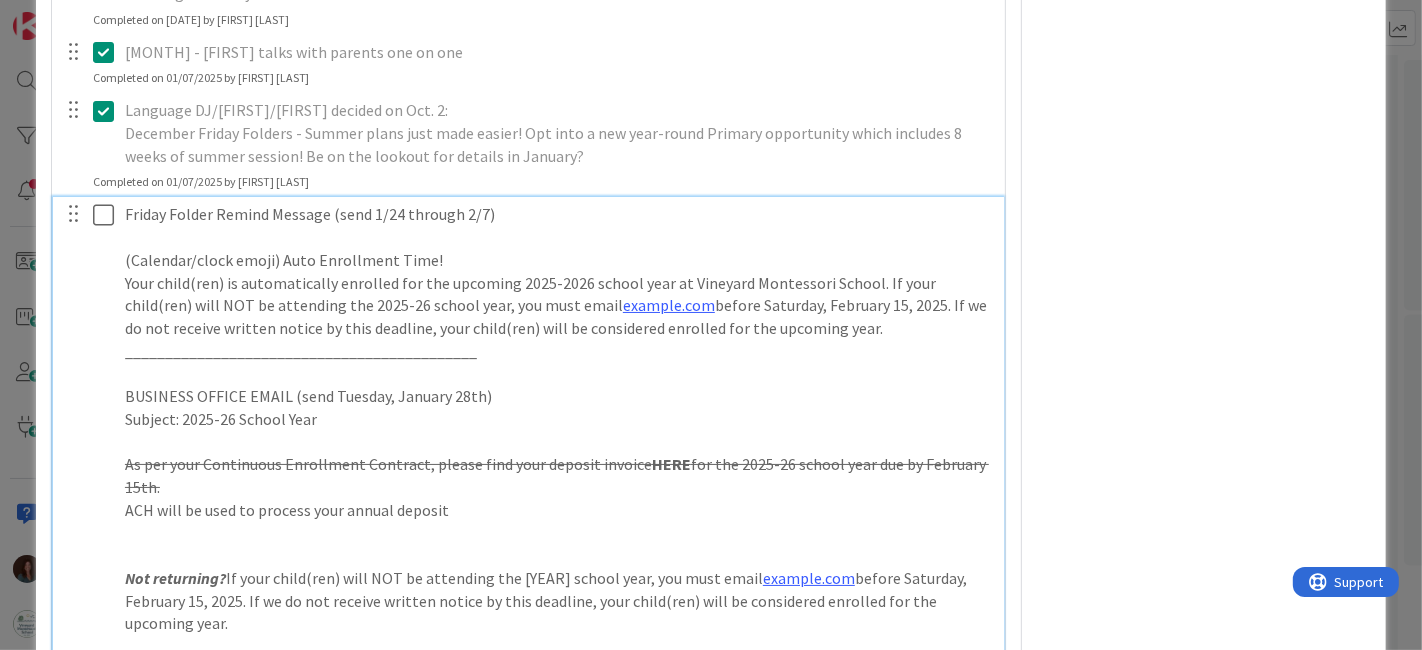 click on "Your child(ren) is automatically enrolled for the upcoming [YEAR]-[YEAR] school year at Vineyard Montessori School. If your child(ren) will NOT be attending the [YEAR]-[YEAR] school year, you must email [EMAIL]@[DOMAIN].com before [DAY_OF_WEEK], [MONTH] [DAY], [YEAR]. If we do not receive written notice by this deadline, your child(ren) will be considered enrolled for the upcoming year." at bounding box center (558, 306) 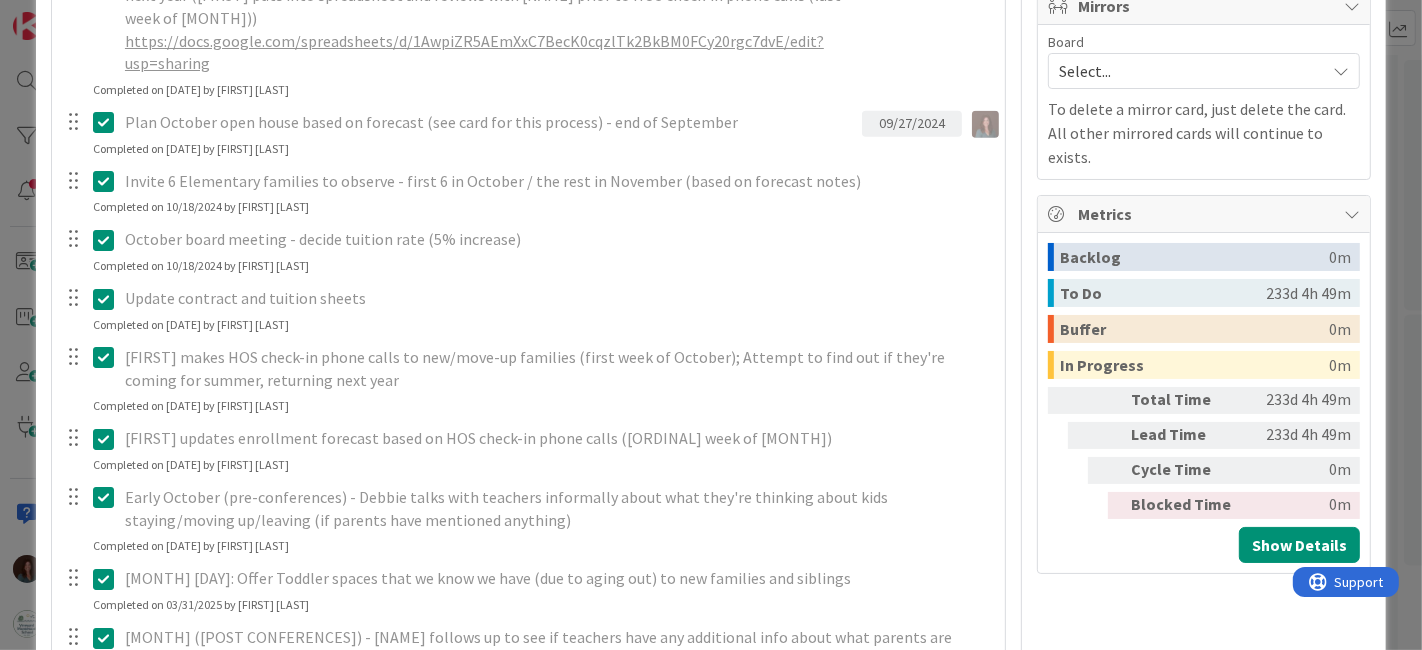 scroll, scrollTop: 0, scrollLeft: 0, axis: both 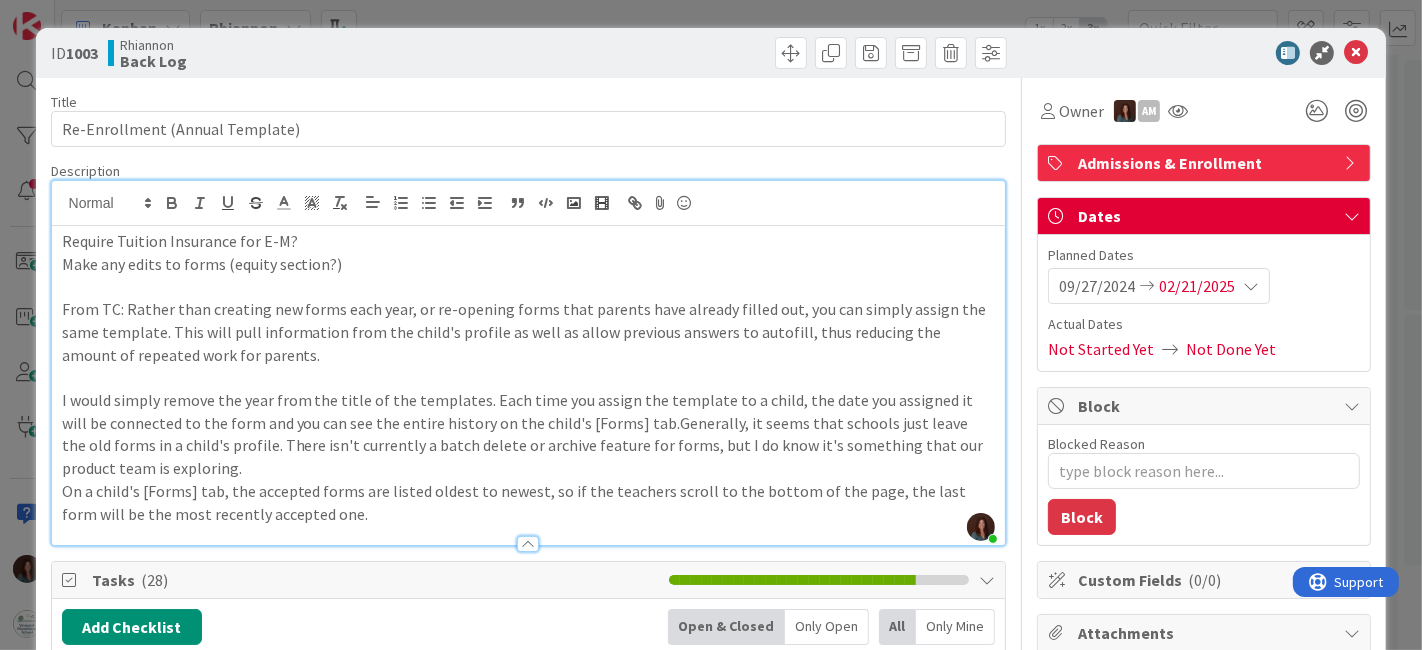 click at bounding box center (1356, 53) 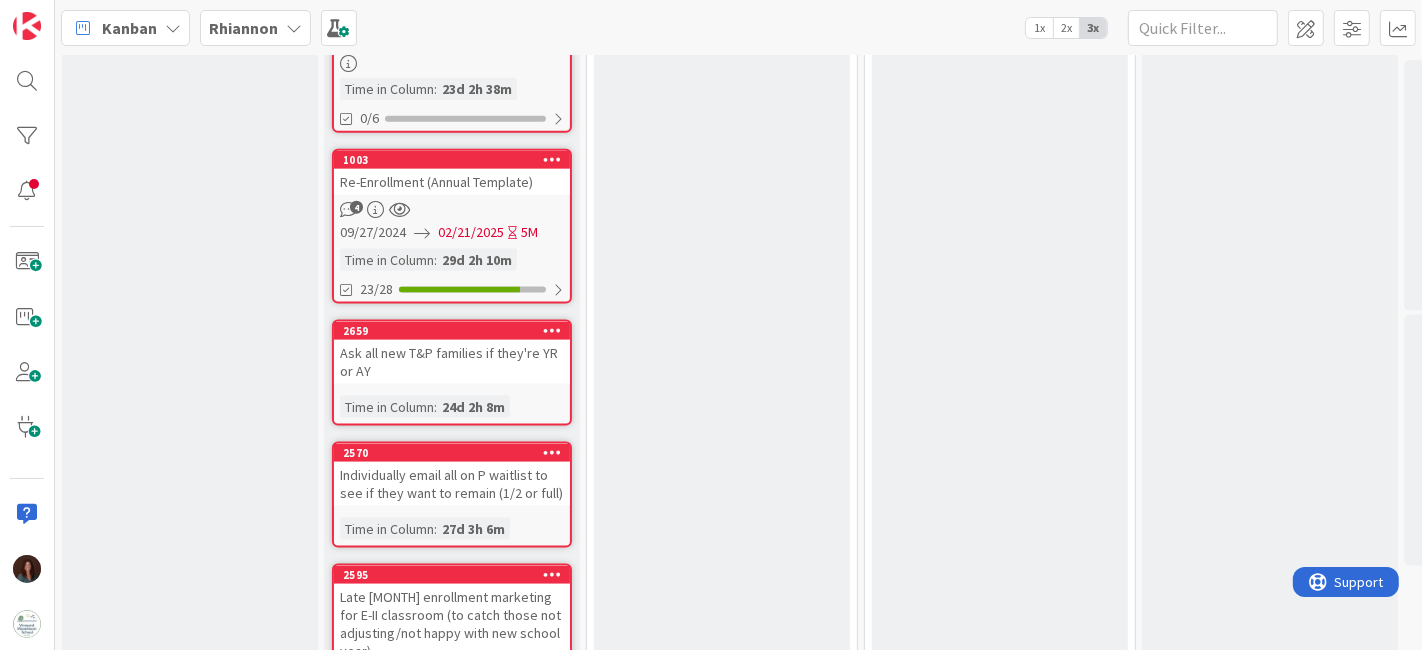 scroll, scrollTop: 0, scrollLeft: 0, axis: both 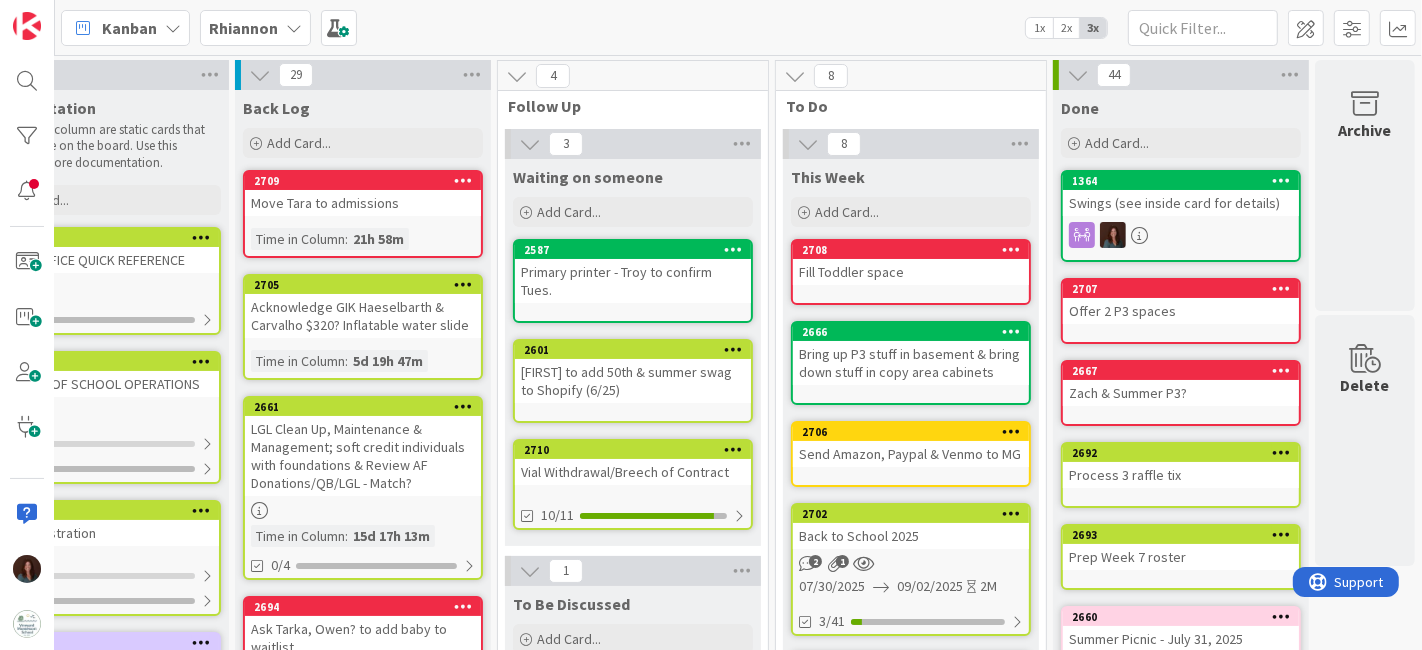 click on "Fill Toddler space" at bounding box center [911, 272] 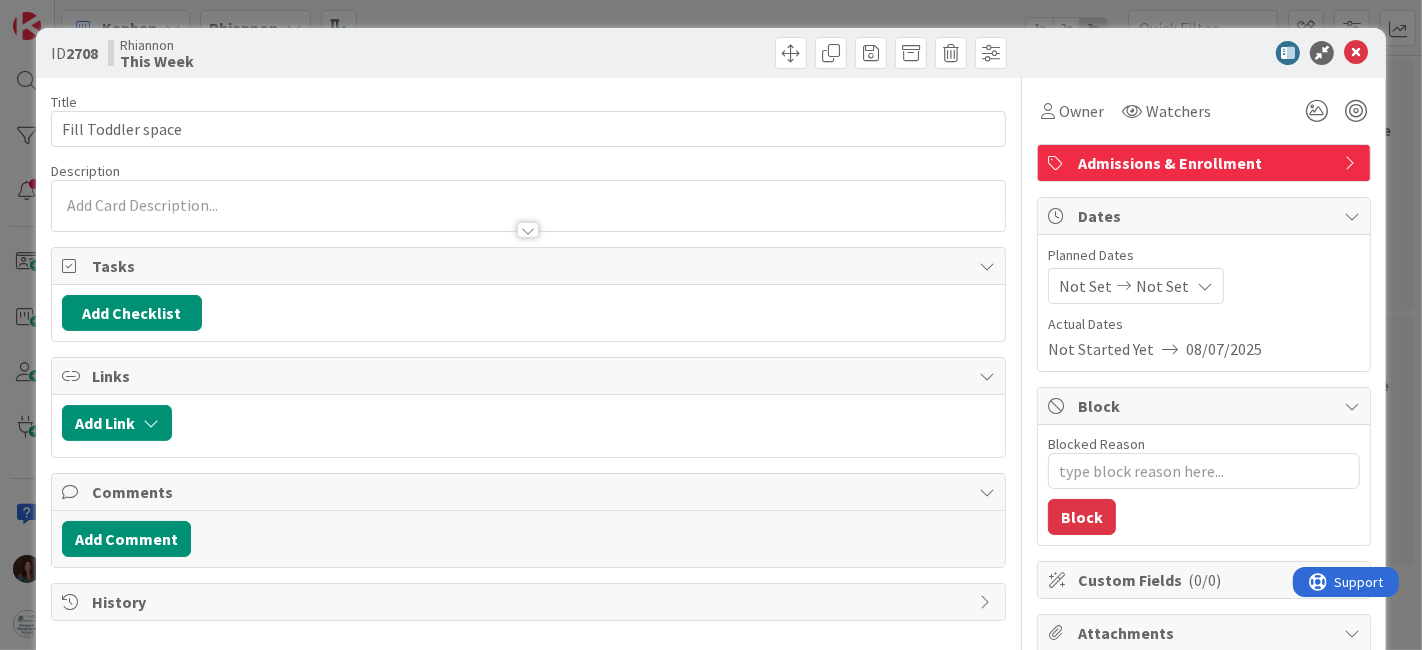 scroll, scrollTop: 0, scrollLeft: 0, axis: both 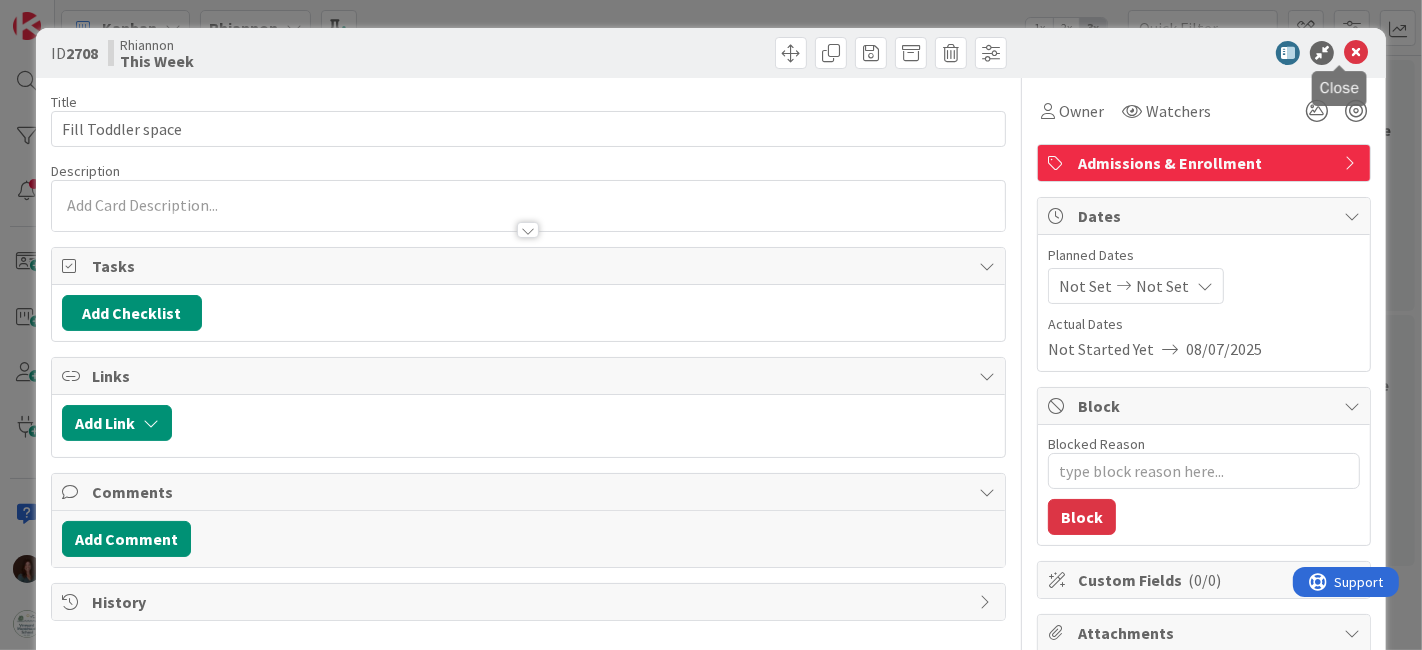 click at bounding box center [1356, 53] 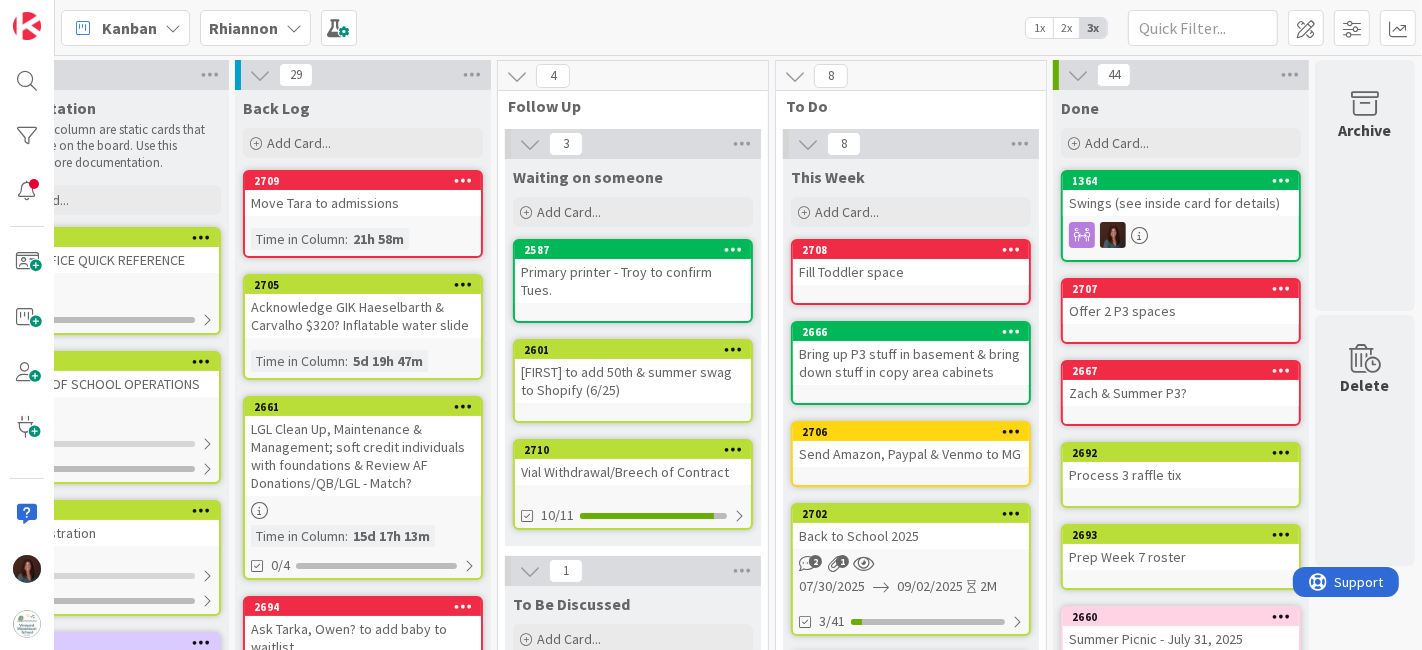 scroll, scrollTop: 0, scrollLeft: 0, axis: both 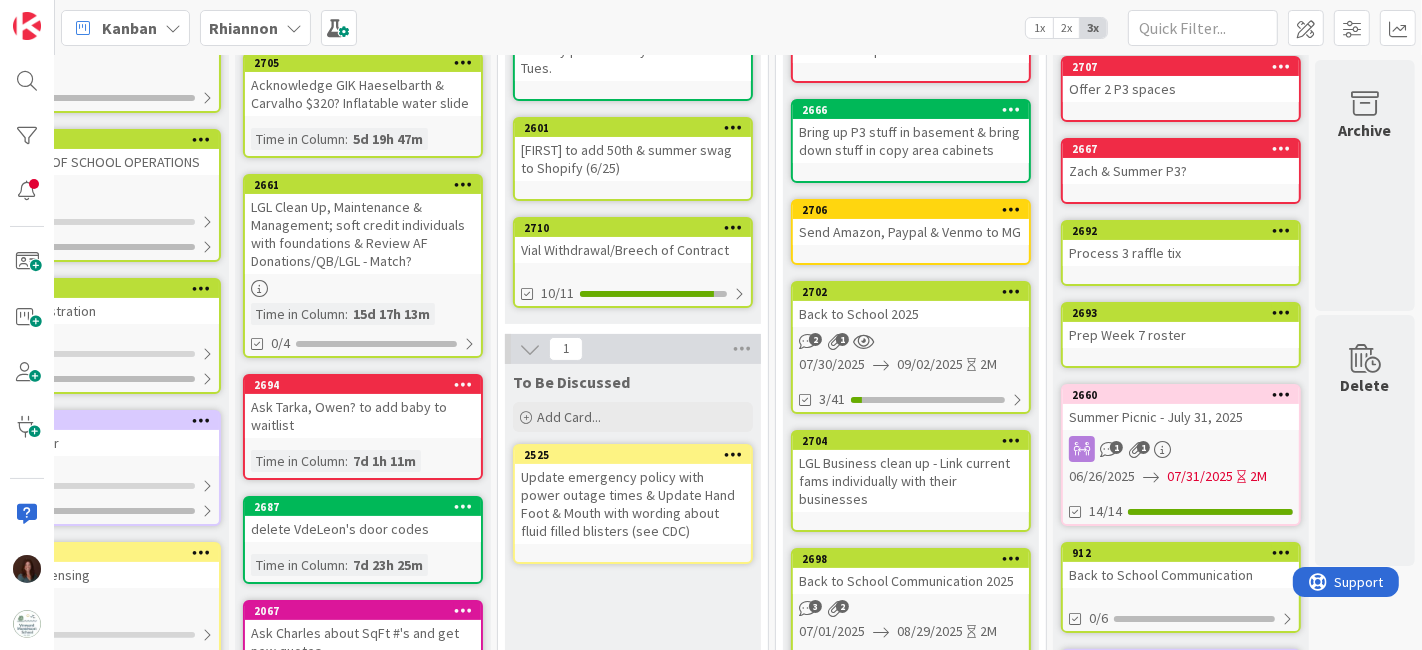 click on "Back to School 2025" at bounding box center [911, 314] 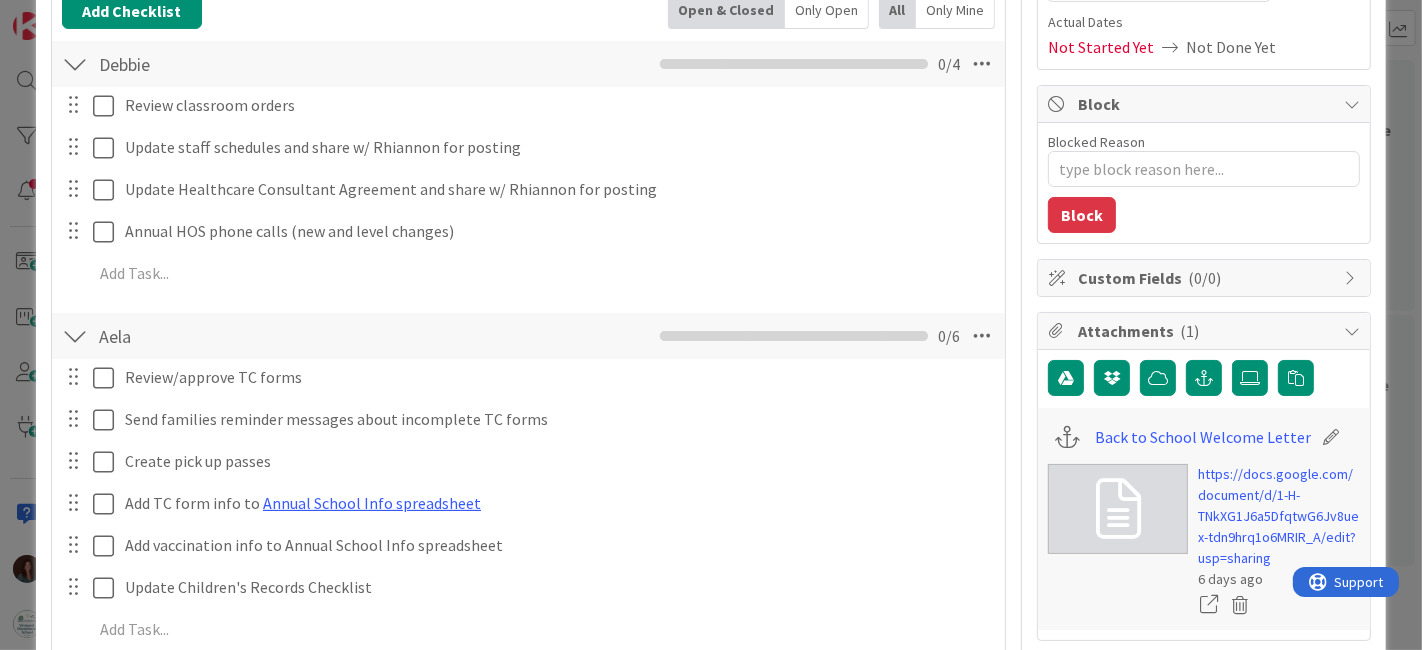 scroll, scrollTop: 555, scrollLeft: 0, axis: vertical 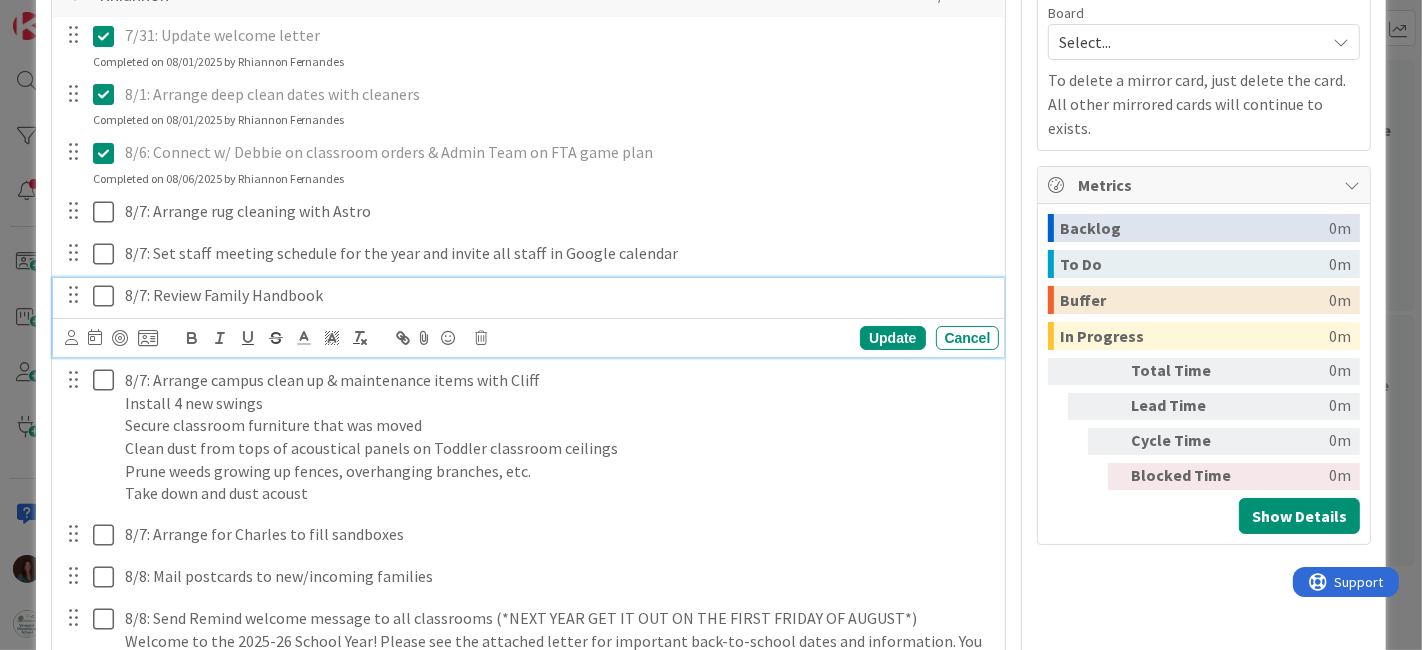 click at bounding box center [108, 296] 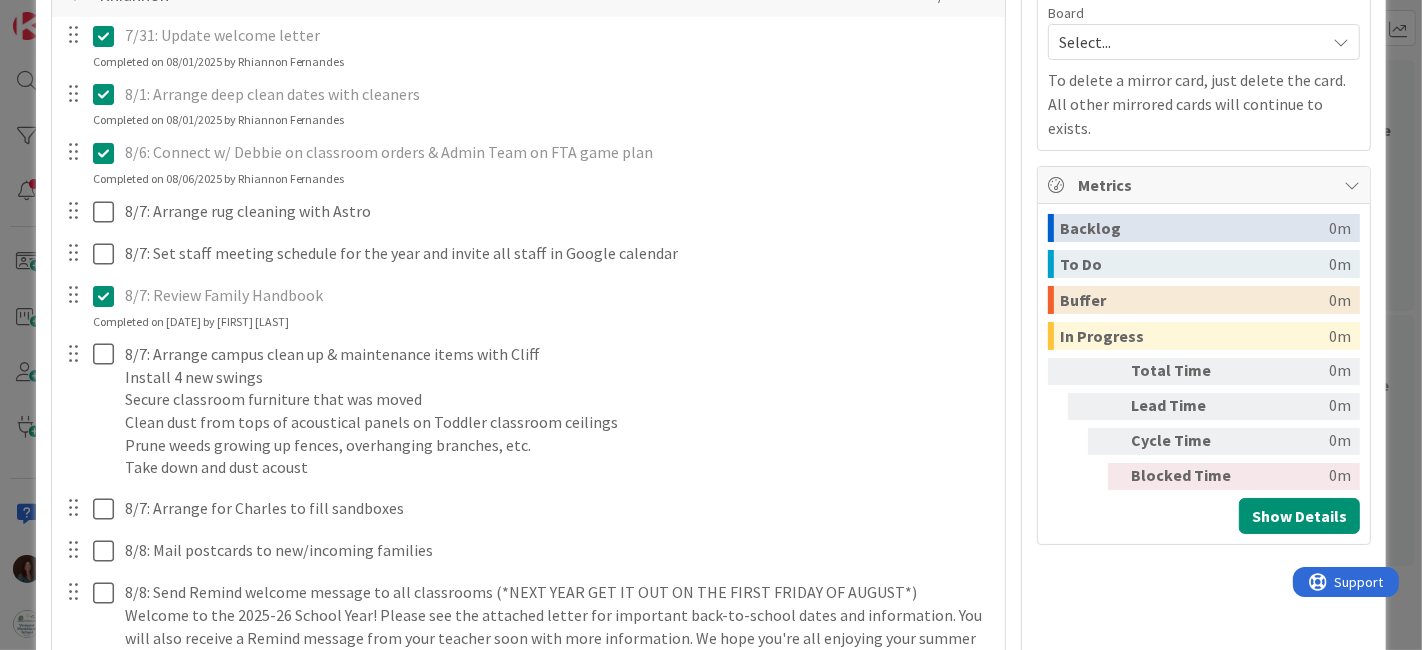 type on "x" 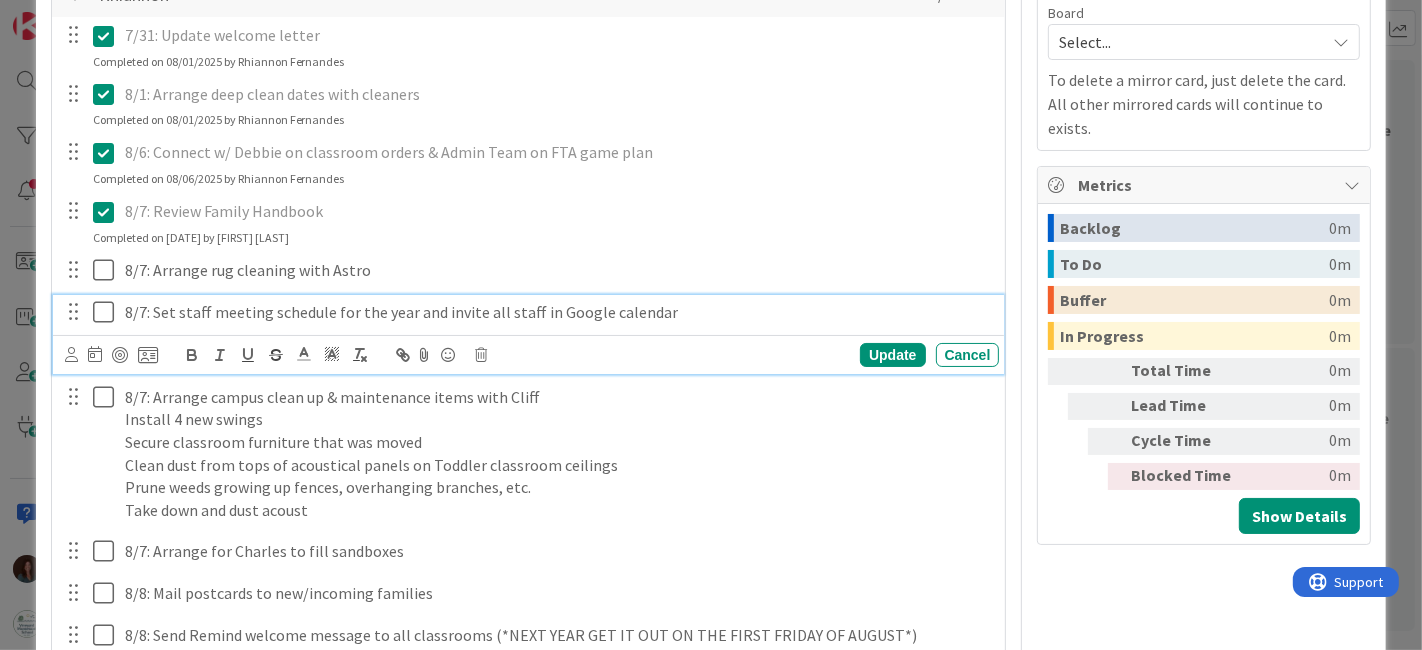 click on "8/7: Set staff meeting schedule for the year and invite all staff in Google calendar" at bounding box center [558, 312] 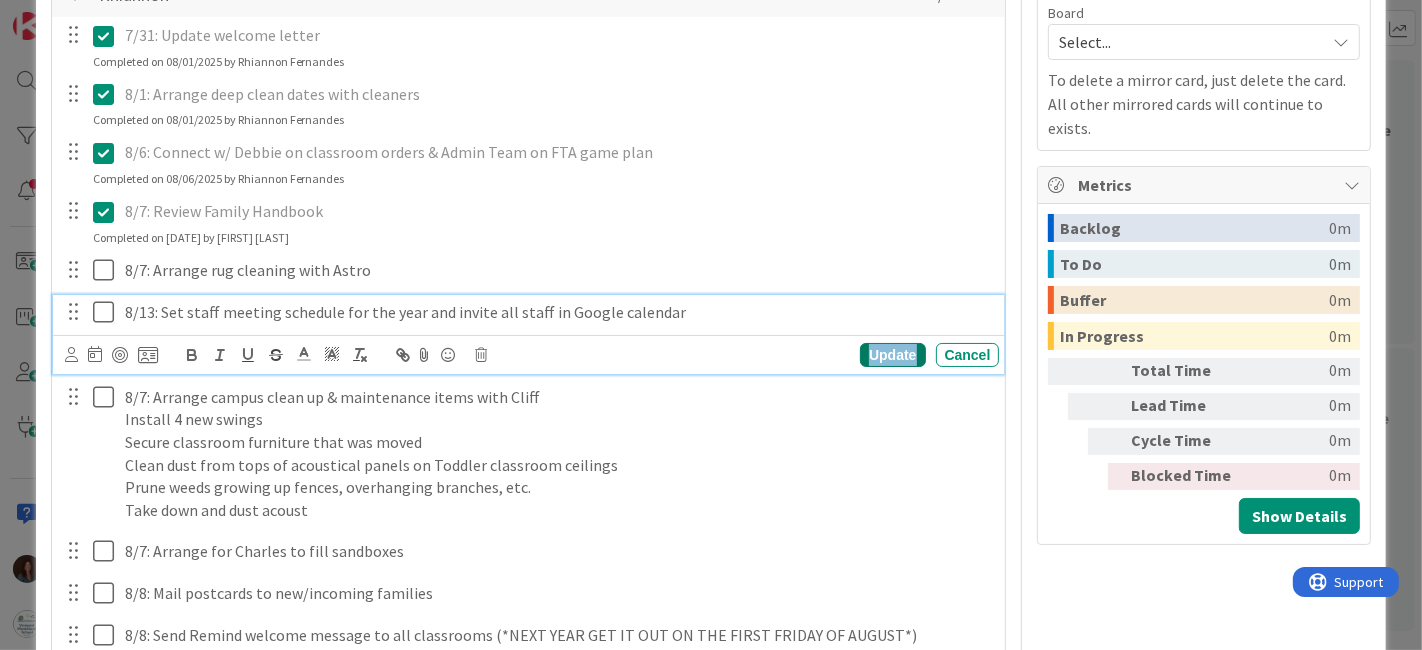 click on "Update" at bounding box center (892, 355) 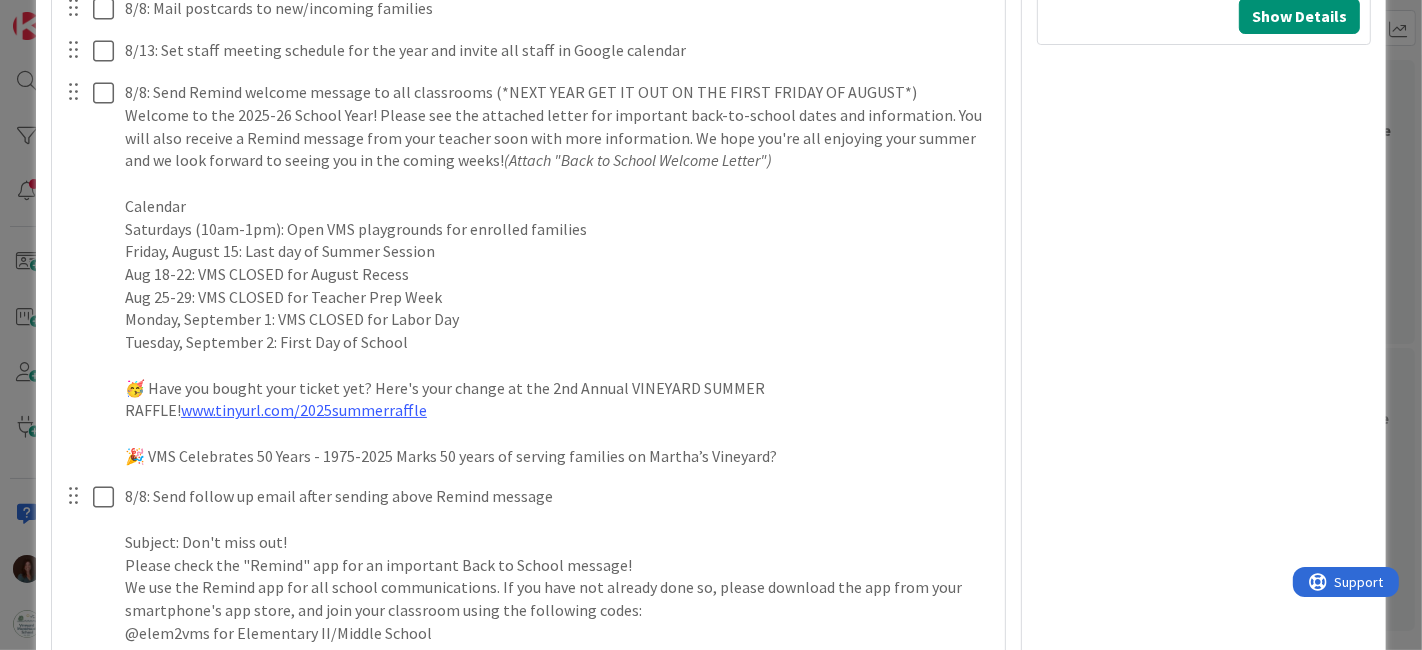 drag, startPoint x: 72, startPoint y: 75, endPoint x: 142, endPoint y: 452, distance: 383.4436 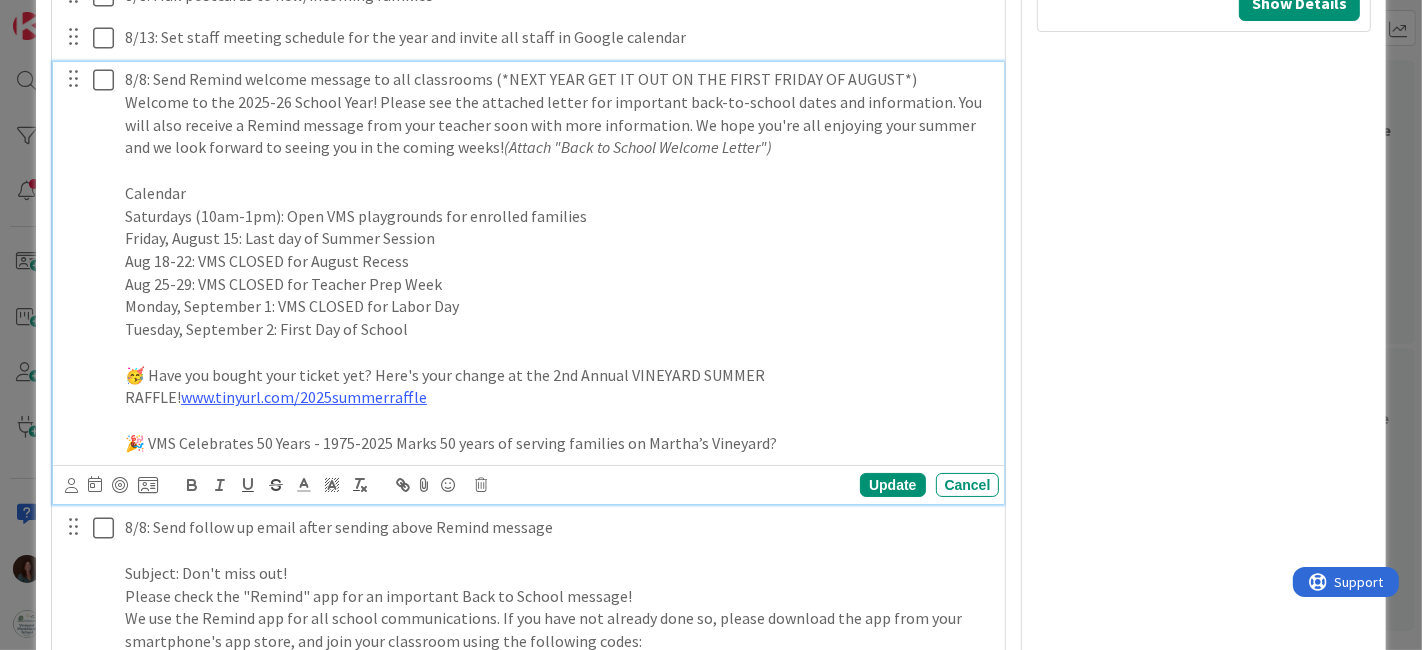 click on "Welcome to the 2025-26 School Year! Please see the attached letter for important back-to-school dates and information. You will also receive a Remind message from your teacher soon with more information. We hope you're all enjoying your summer and we look forward to seeing you in the coming weeks!  (Attach "Back to School Welcome Letter")" at bounding box center [558, 125] 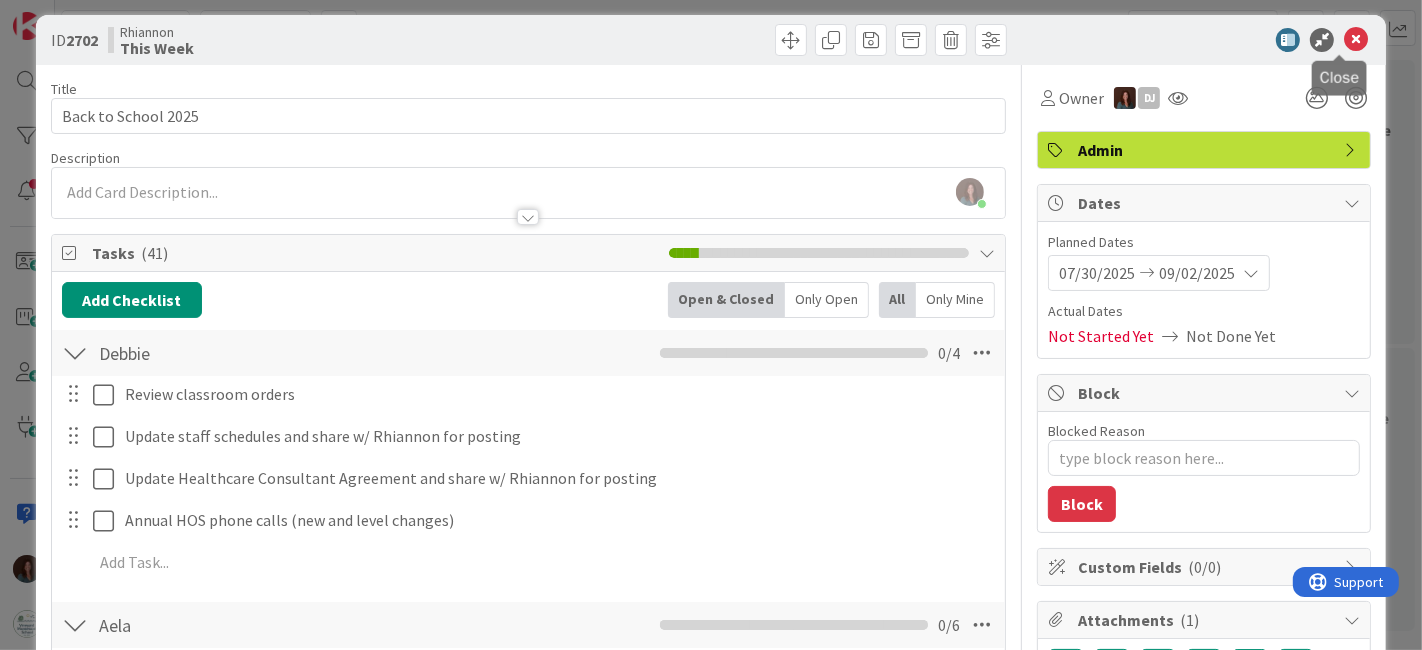 click at bounding box center [1356, 40] 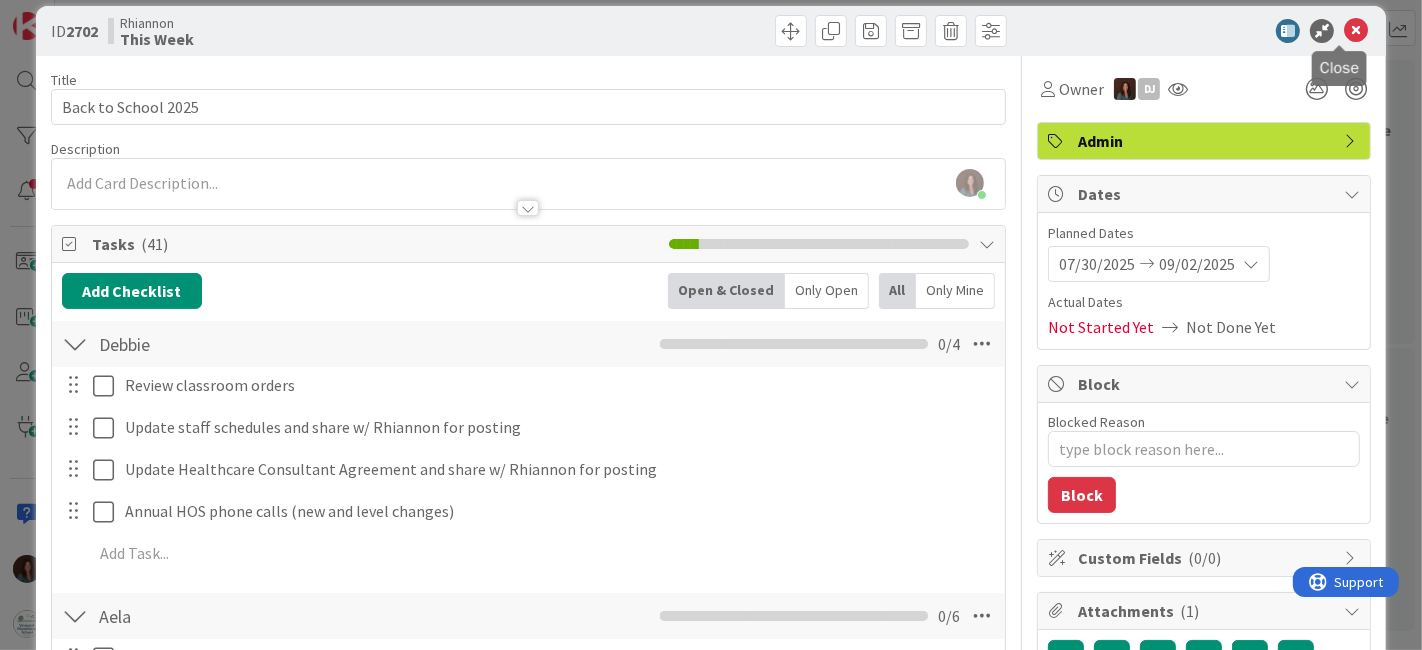 click at bounding box center [1356, 31] 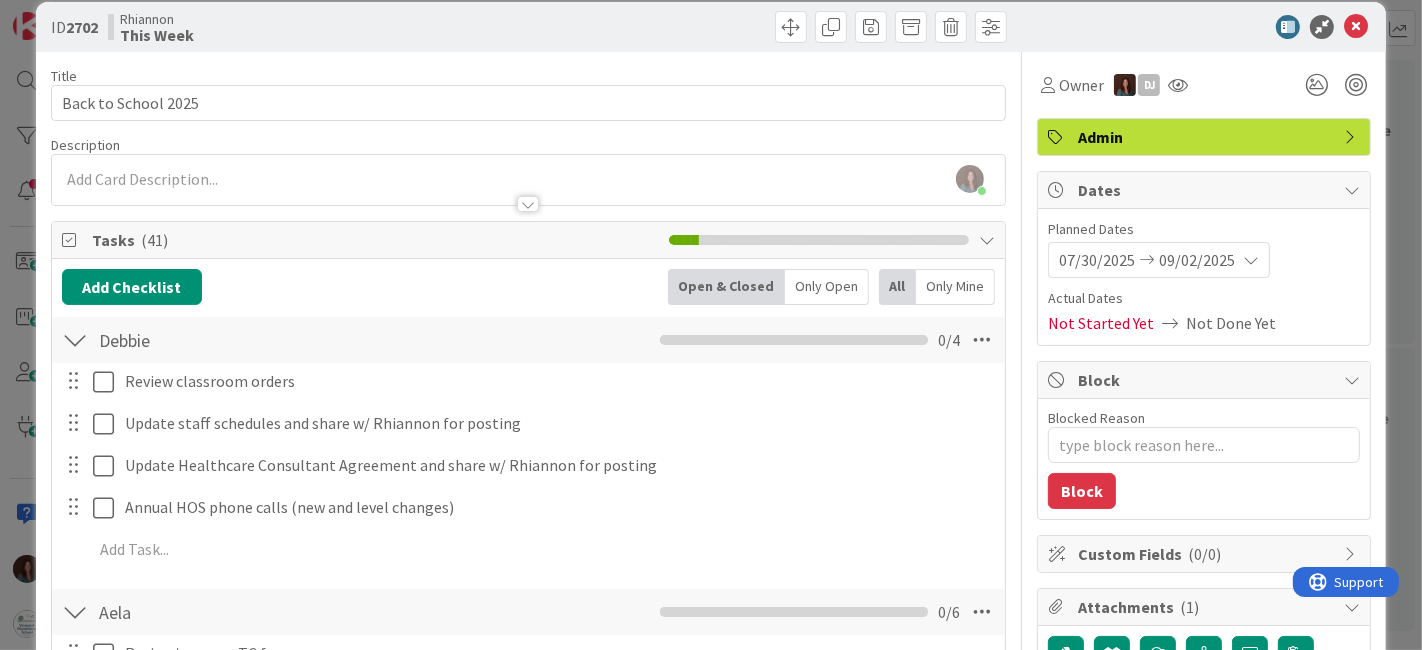 scroll, scrollTop: 29, scrollLeft: 0, axis: vertical 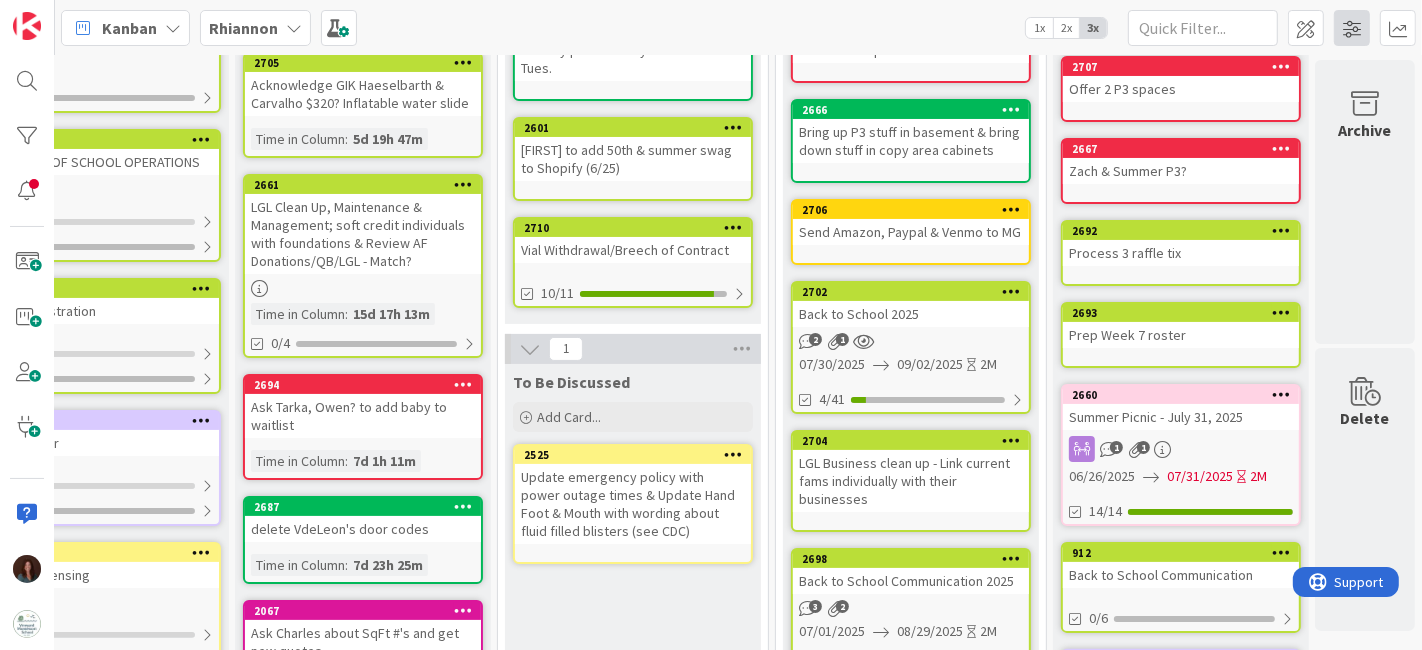 click at bounding box center (1352, 28) 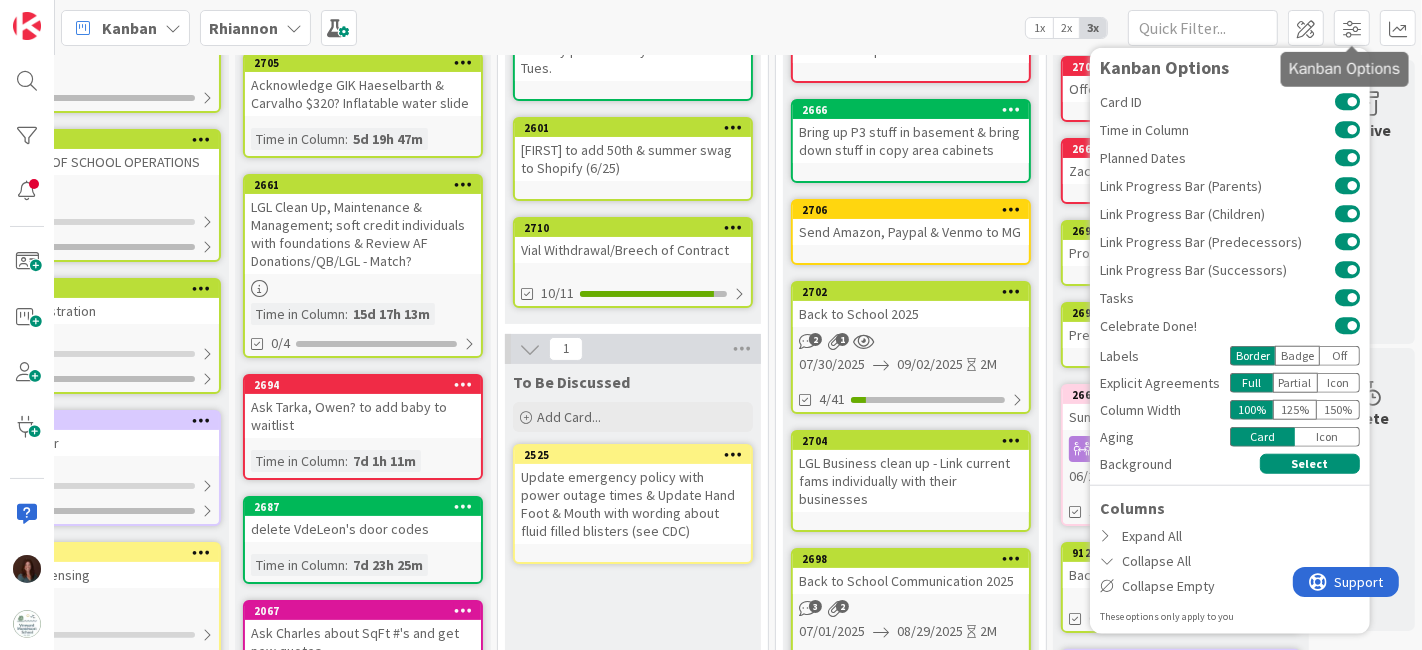 scroll, scrollTop: 0, scrollLeft: 0, axis: both 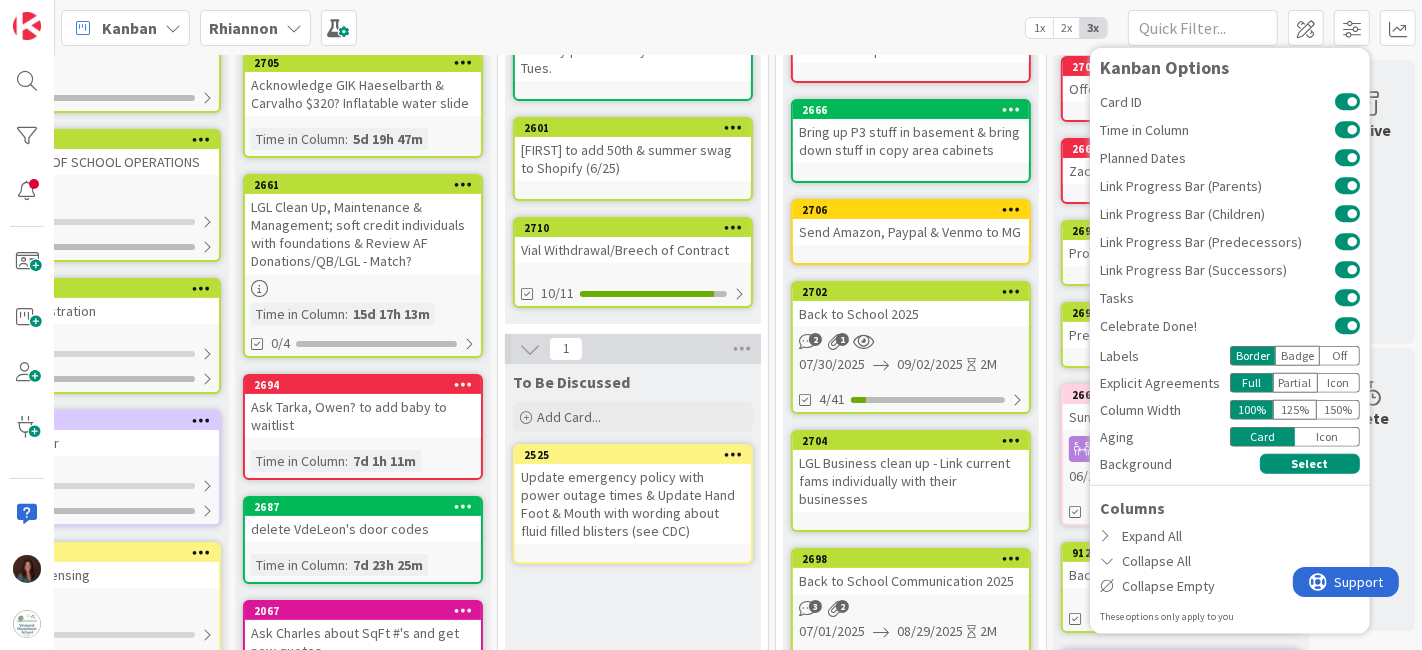 click on "Kanban [FIRST] [NUMBER]x [NUMBER]x [NUMBER]x Kanban Options Card ID Time in Column Planned Dates Link Progress Bar (Parents) Link Progress Bar (Children) Link Progress Bar (Predecessors) Link Progress Bar (Successors) Tasks Celebrate Done! Labels Border Badge Off Explicit Agreements Full Partial Icon Column Width 100 % 125 % 150 % Aging Card Icon Background Select Columns Expand All Collapse All Collapse Empty These options only apply to you" at bounding box center (738, 27) 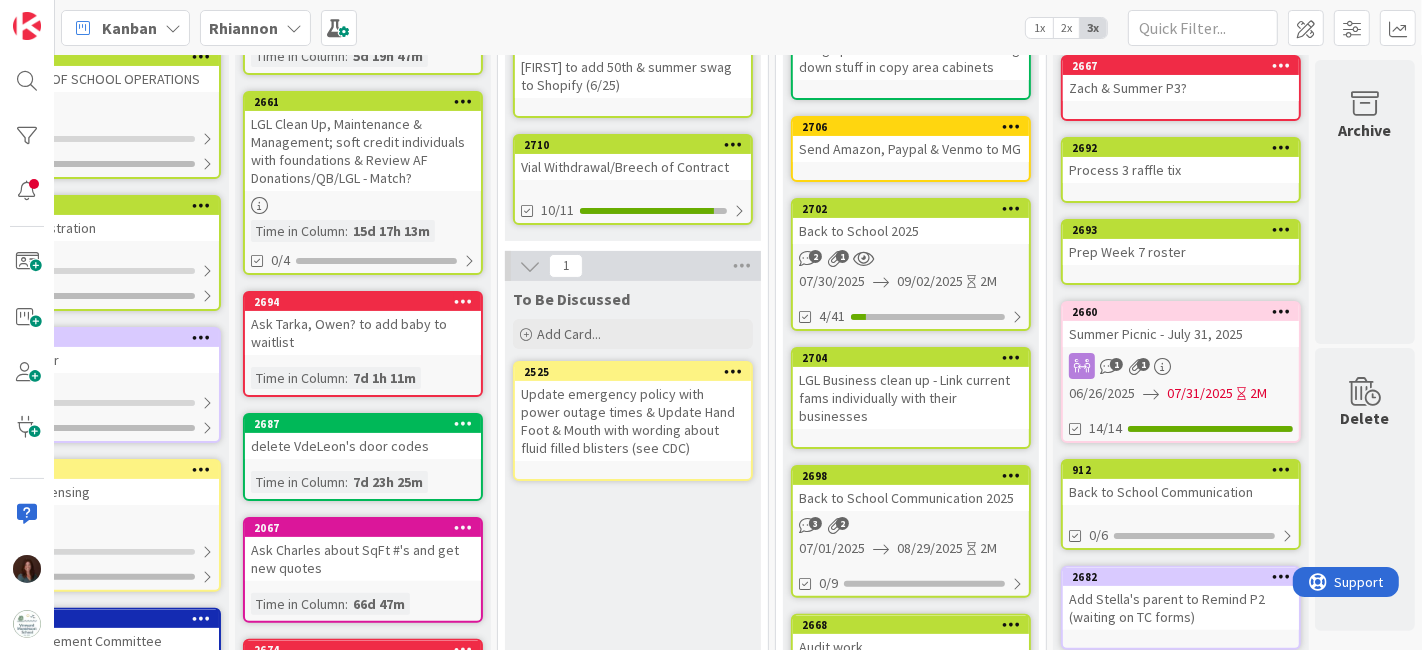 scroll, scrollTop: 333, scrollLeft: 104, axis: both 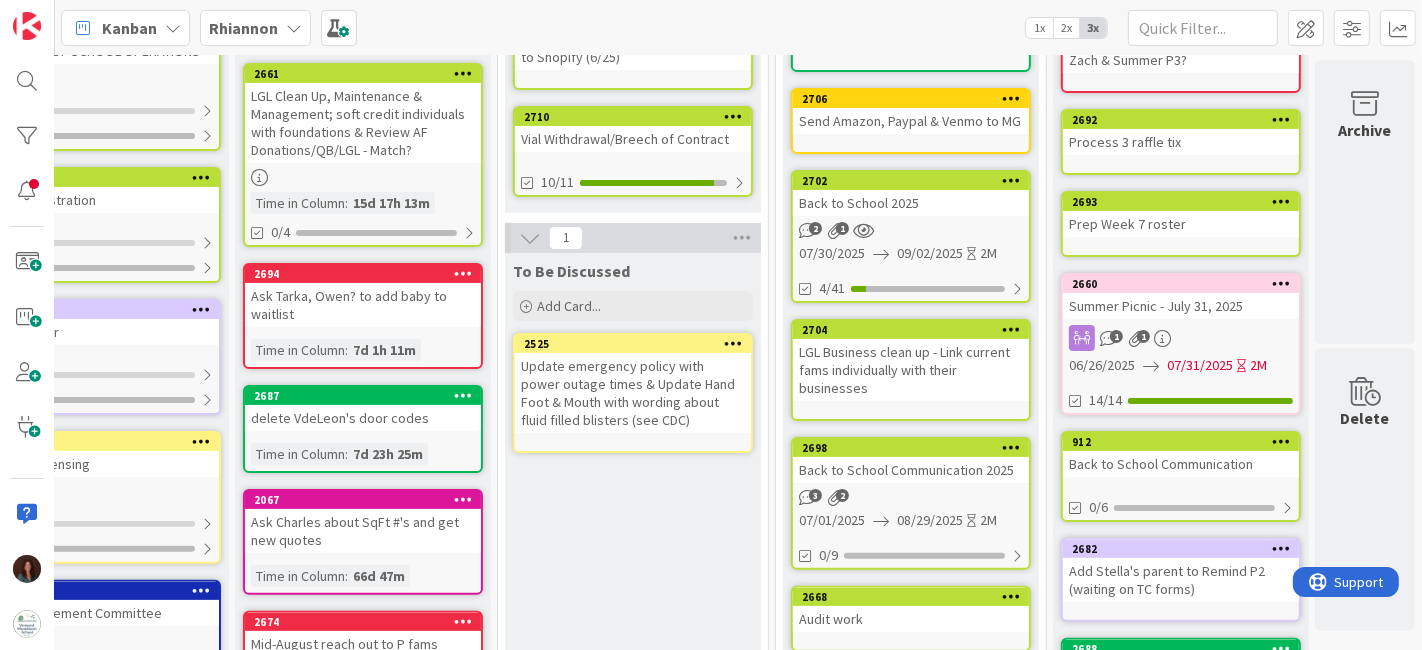 click on "Back to School 2025" at bounding box center [911, 203] 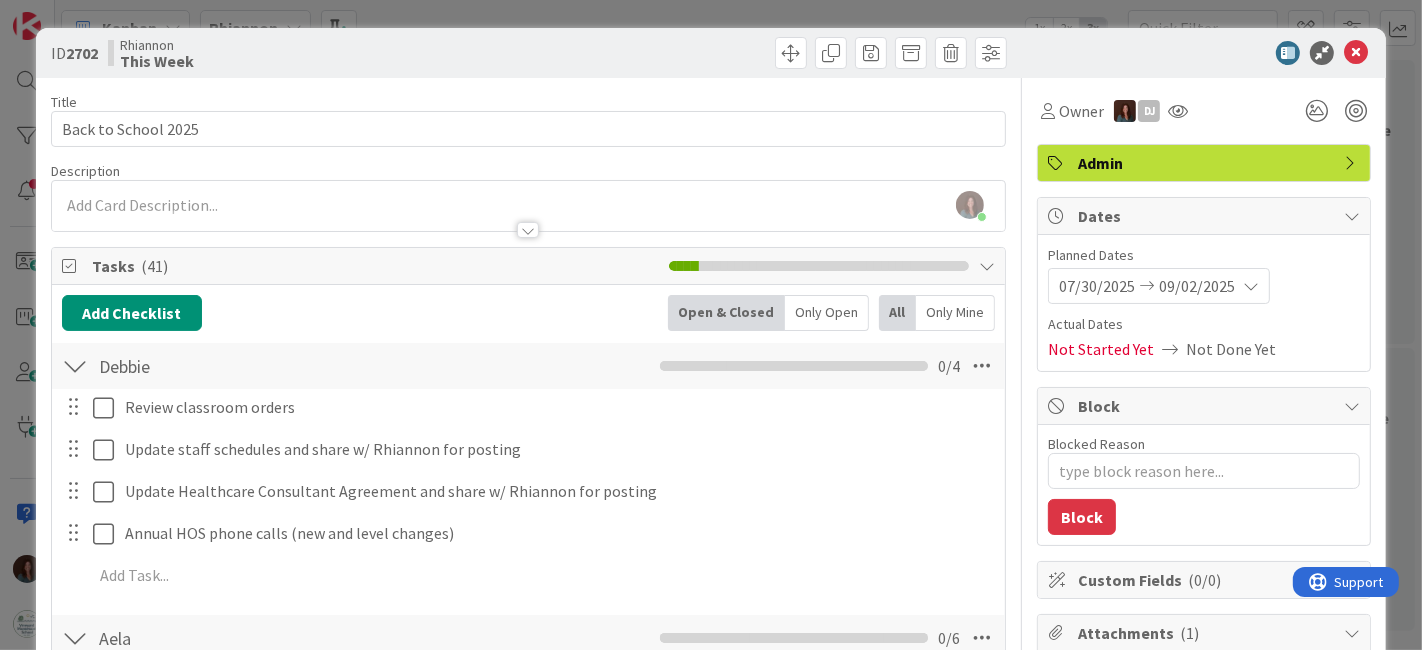 scroll, scrollTop: 0, scrollLeft: 0, axis: both 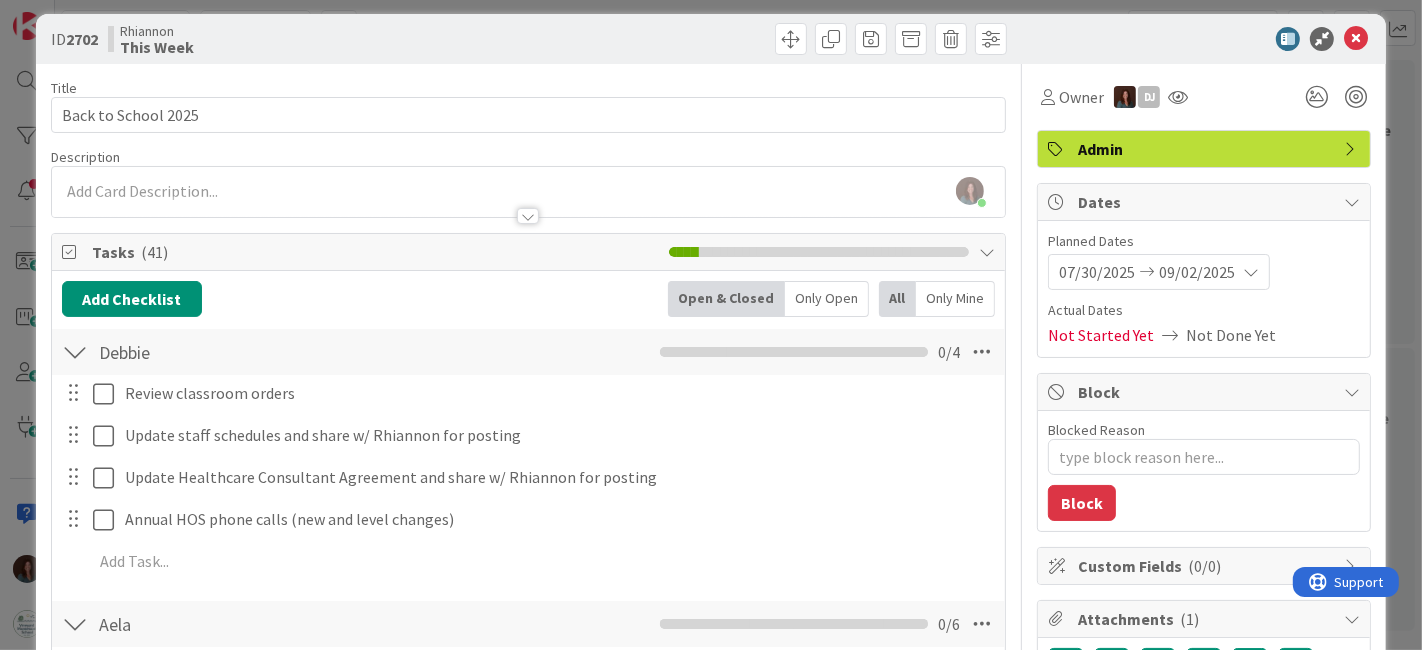 click at bounding box center [1356, 39] 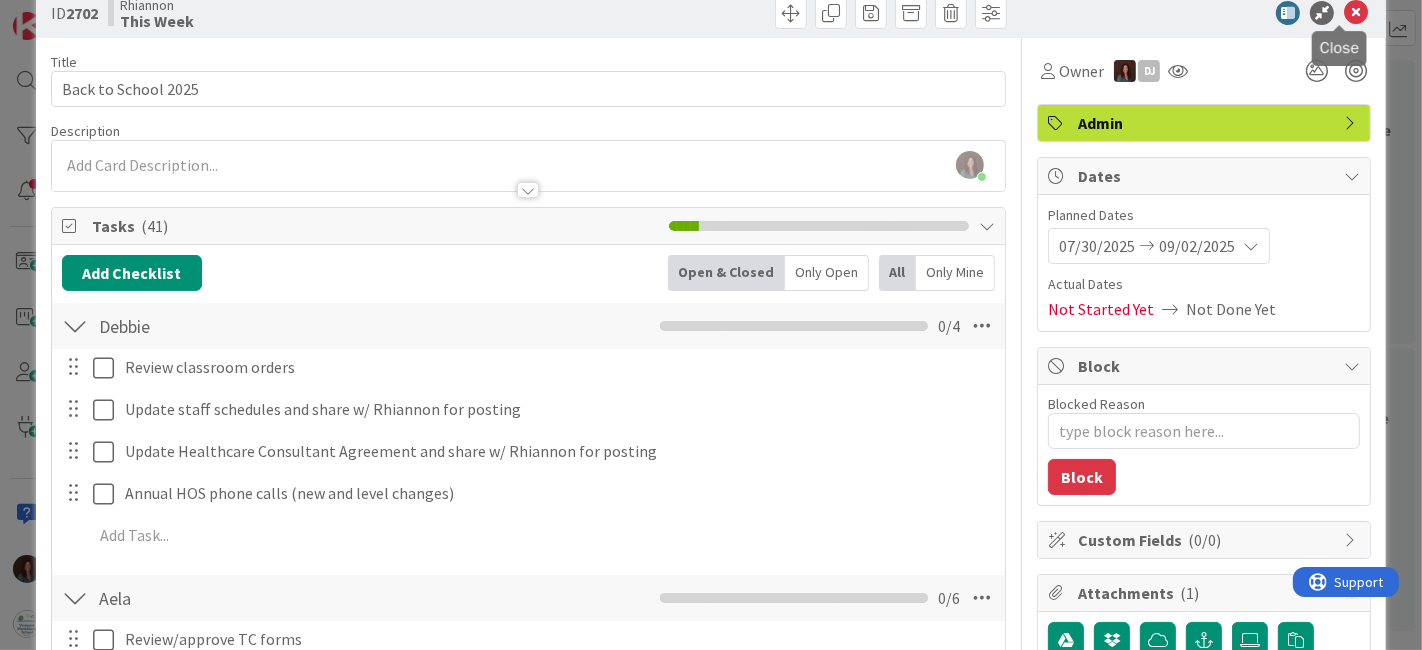 click at bounding box center (1356, 13) 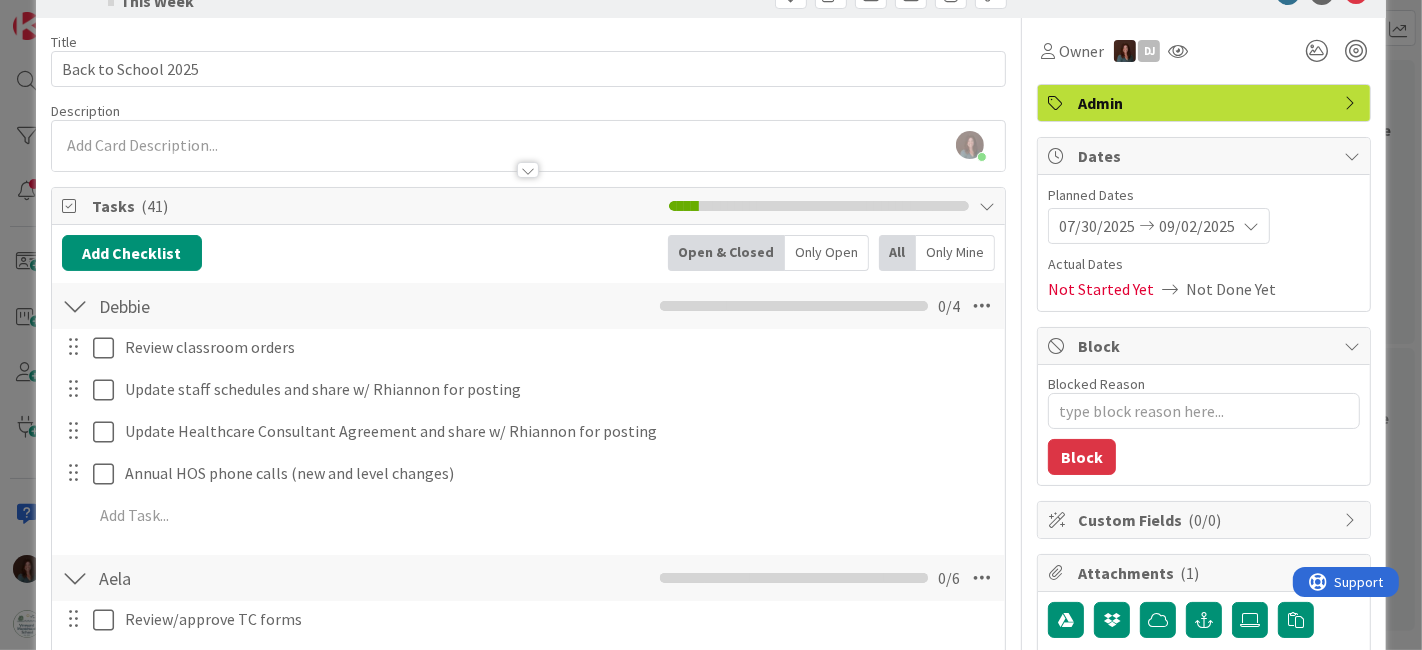 scroll, scrollTop: 2, scrollLeft: 0, axis: vertical 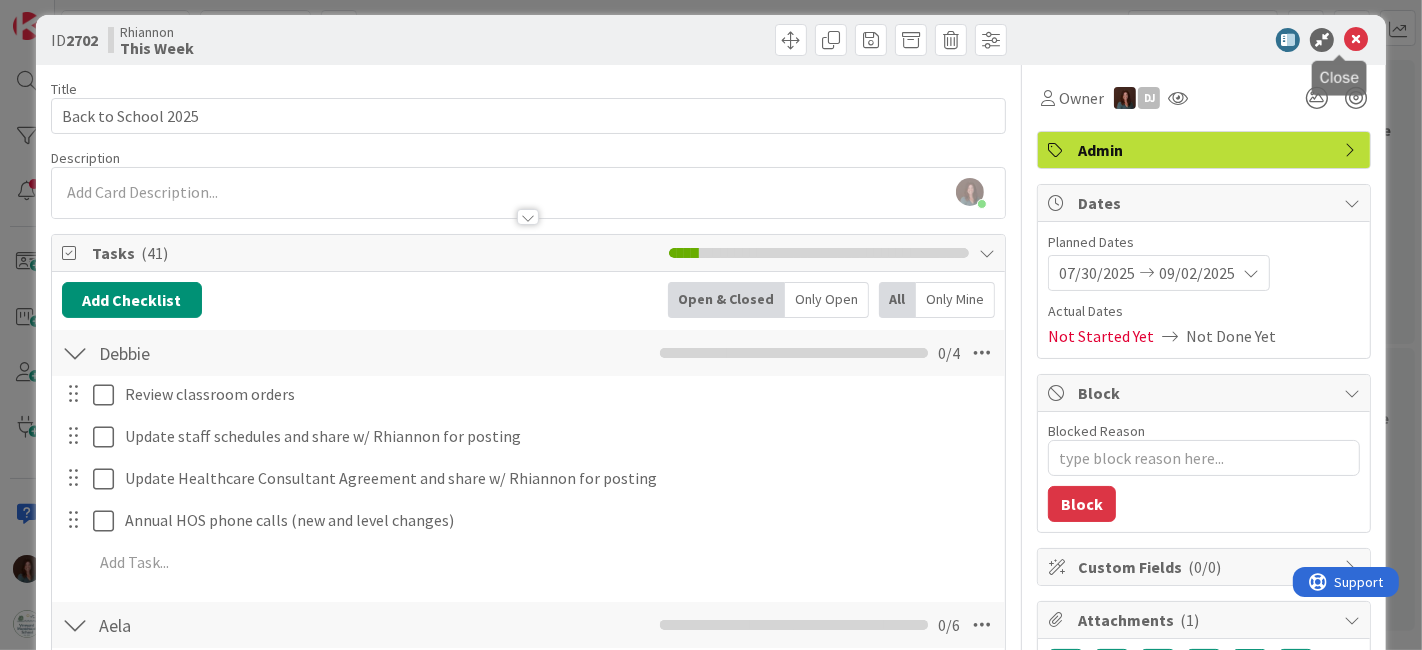 click at bounding box center (1356, 40) 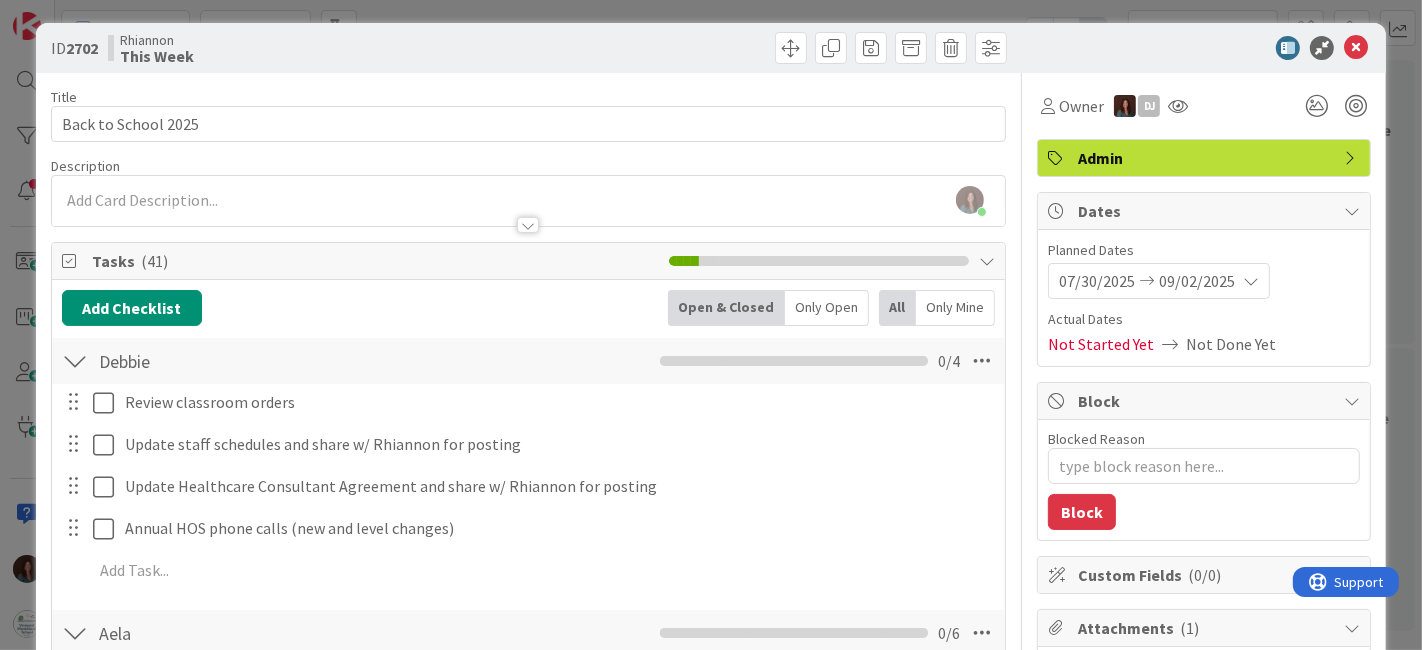 scroll, scrollTop: 5, scrollLeft: 0, axis: vertical 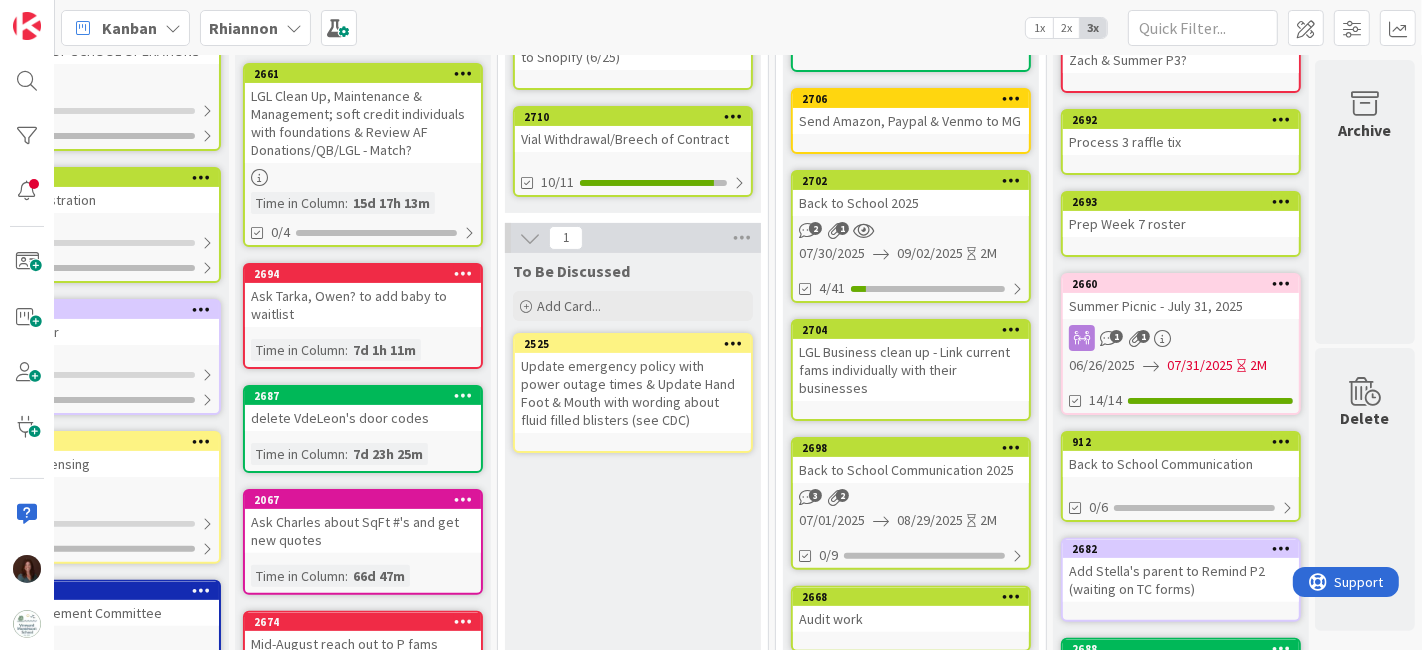 click on "Back to School 2025" at bounding box center (911, 203) 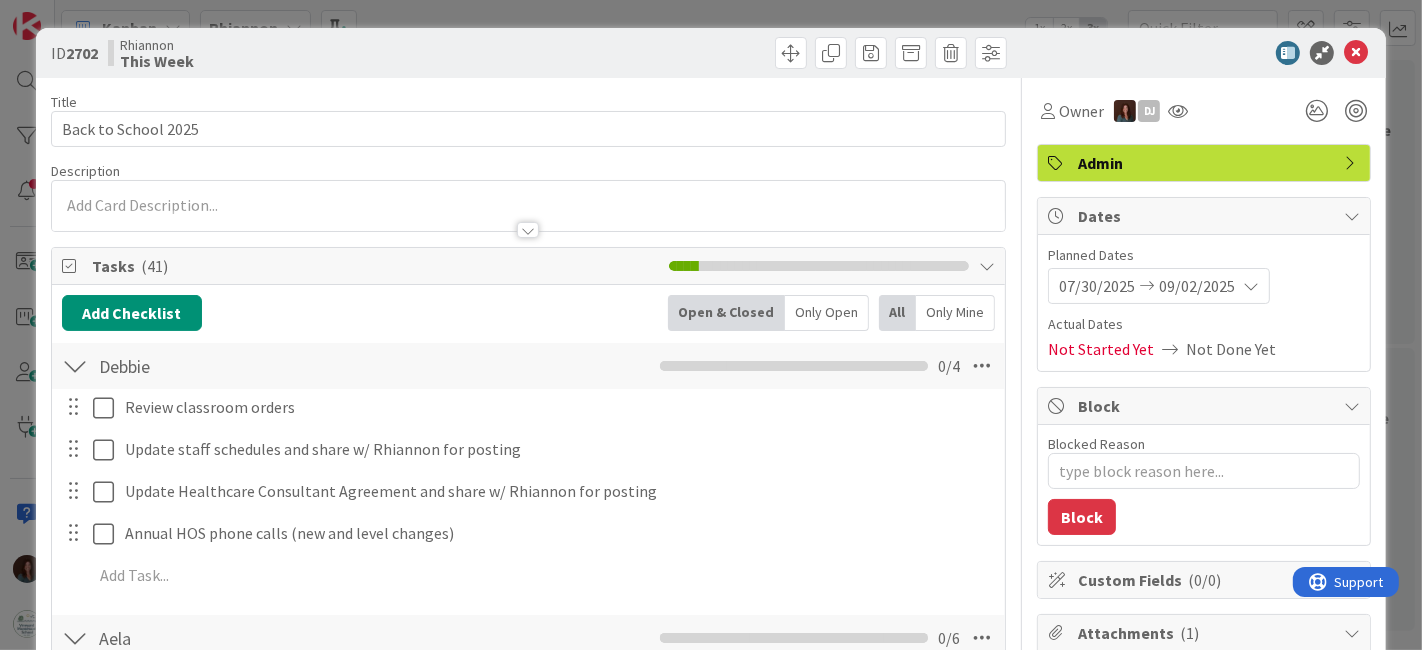 scroll, scrollTop: 1111, scrollLeft: 0, axis: vertical 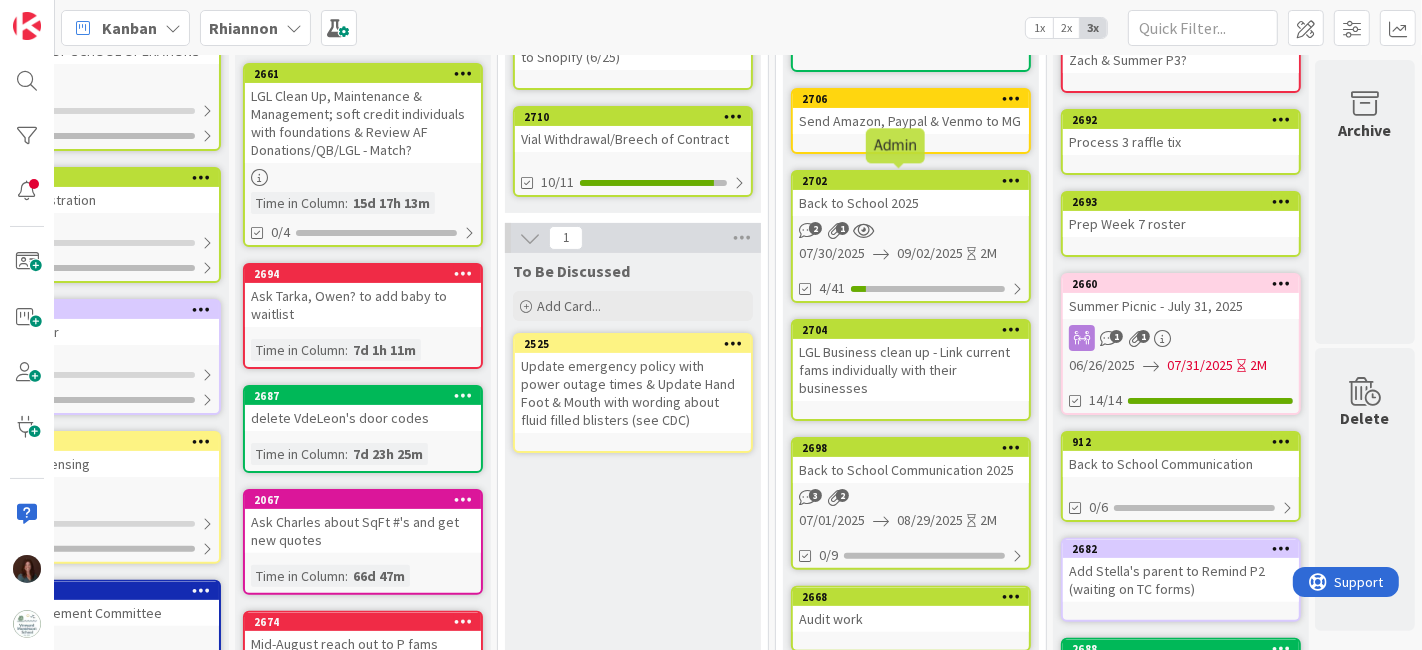 click on "2702" at bounding box center (915, 181) 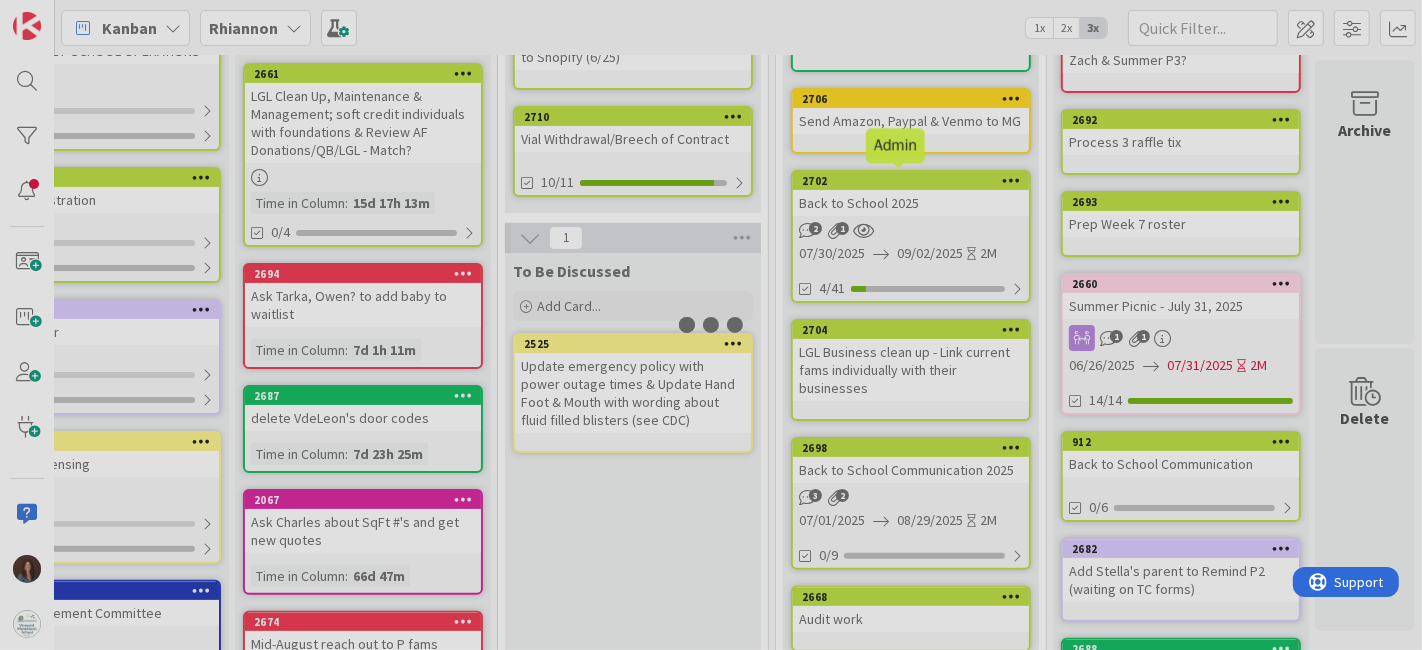 scroll, scrollTop: 0, scrollLeft: 0, axis: both 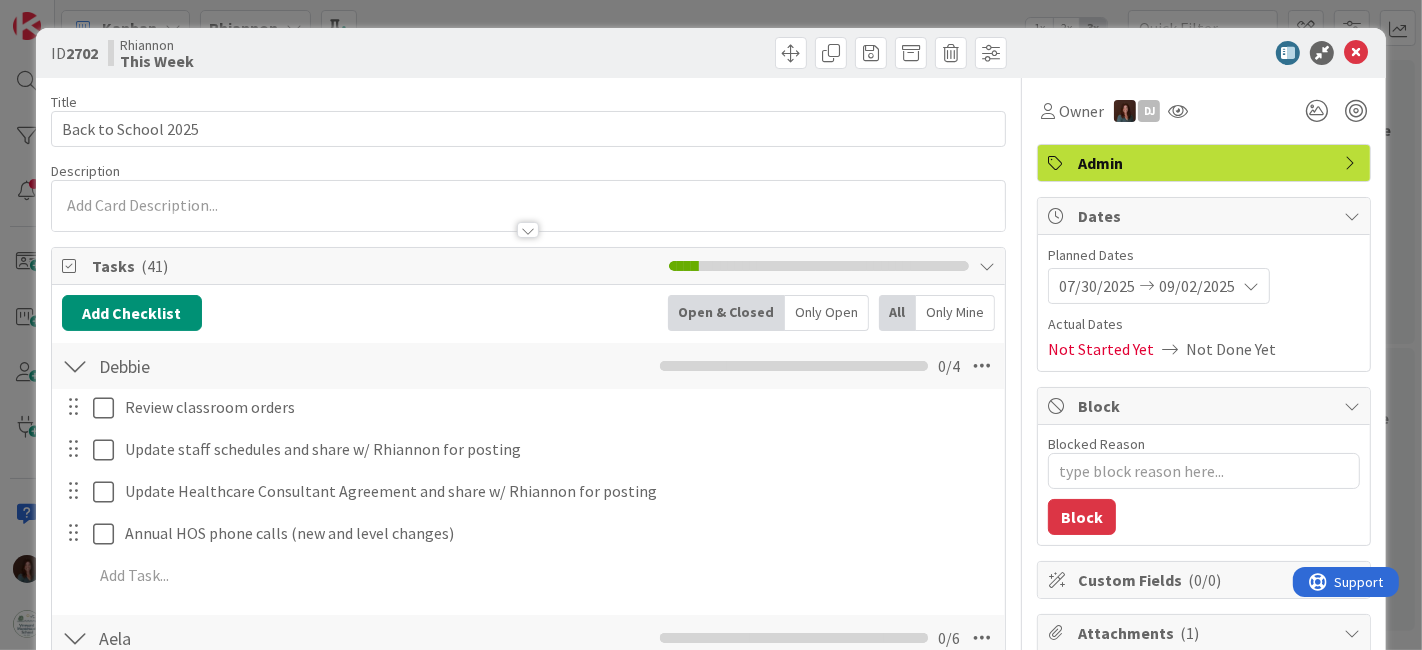 type on "x" 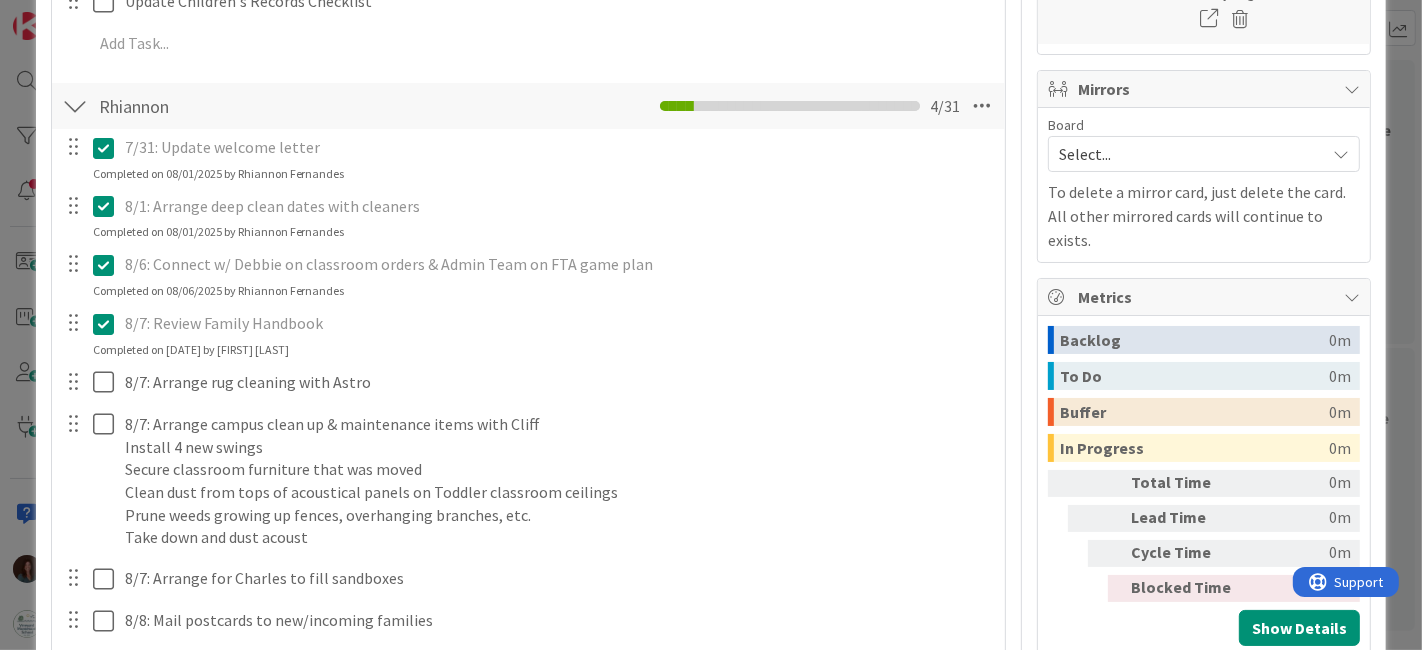 scroll, scrollTop: 0, scrollLeft: 0, axis: both 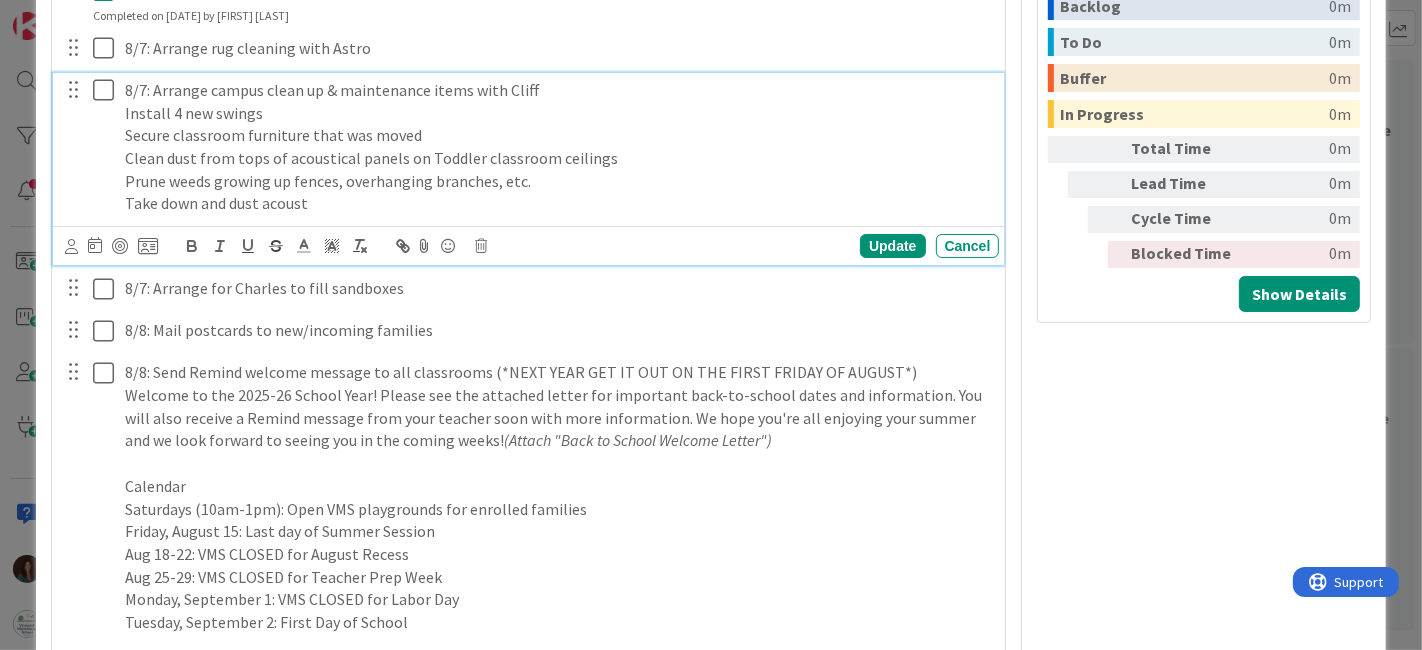 click on "Install 4 new swings" at bounding box center (558, 113) 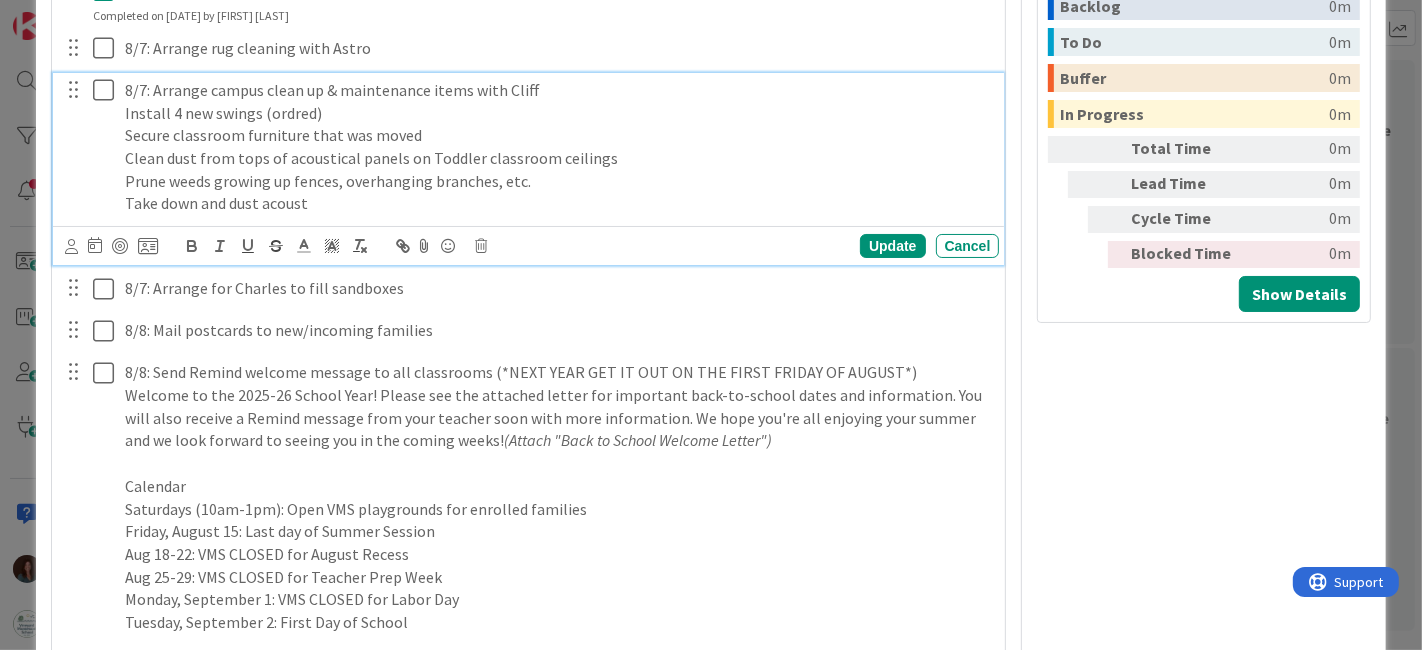 click on "Install 4 new swings (ordred)" at bounding box center [558, 113] 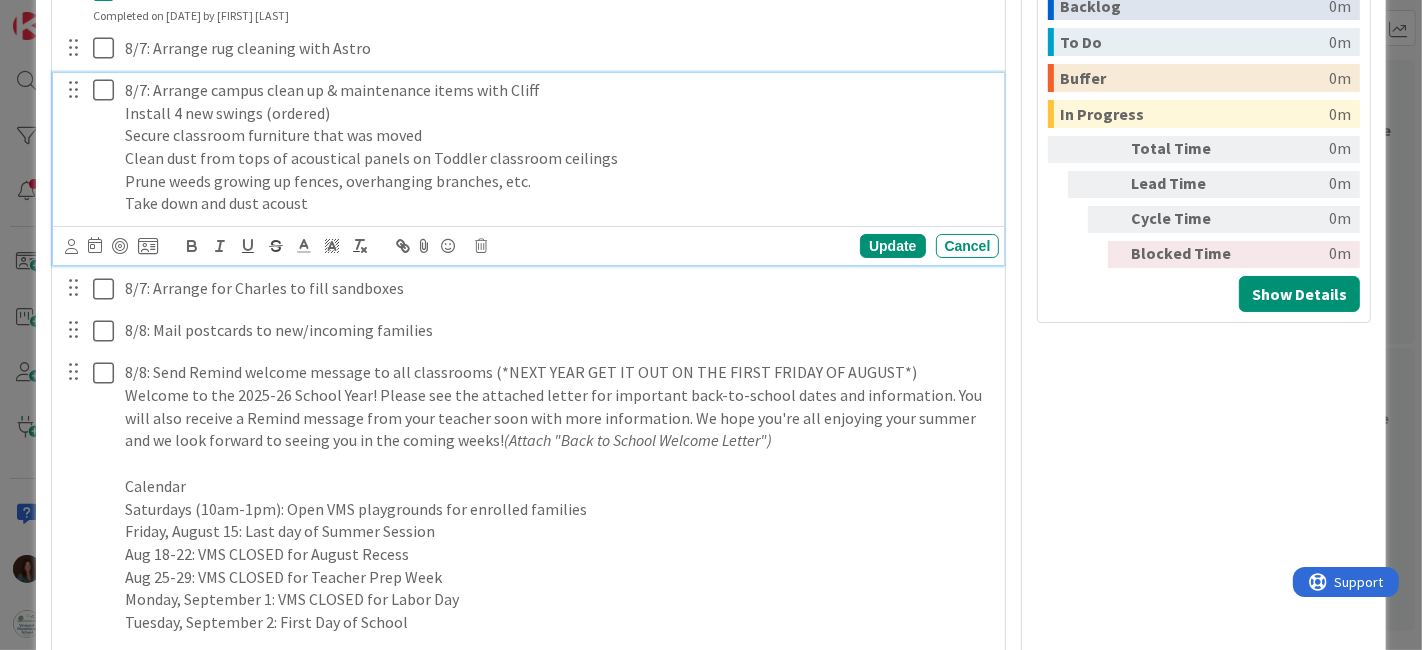 click on "Install 4 new swings (ordered)" at bounding box center (558, 113) 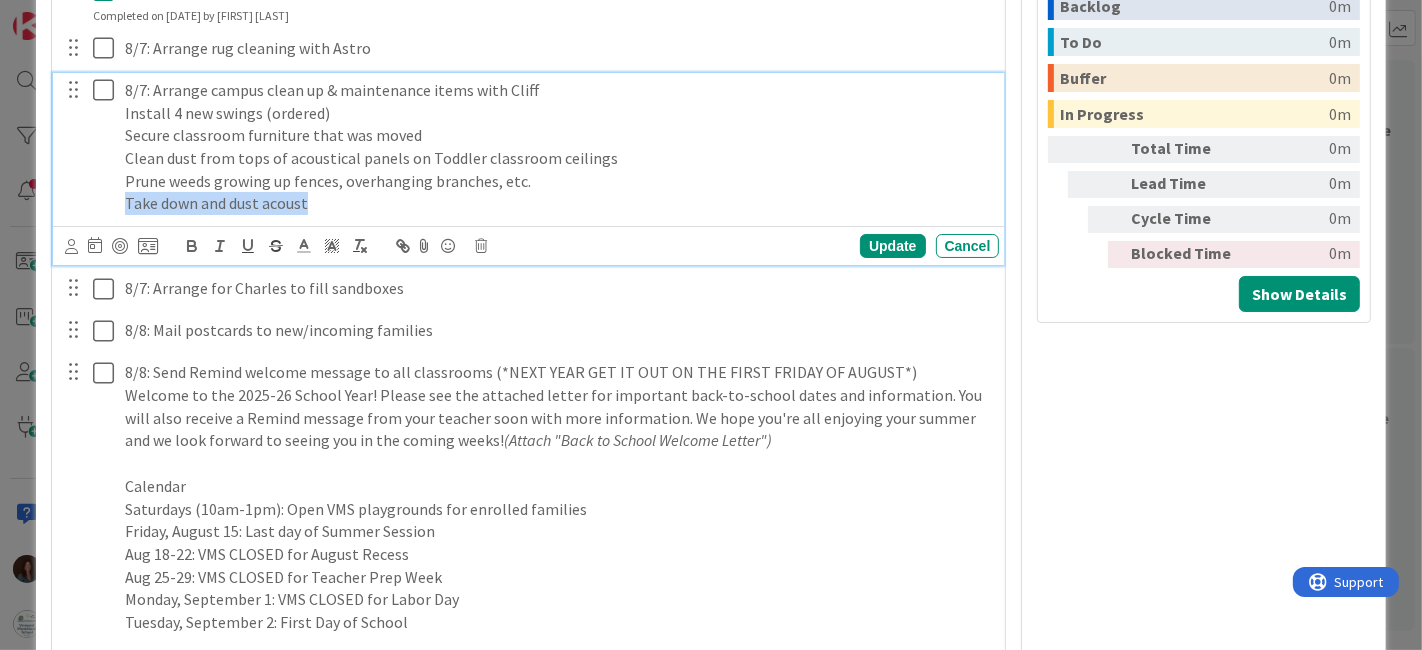 drag, startPoint x: 343, startPoint y: 197, endPoint x: 0, endPoint y: 201, distance: 343.02332 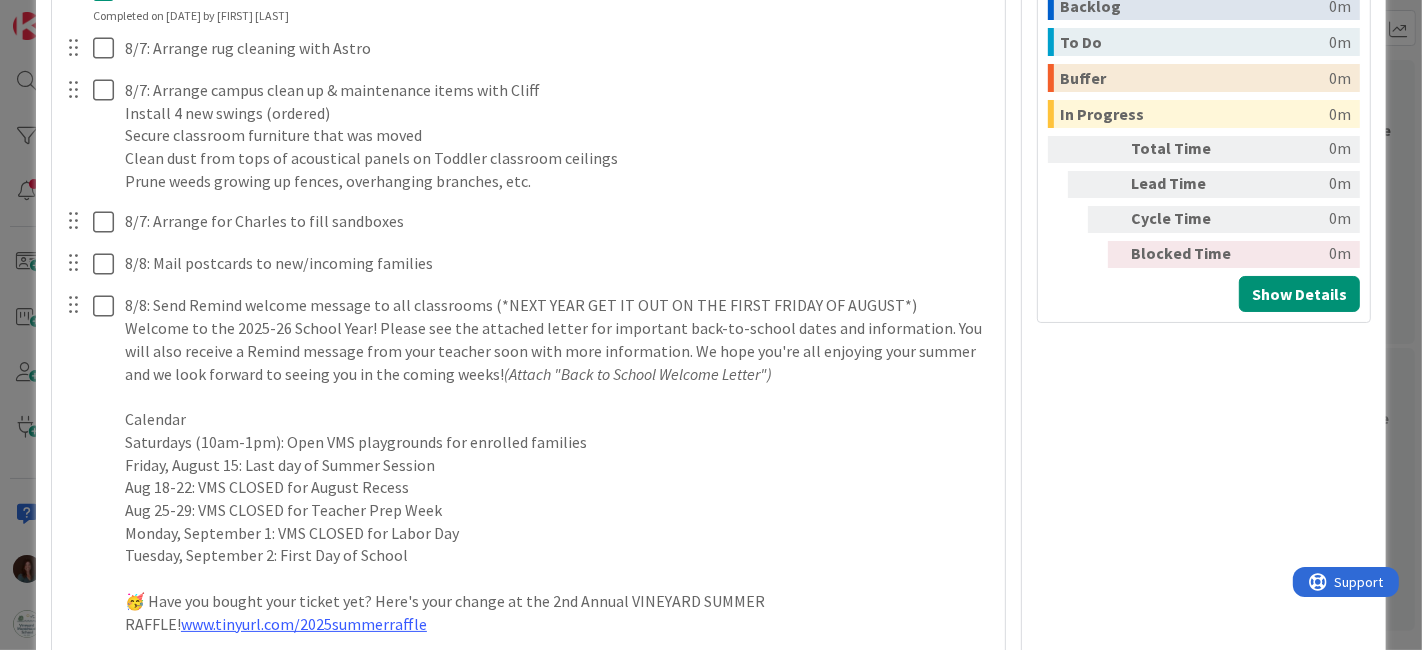 click on "7/31: Update welcome letter Update Cancel Completed on 08/01/2025 by [FIRST] [LAST] 8/1: Arrange deep clean dates with cleaners Update Cancel Completed on 08/01/2025 by [FIRST] [LAST] 8/6: Connect w/ [FIRST] on classroom orders & Admin Team on FTA game plan Update Cancel Completed on 08/06/2025 by [FIRST] [LAST] 8/7: Review Family Handbook Update Cancel Completed on 08/07/2025 by [FIRST] [LAST] 8/7: Arrange rug cleaning with [FIRST] Update Cancel 8/7: Arrange campus clean up & maintenance items with [FIRST] Install 4 new swings (ordered) Secure classroom furniture that was moved Clean dust from tops of acoustical panels on Toddler classroom ceilings Prune weeds growing up fences, overhanging branches, etc. Update Cancel 8/7: Arrange for [FIRST] to fill sandboxes Update Cancel 8/8: Mail postcards to new/incoming families Update Cancel 8/8: Send Remind welcome message to all classrooms (*NEXT YEAR GET IT OUT ON THE FIRST FRIDAY OF AUGUST*) (Attach "Back to School Welcome Letter") Calendar Update Add" at bounding box center (529, 974) 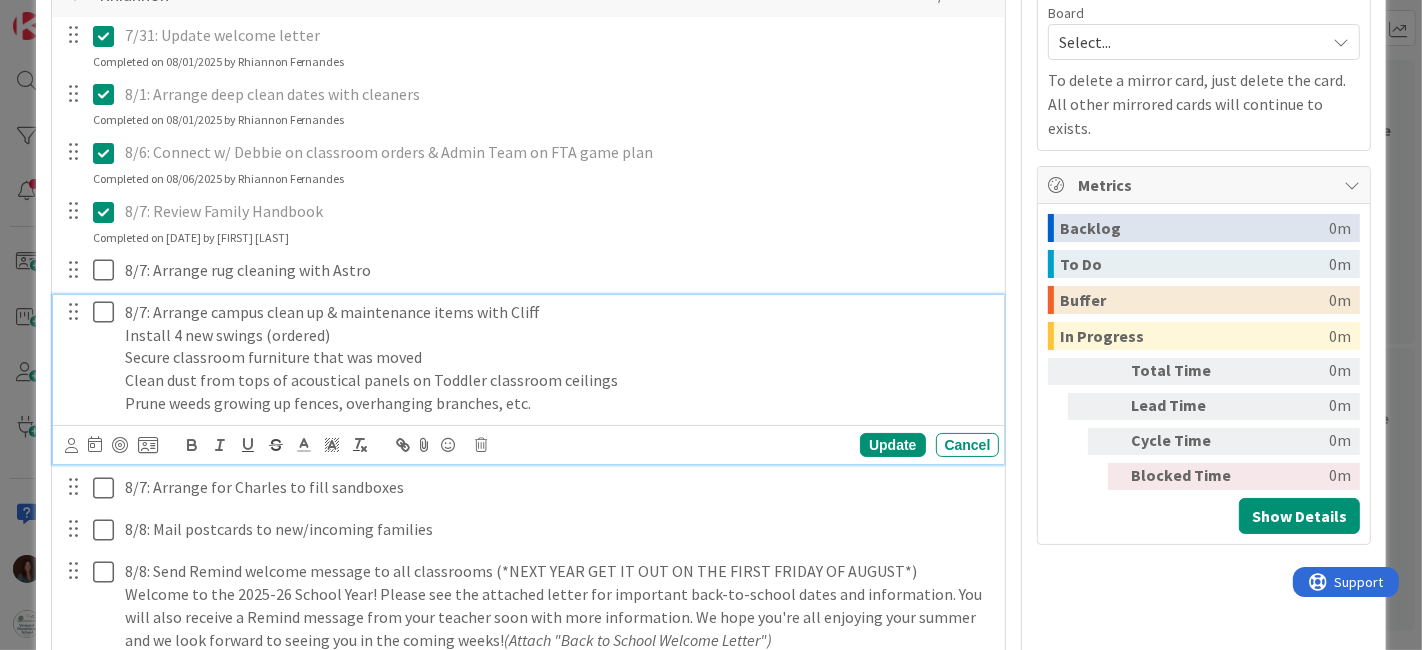 click on "Prune weeds growing up fences, overhanging branches, etc." at bounding box center (558, 403) 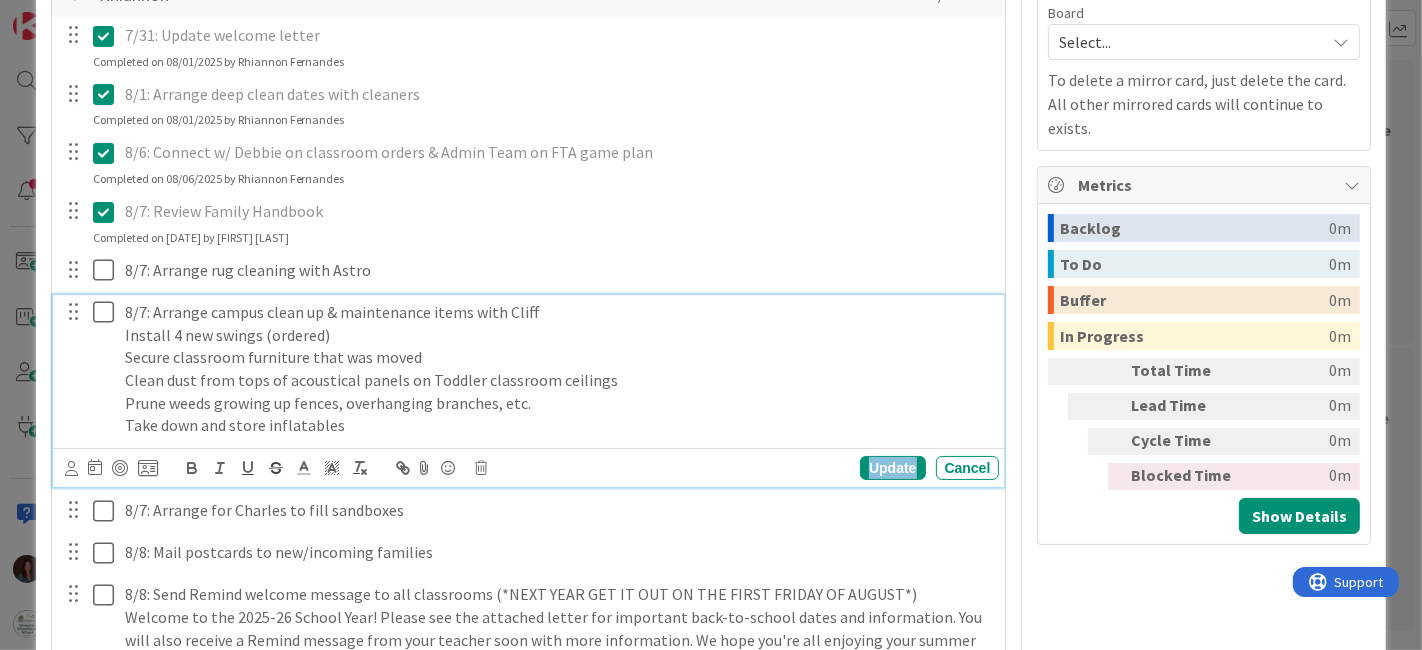 click on "Update" at bounding box center [892, 468] 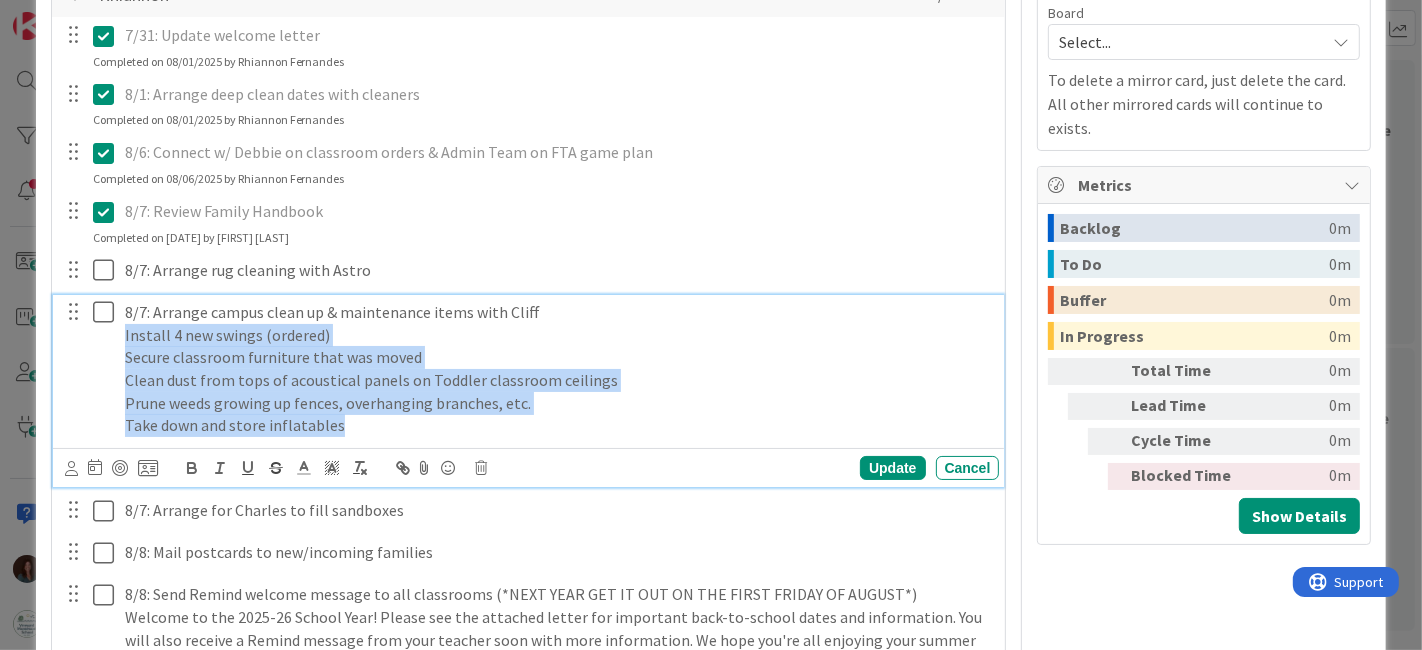 drag, startPoint x: 412, startPoint y: 423, endPoint x: 108, endPoint y: 333, distance: 317.04257 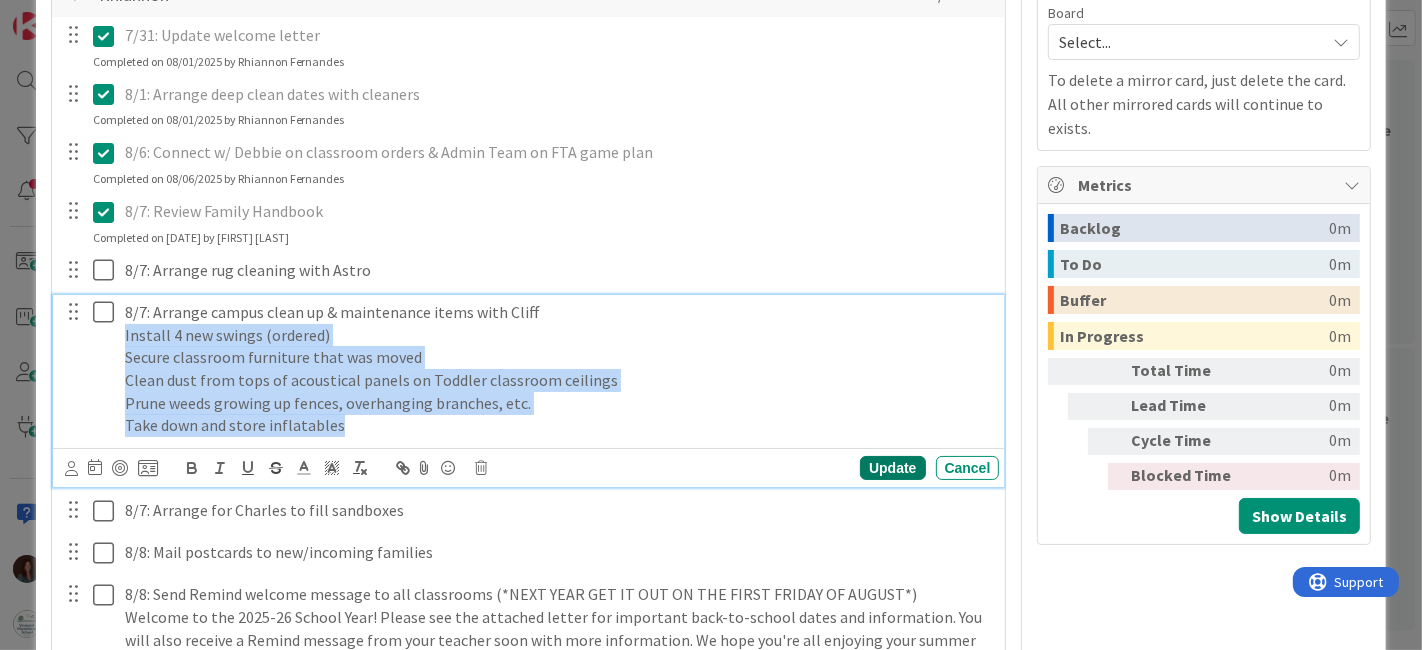 click on "Update" at bounding box center [892, 468] 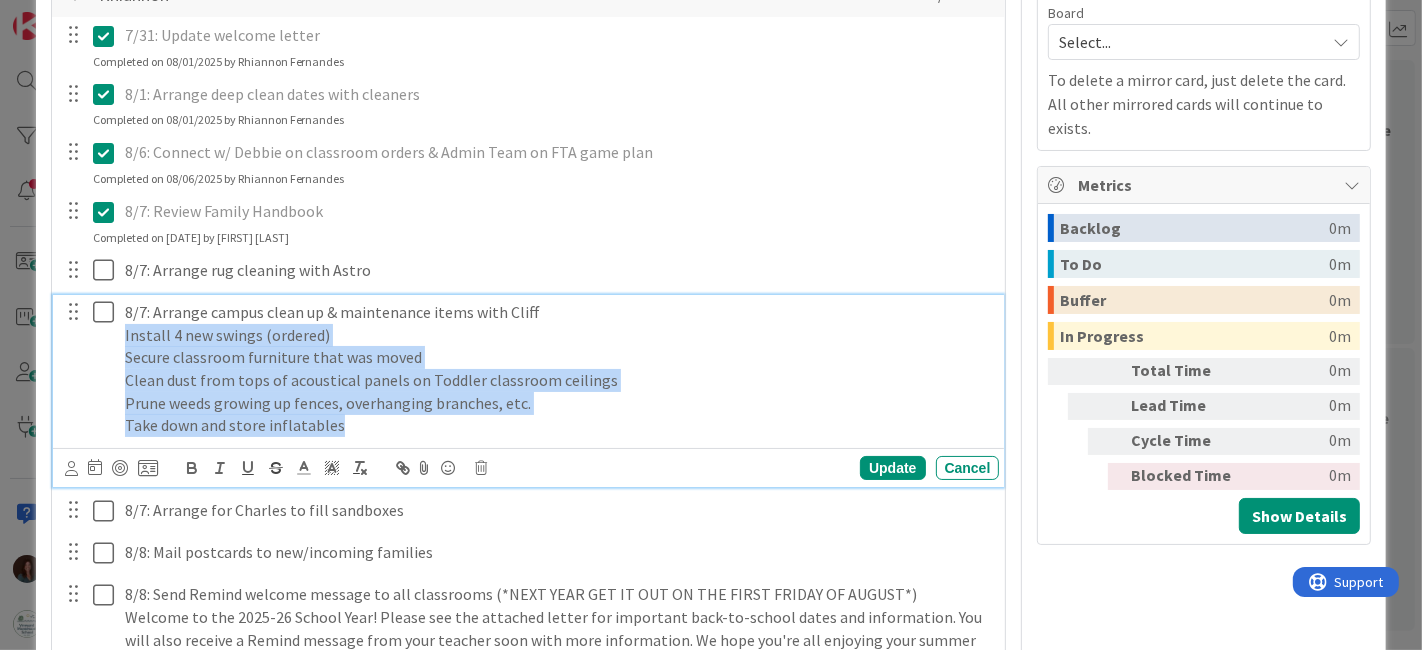 drag, startPoint x: 395, startPoint y: 424, endPoint x: 102, endPoint y: 341, distance: 304.52914 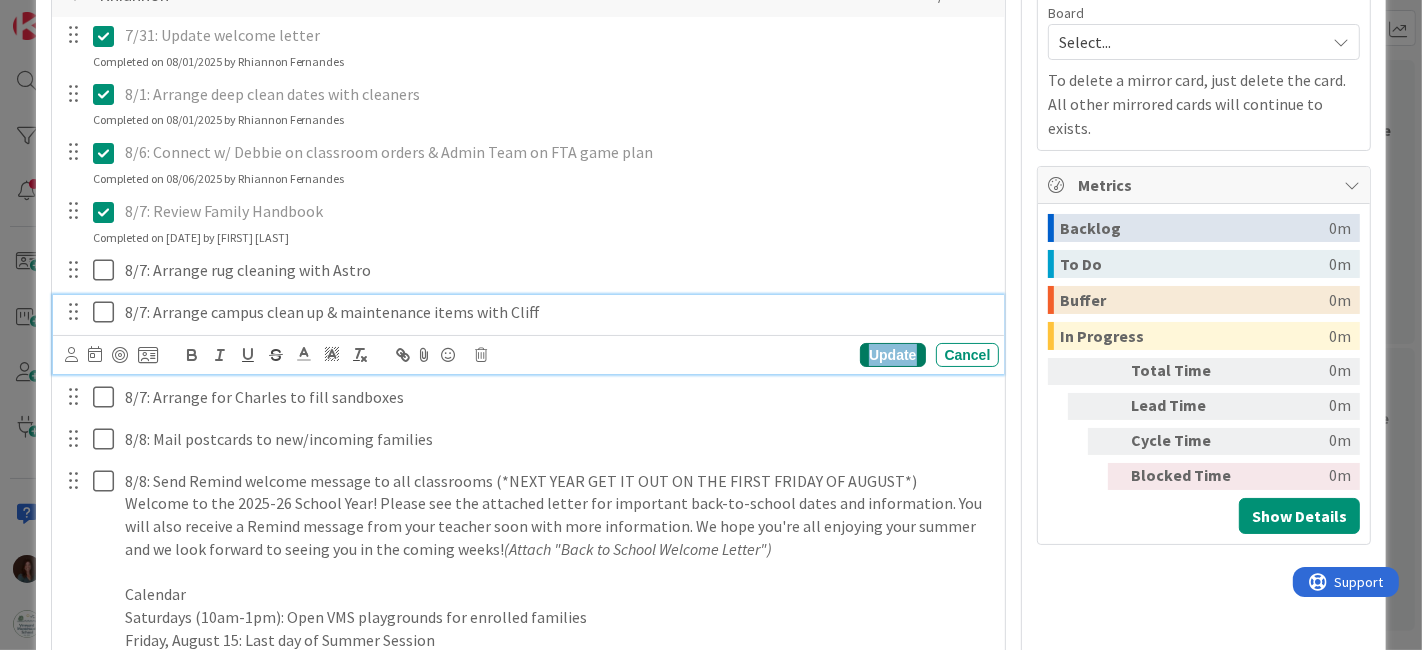 click on "Update" at bounding box center [892, 355] 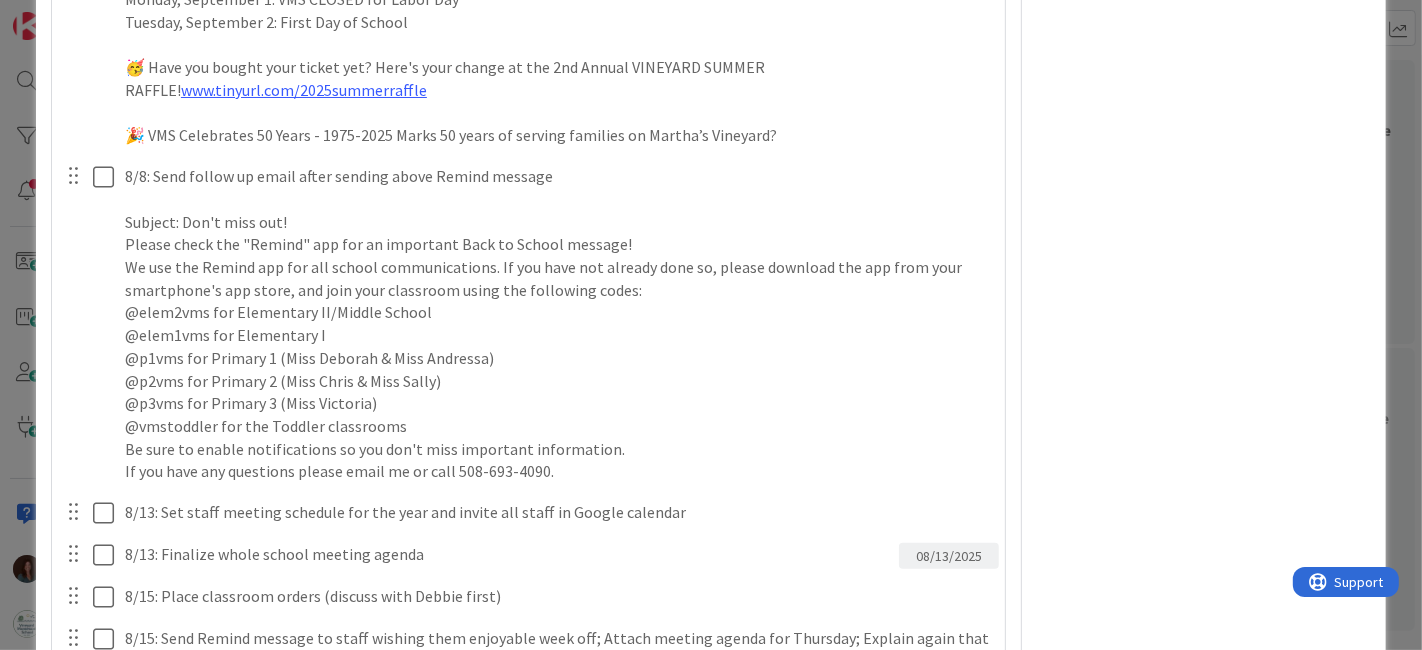 scroll, scrollTop: 1888, scrollLeft: 0, axis: vertical 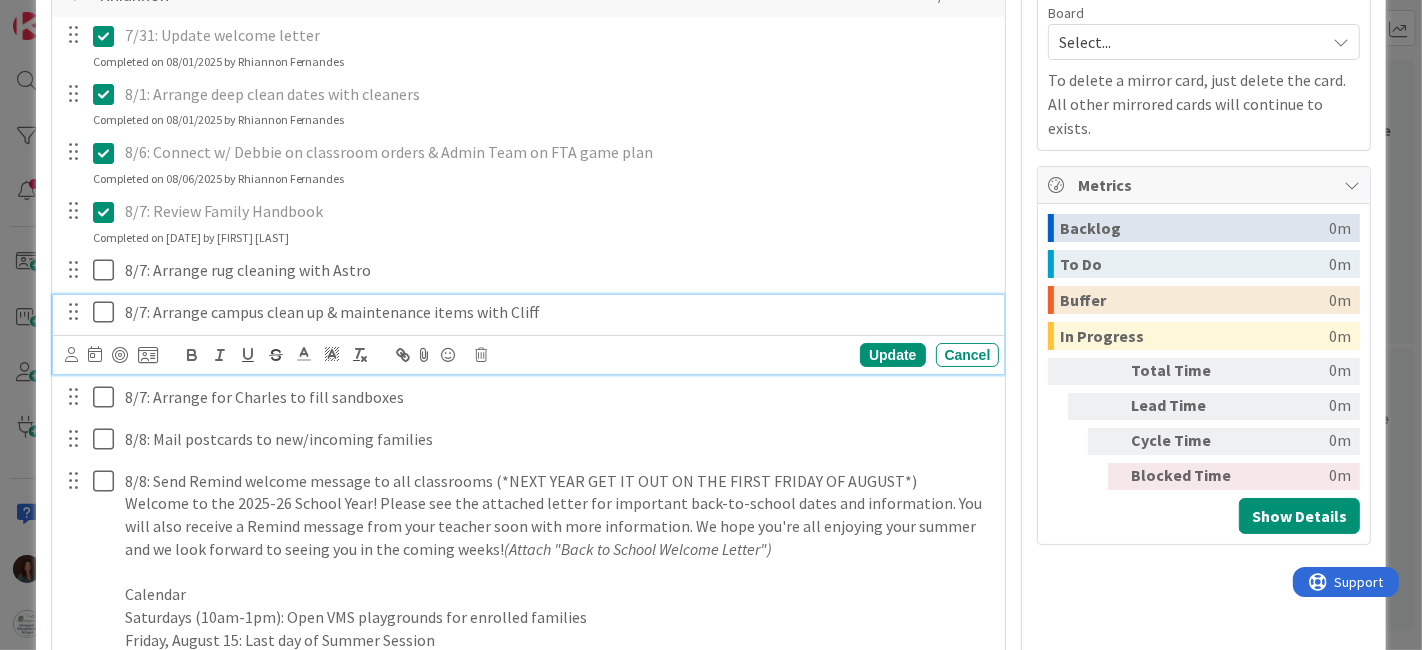 click on "8/7: Arrange campus clean up & maintenance items with Cliff" at bounding box center (558, 312) 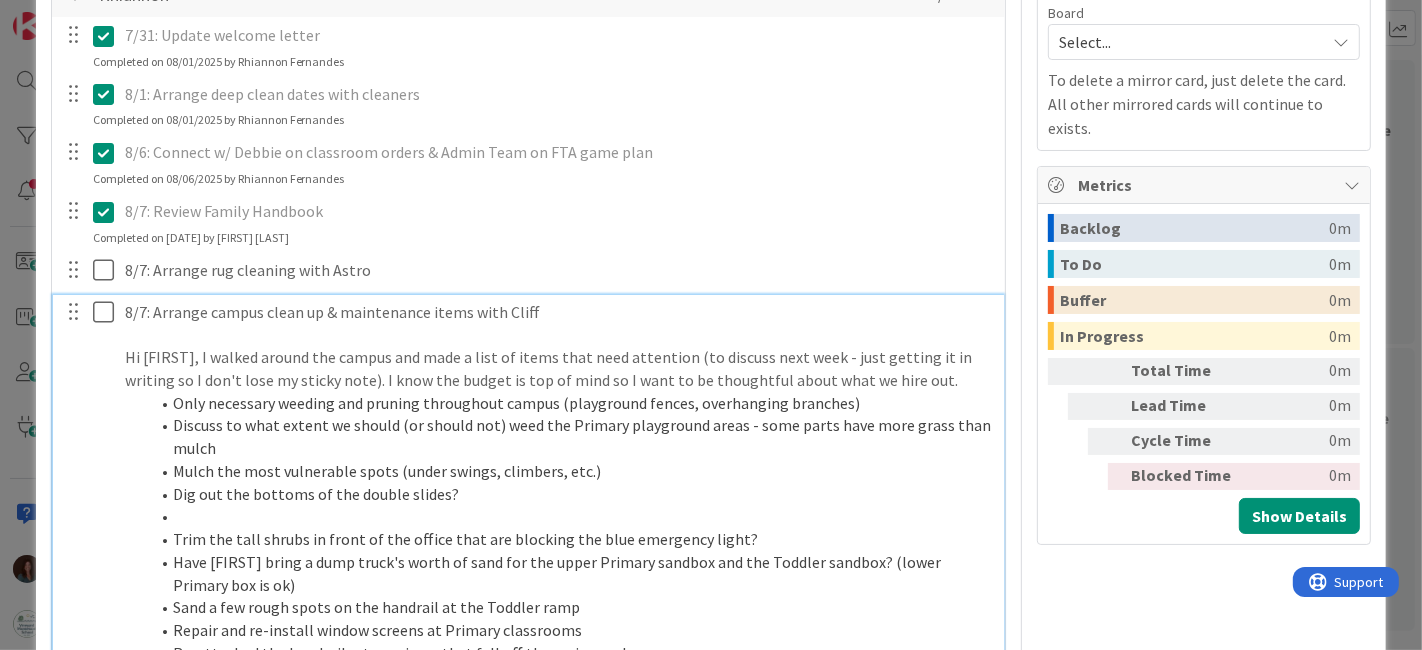 scroll, scrollTop: 1395, scrollLeft: 0, axis: vertical 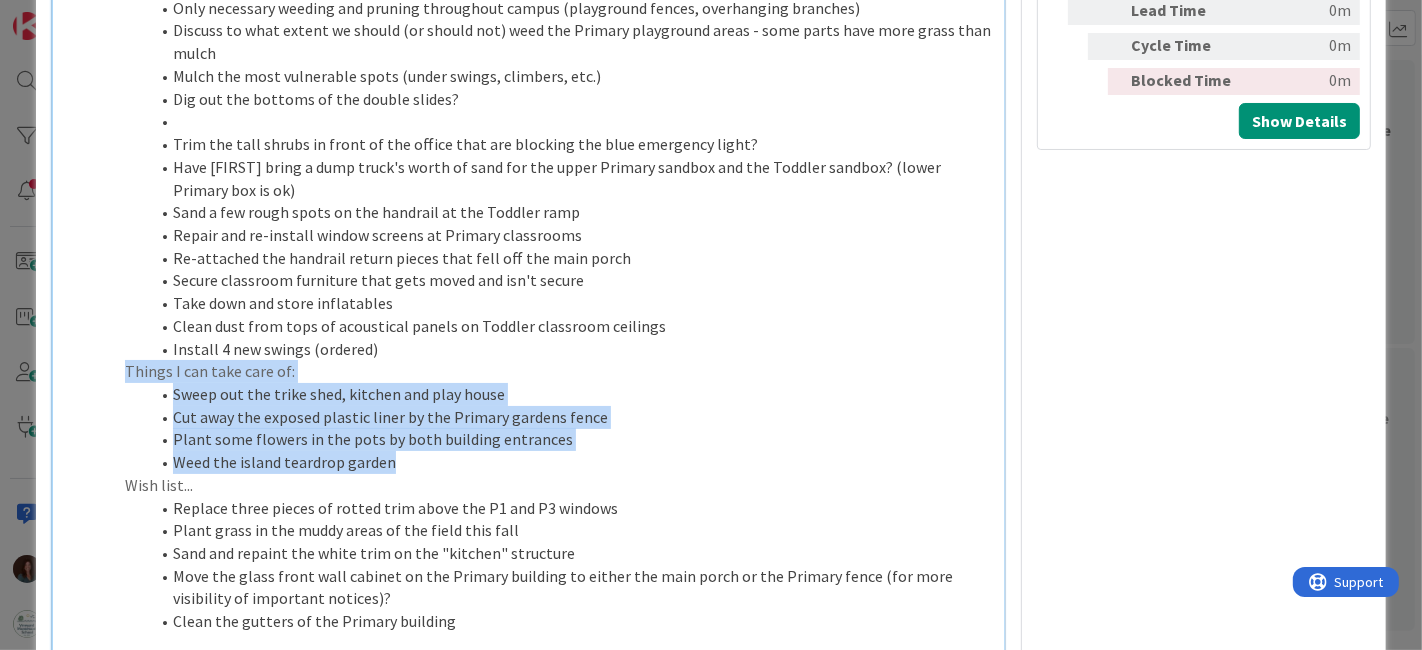 drag, startPoint x: 338, startPoint y: 461, endPoint x: 110, endPoint y: 370, distance: 245.4893 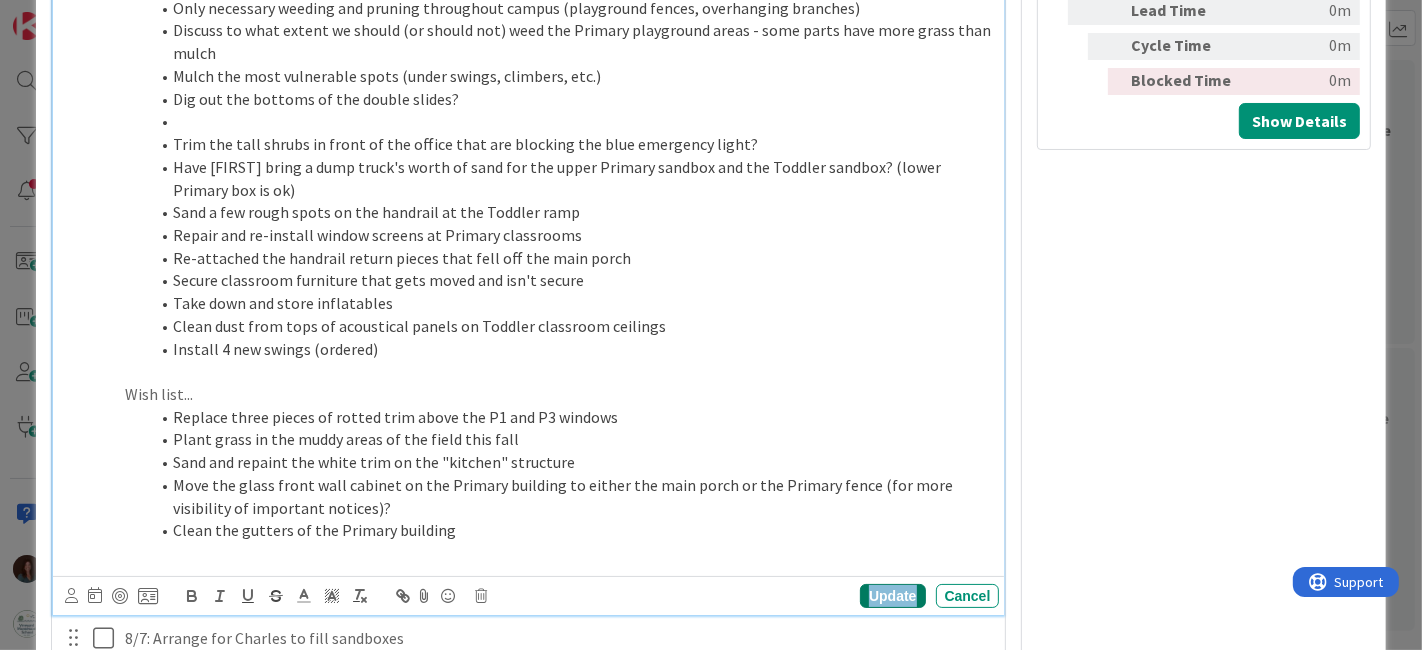 click on "Update" at bounding box center (892, 596) 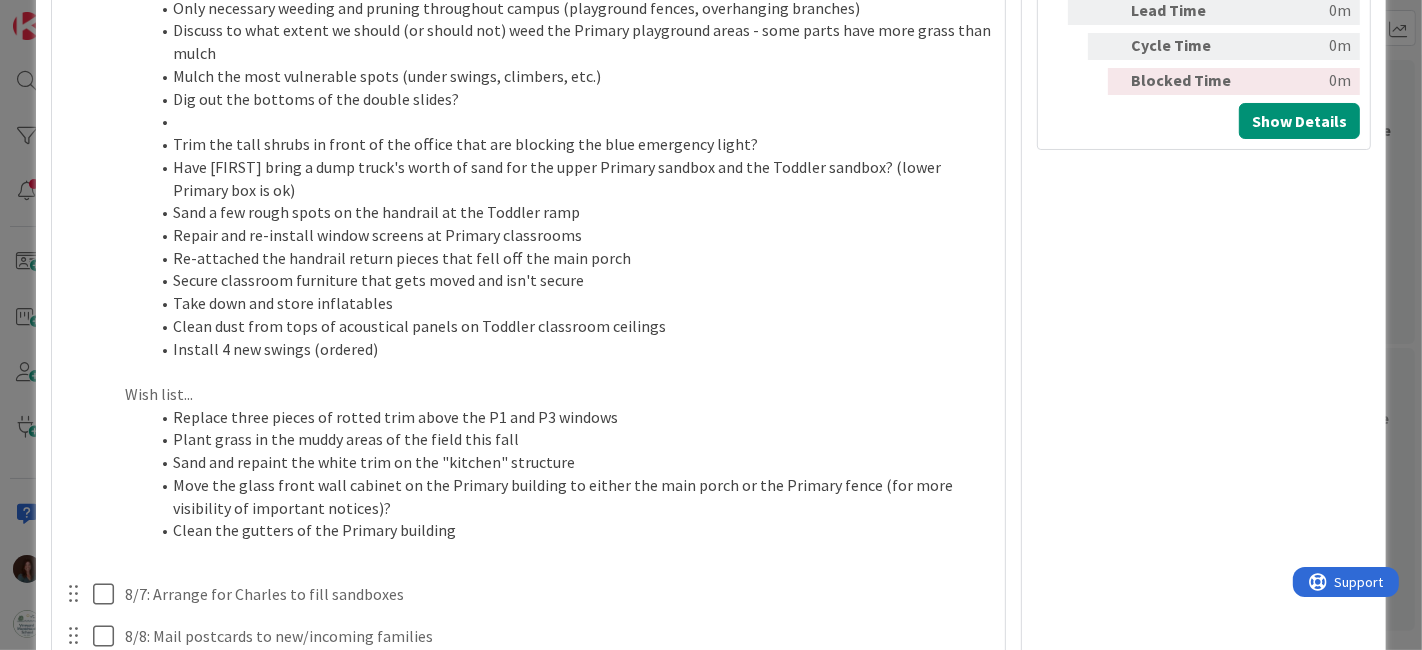scroll, scrollTop: 1062, scrollLeft: 0, axis: vertical 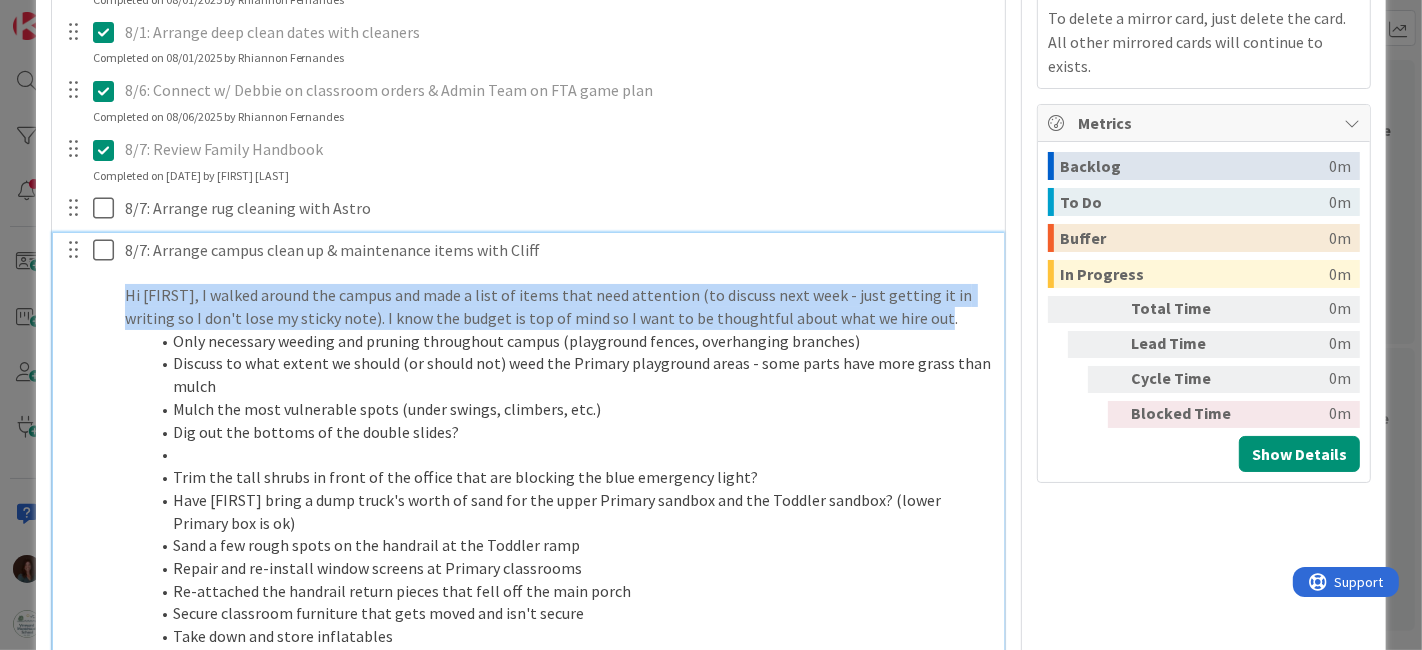 drag, startPoint x: 928, startPoint y: 319, endPoint x: 42, endPoint y: 284, distance: 886.69104 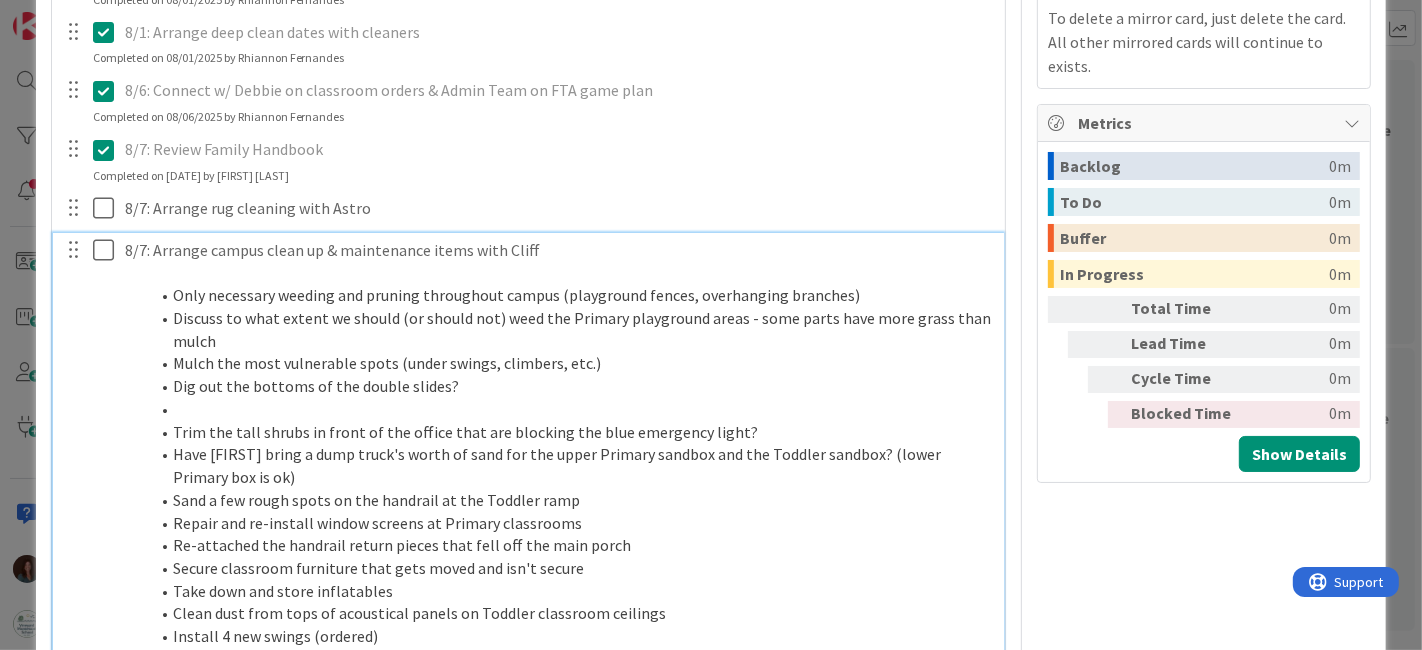click at bounding box center [558, 273] 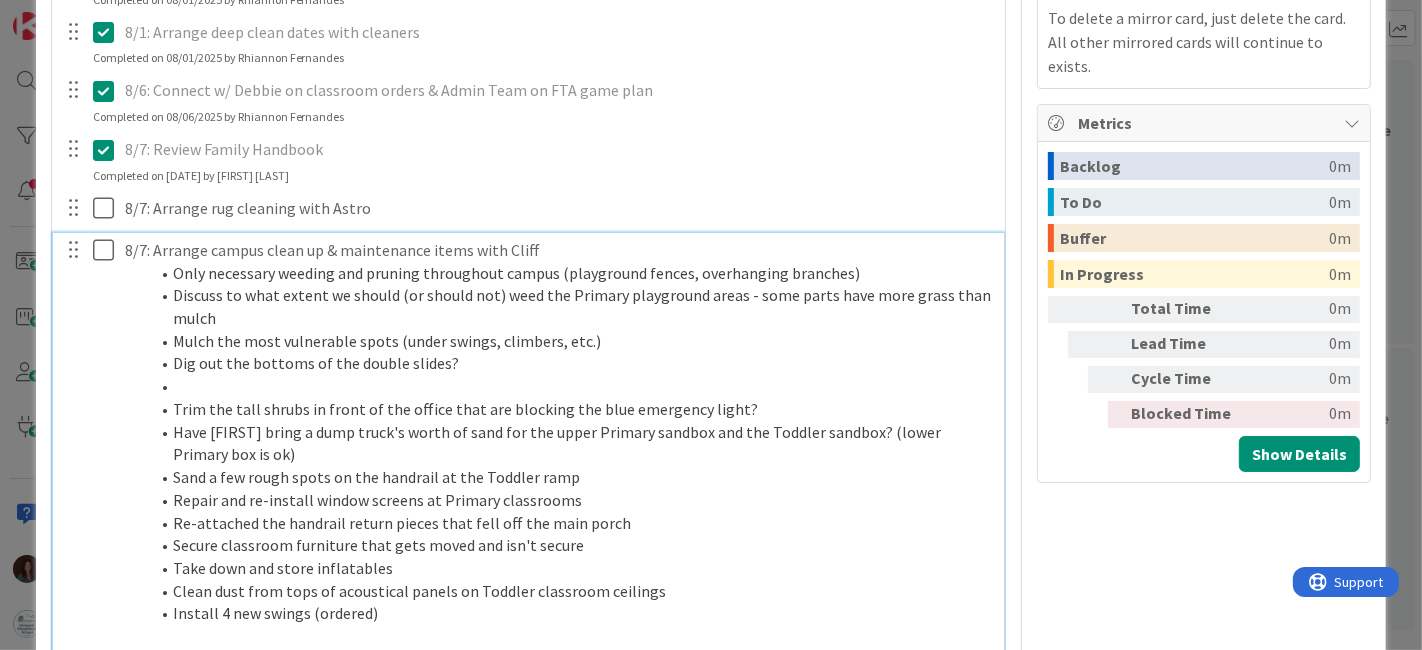 click on "8/7: Arrange campus clean up & maintenance items with Cliff" at bounding box center (558, 250) 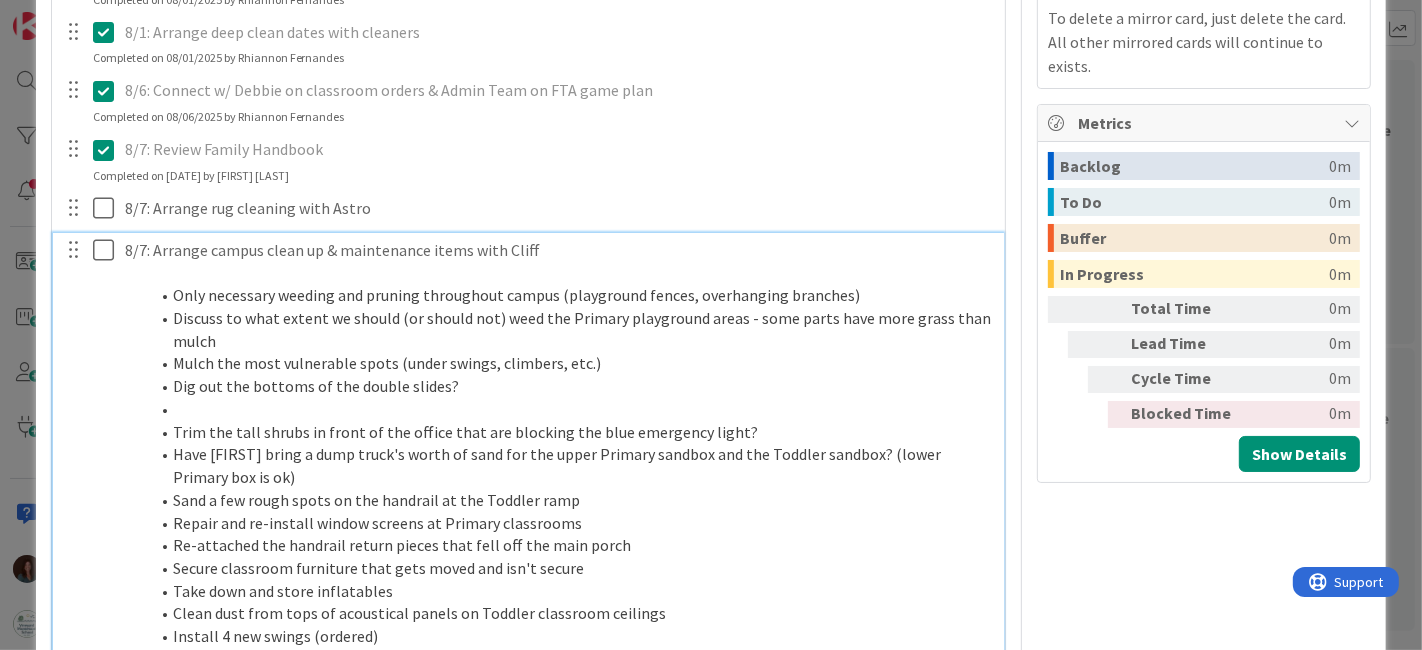 click at bounding box center (570, 409) 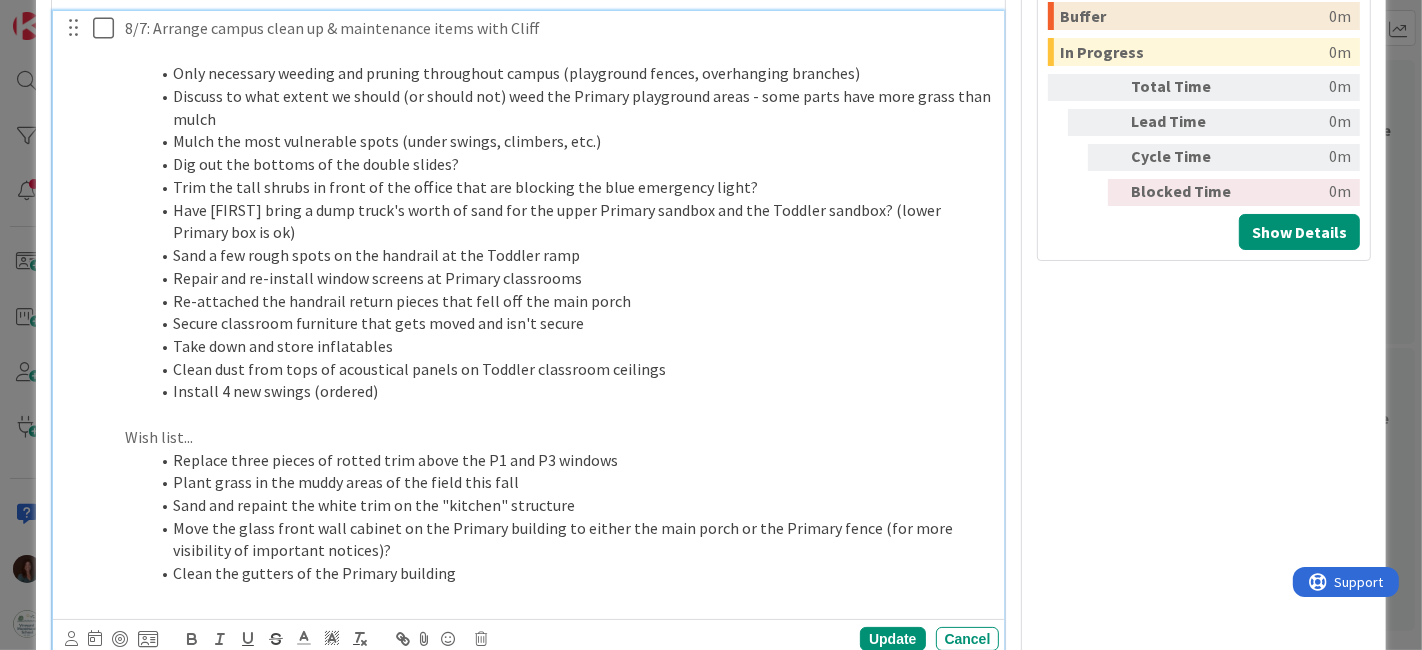 scroll, scrollTop: 1395, scrollLeft: 0, axis: vertical 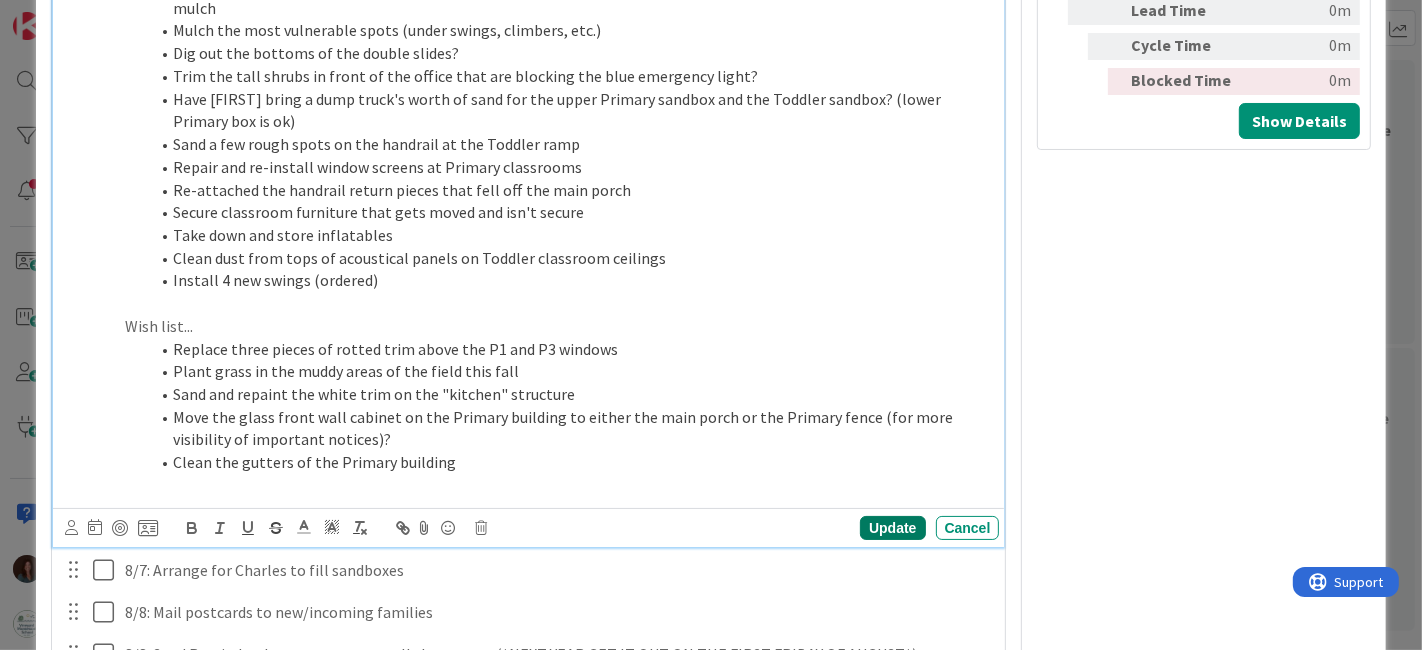 click on "Update" at bounding box center (892, 528) 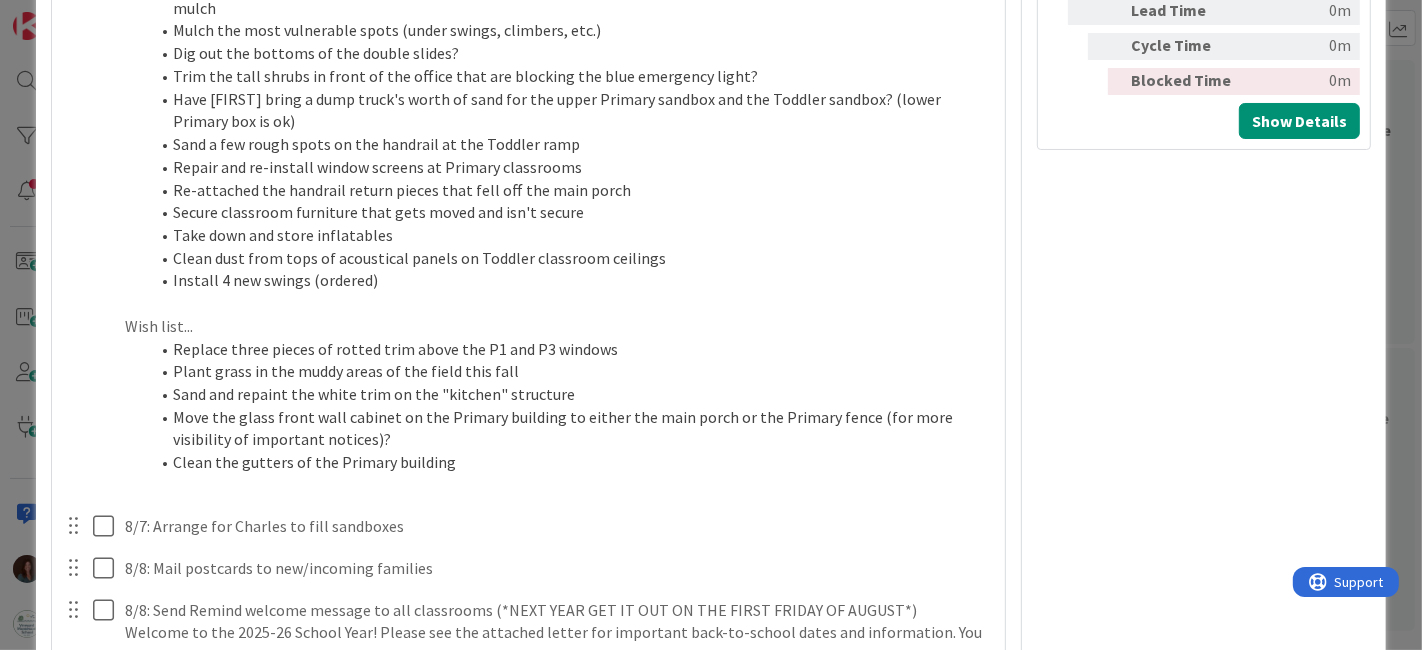 type on "x" 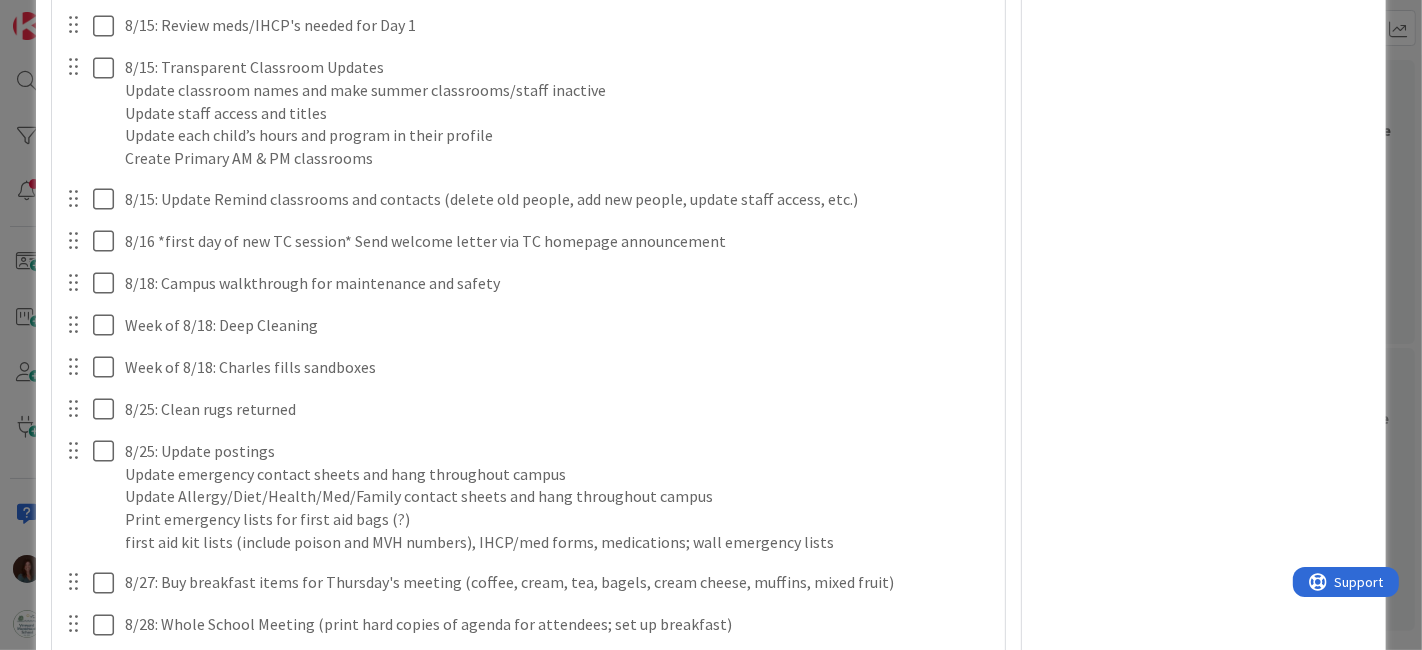 scroll, scrollTop: 3506, scrollLeft: 0, axis: vertical 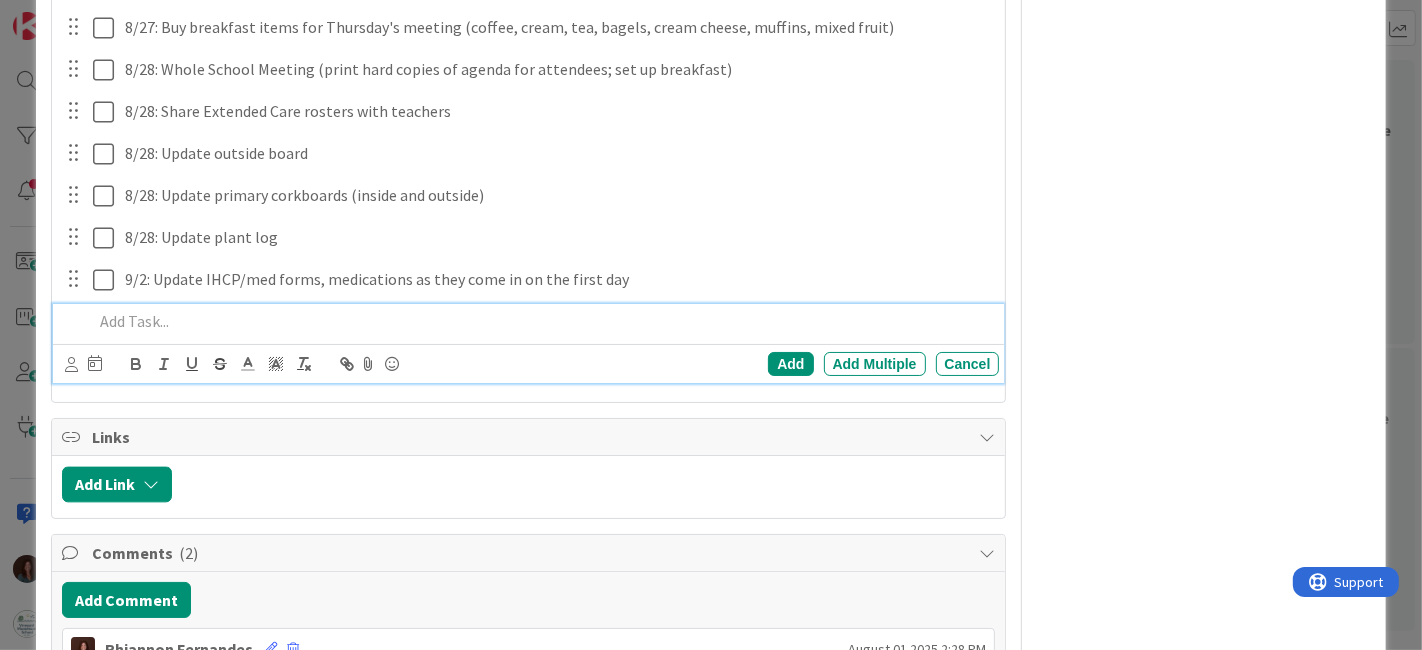 click at bounding box center [542, 321] 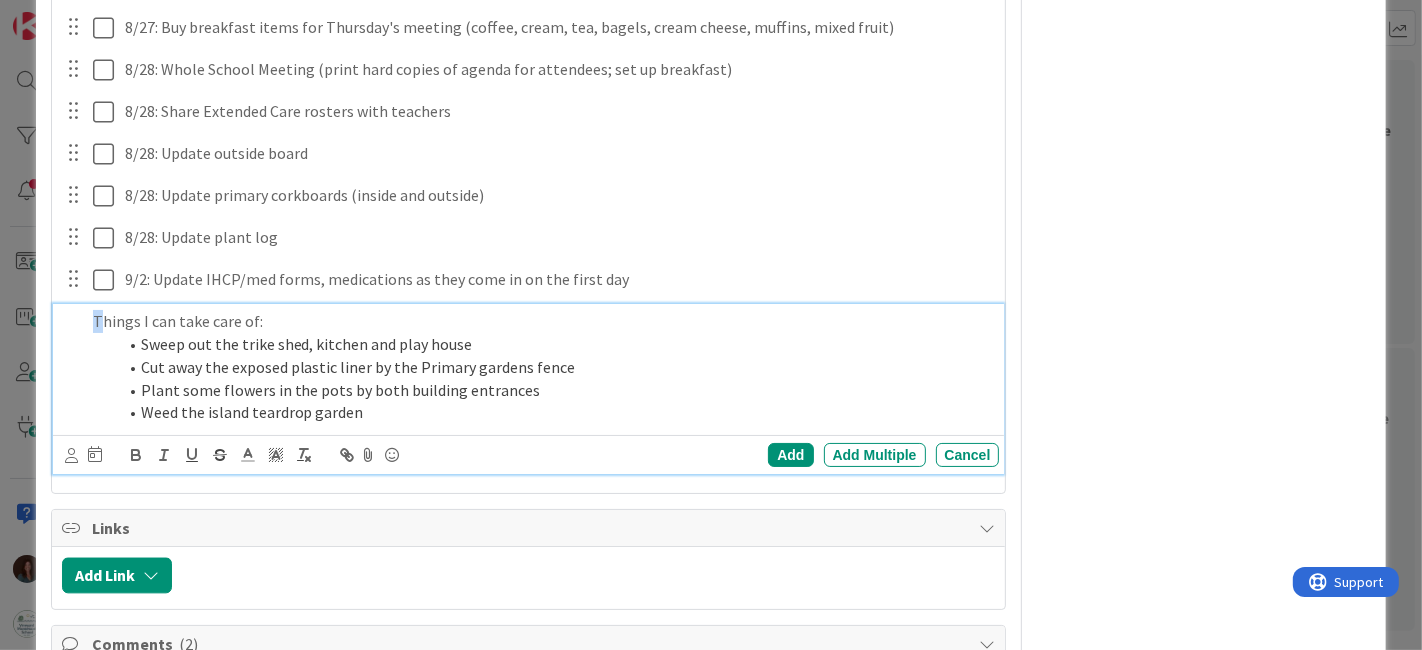 drag, startPoint x: 89, startPoint y: 320, endPoint x: 60, endPoint y: 326, distance: 29.614185 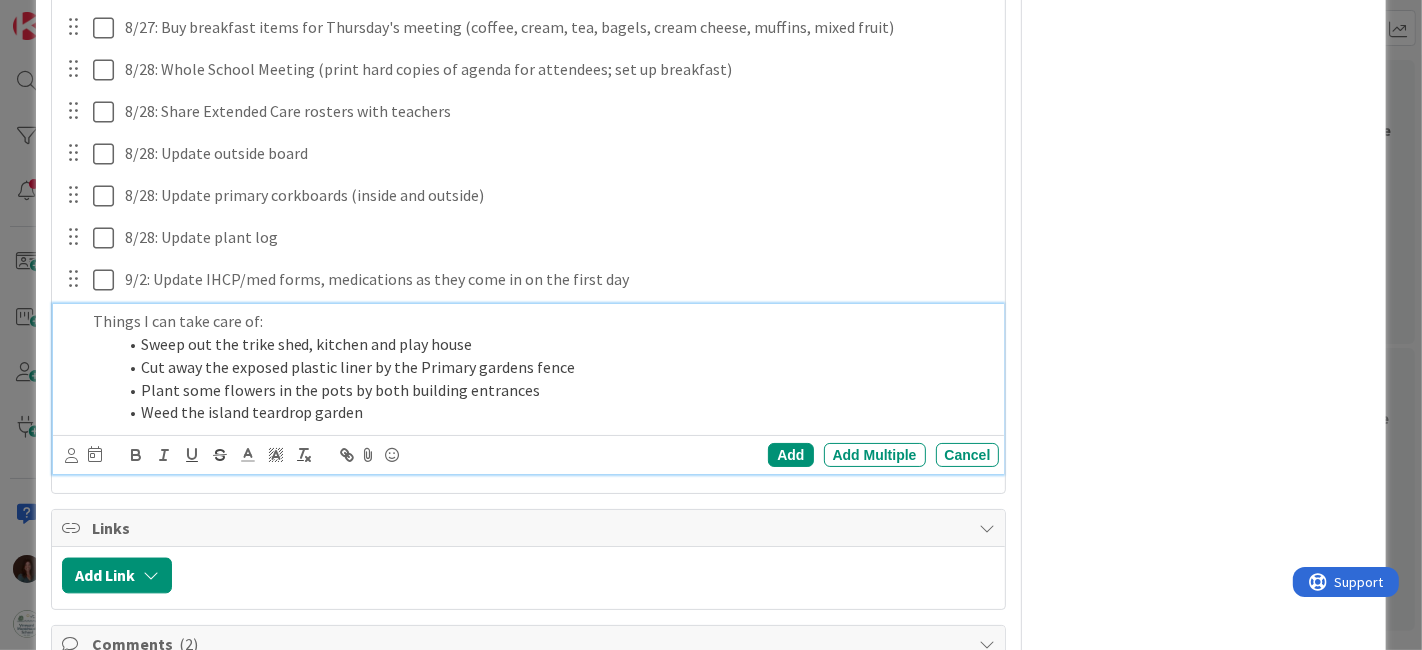 type 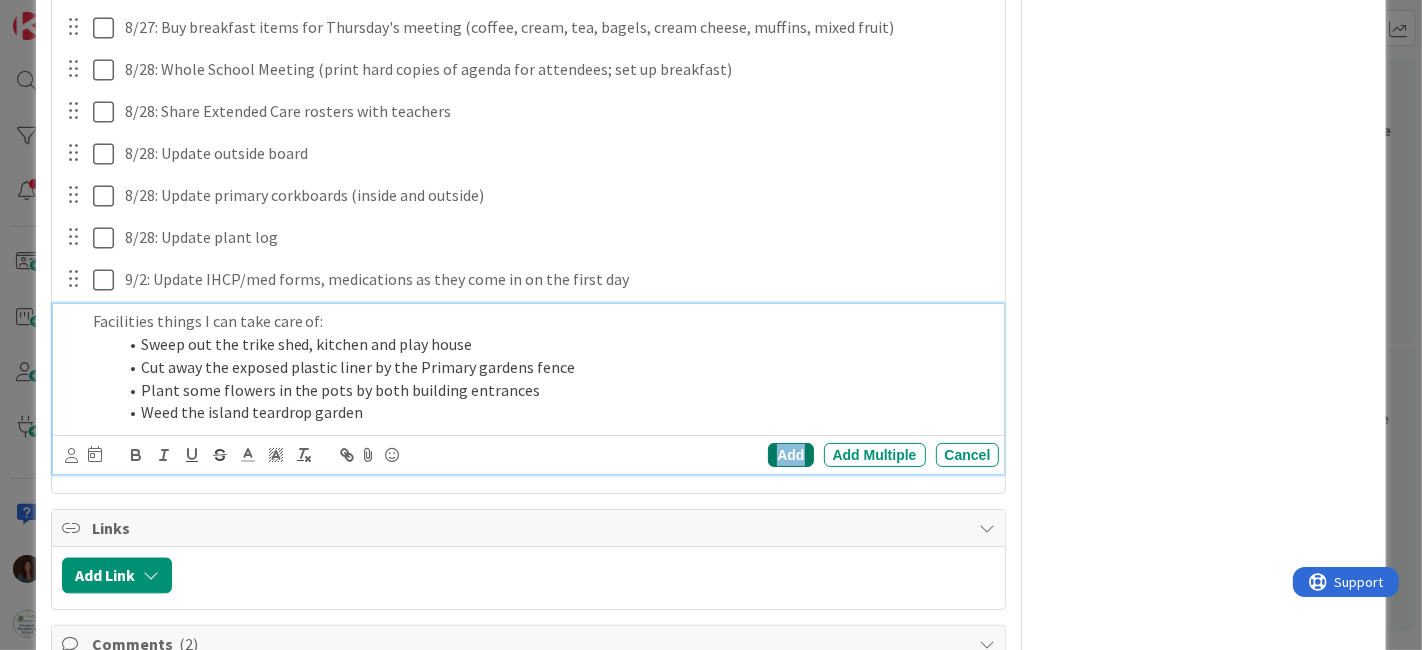 click on "Add" at bounding box center [790, 455] 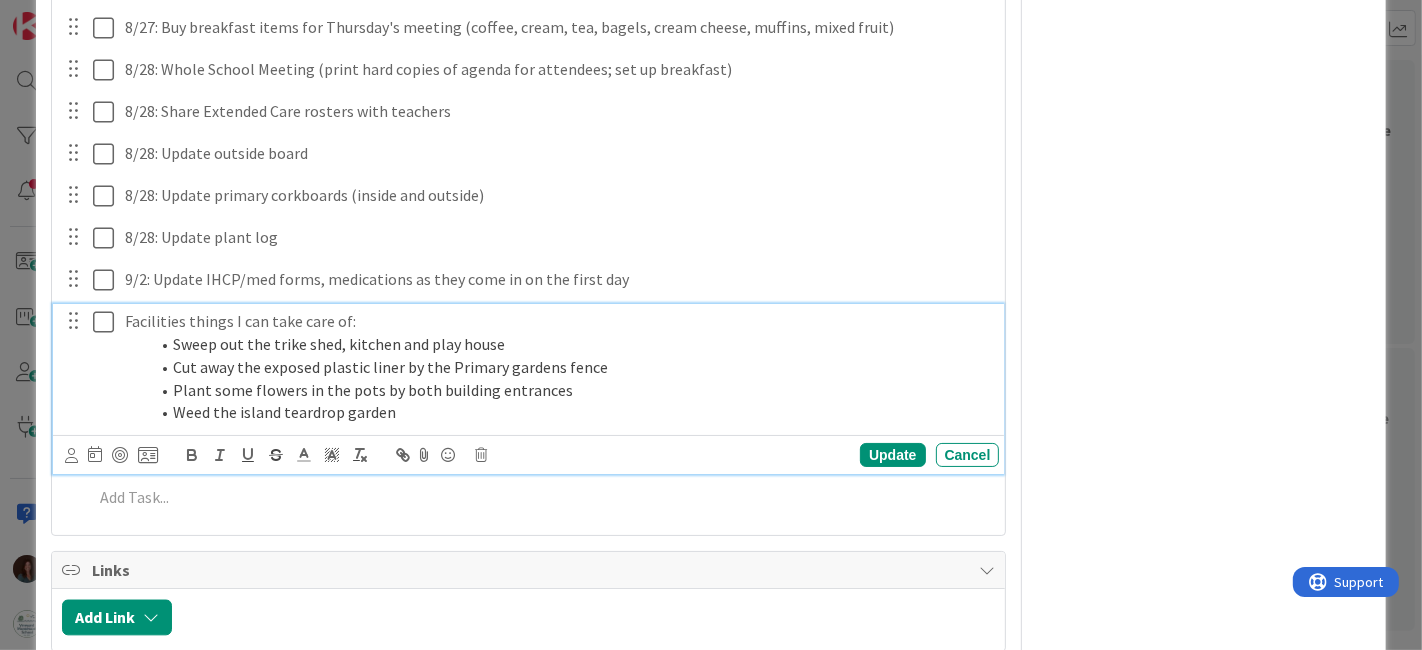 click on "Facilities things I can take care of: Sweep out the trike shed, kitchen and play house Cut away the exposed plastic liner by the Primary gardens fence Plant some flowers in the pots by both building entrances Weed the island teardrop garden" at bounding box center [558, 367] 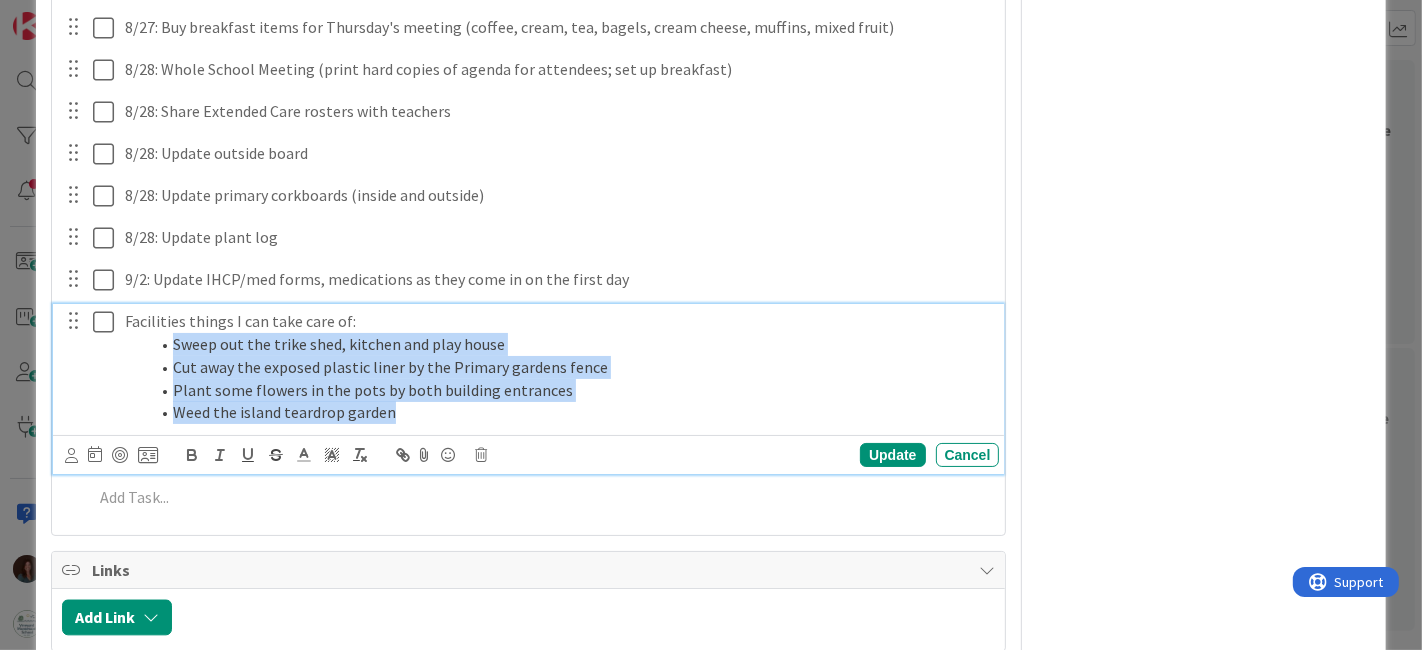 drag, startPoint x: 380, startPoint y: 404, endPoint x: 89, endPoint y: 332, distance: 299.7749 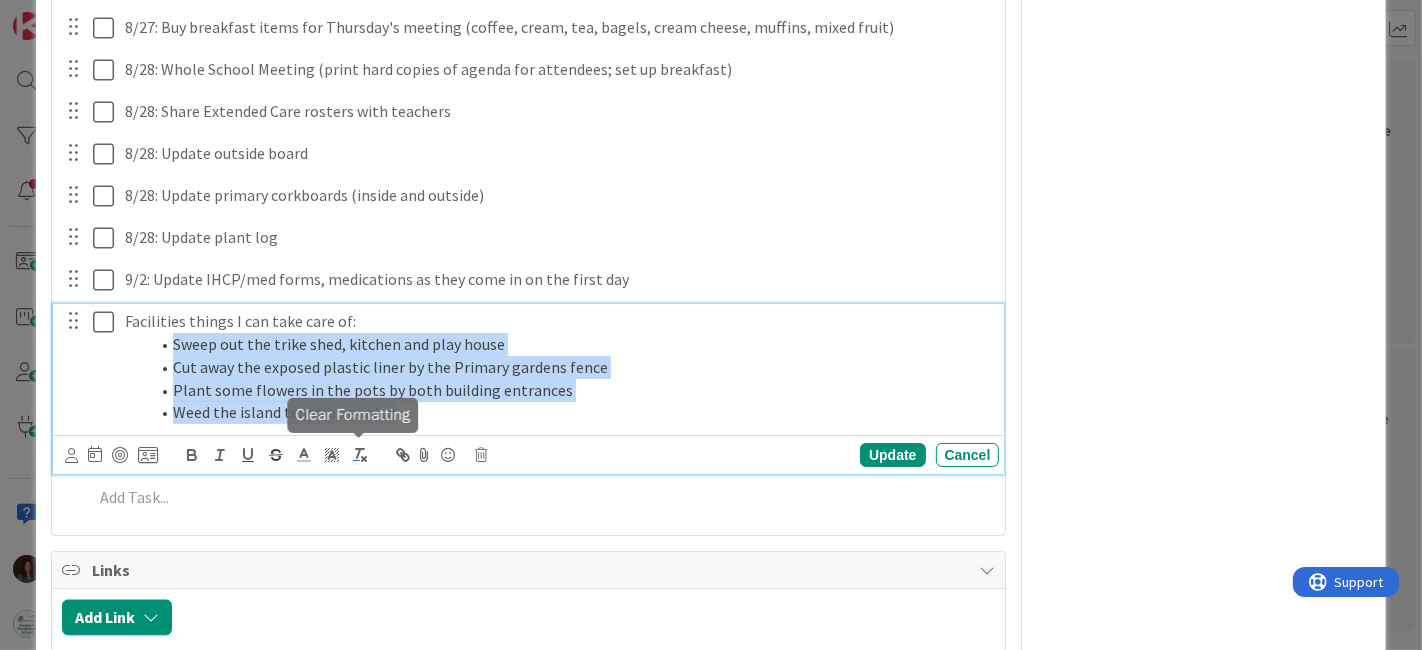 click 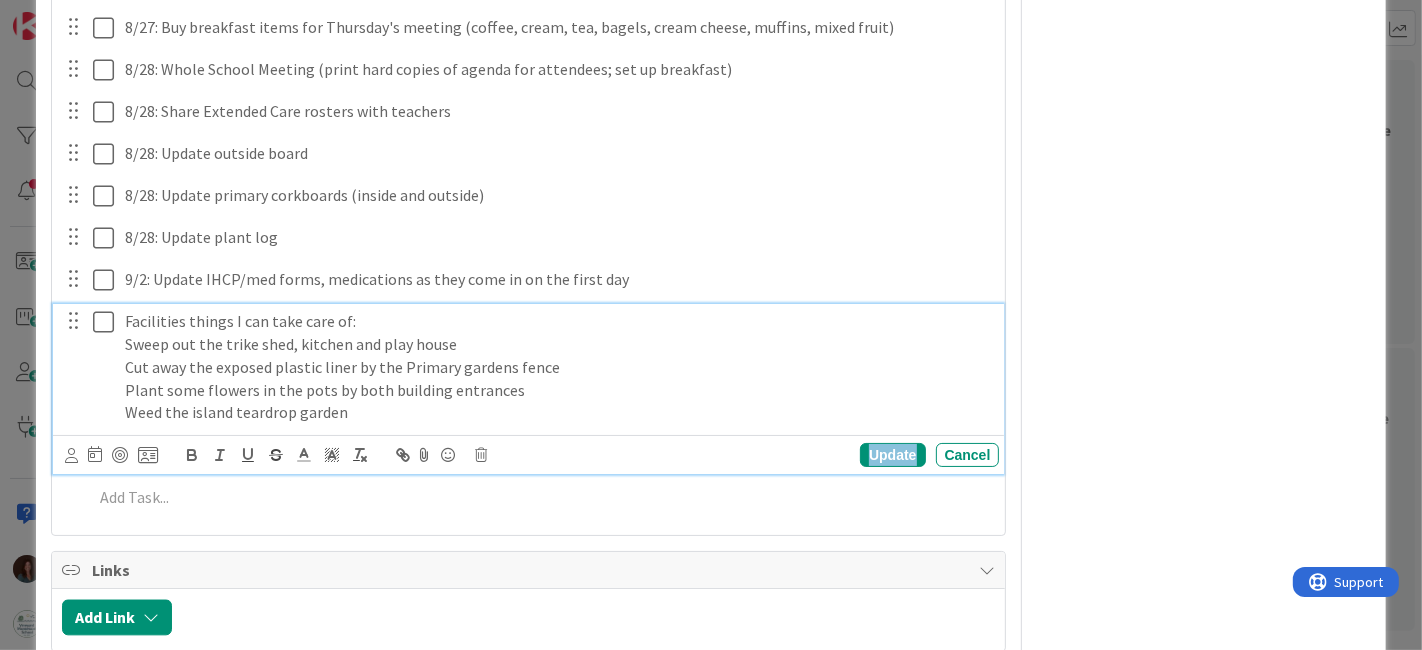 click on "Update" at bounding box center (892, 455) 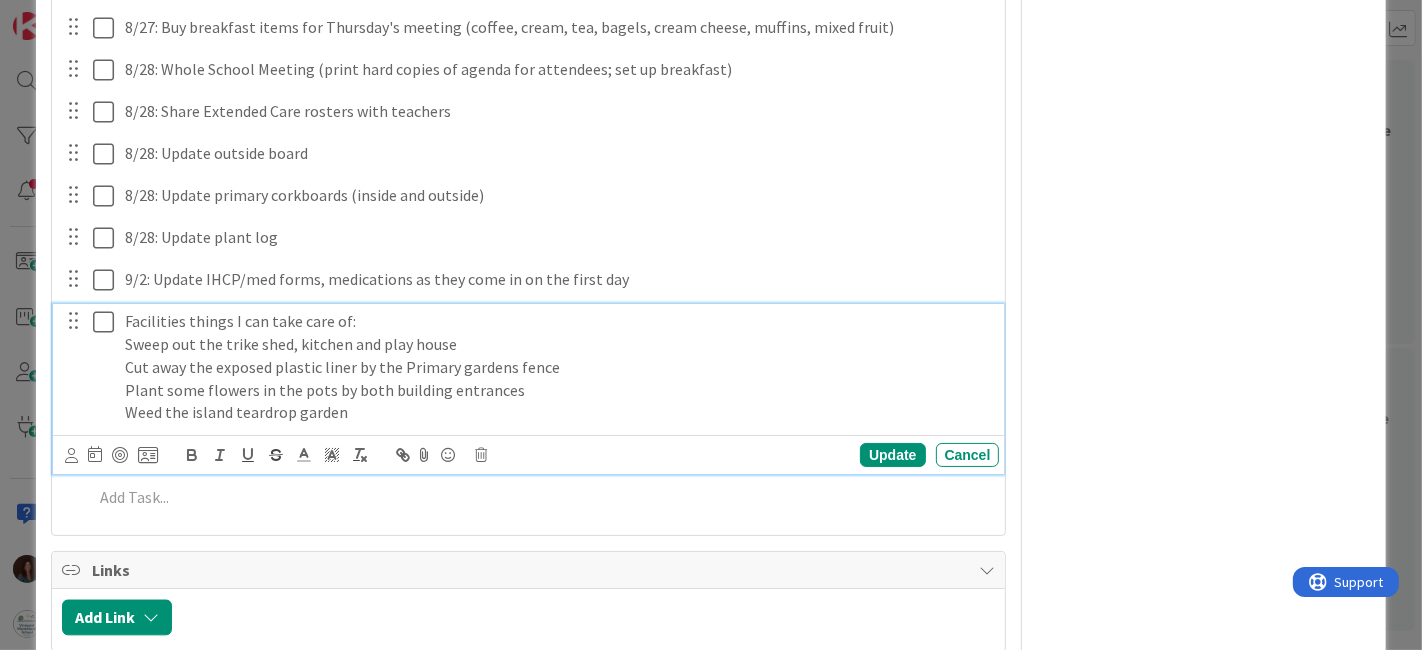 click on "Facilities things I can take care of:" at bounding box center (558, 321) 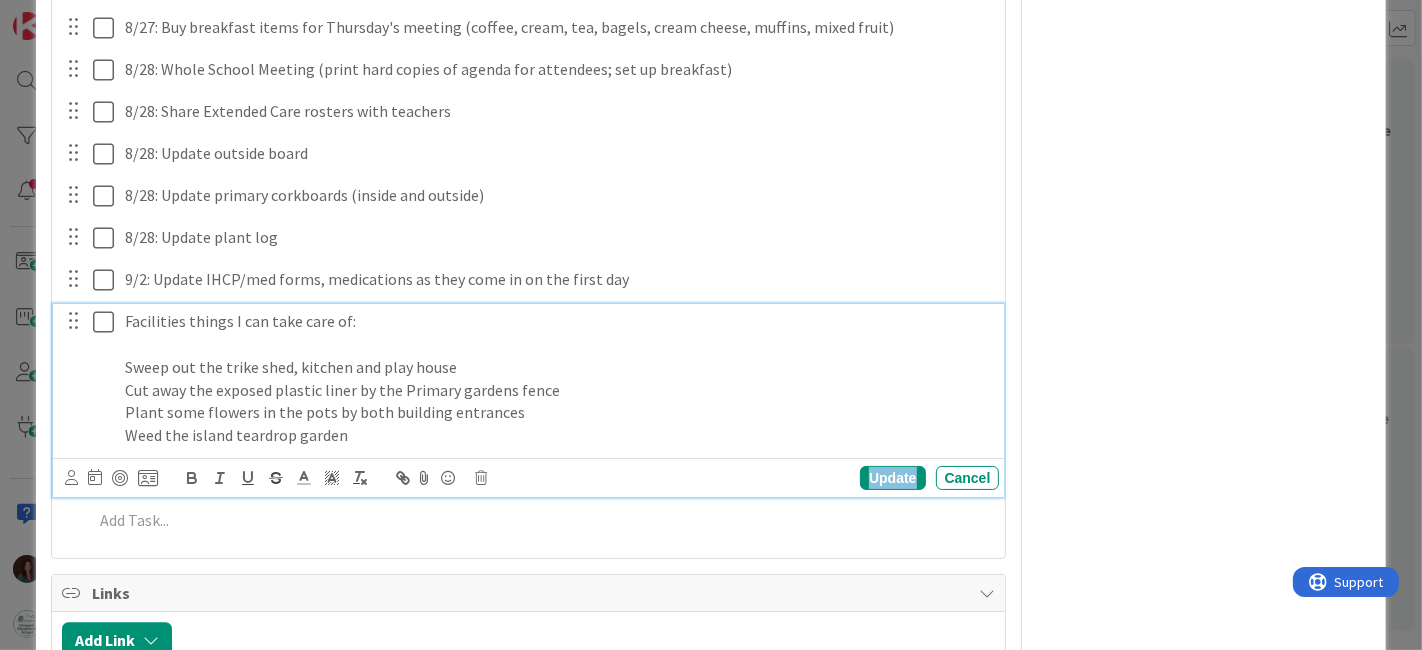 click on "Update" at bounding box center (892, 478) 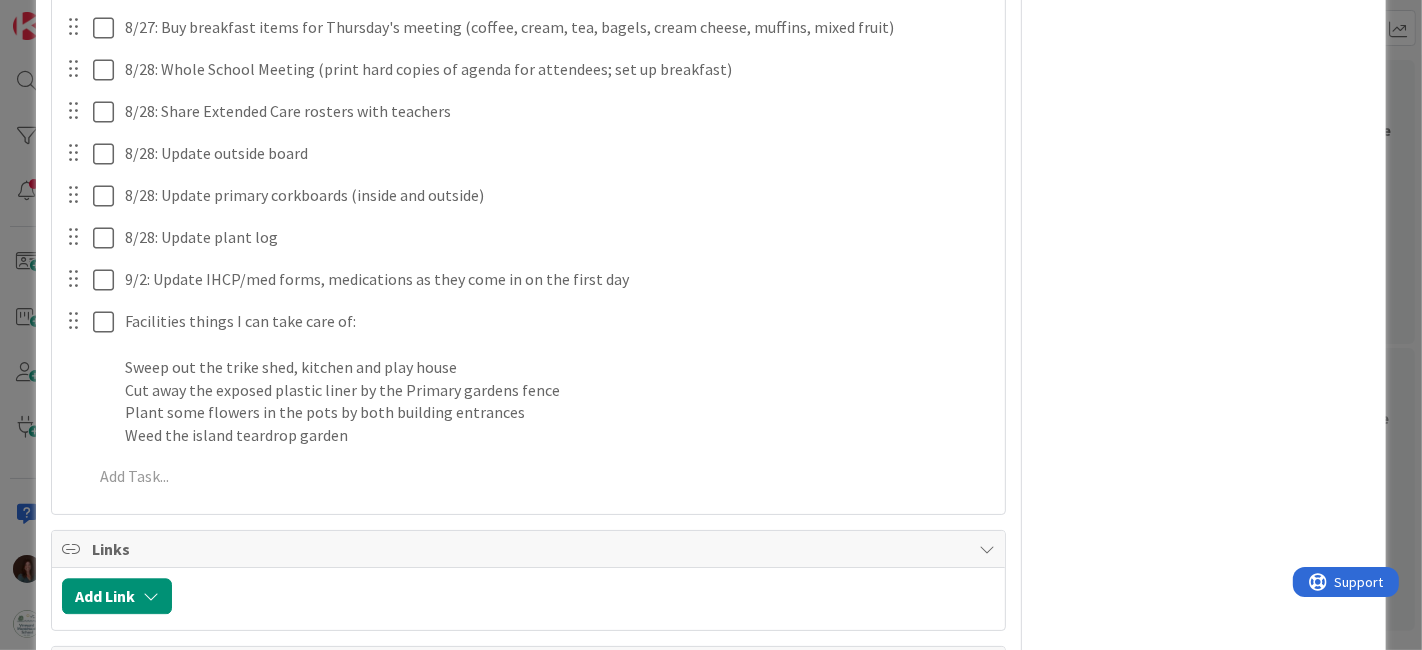 type on "x" 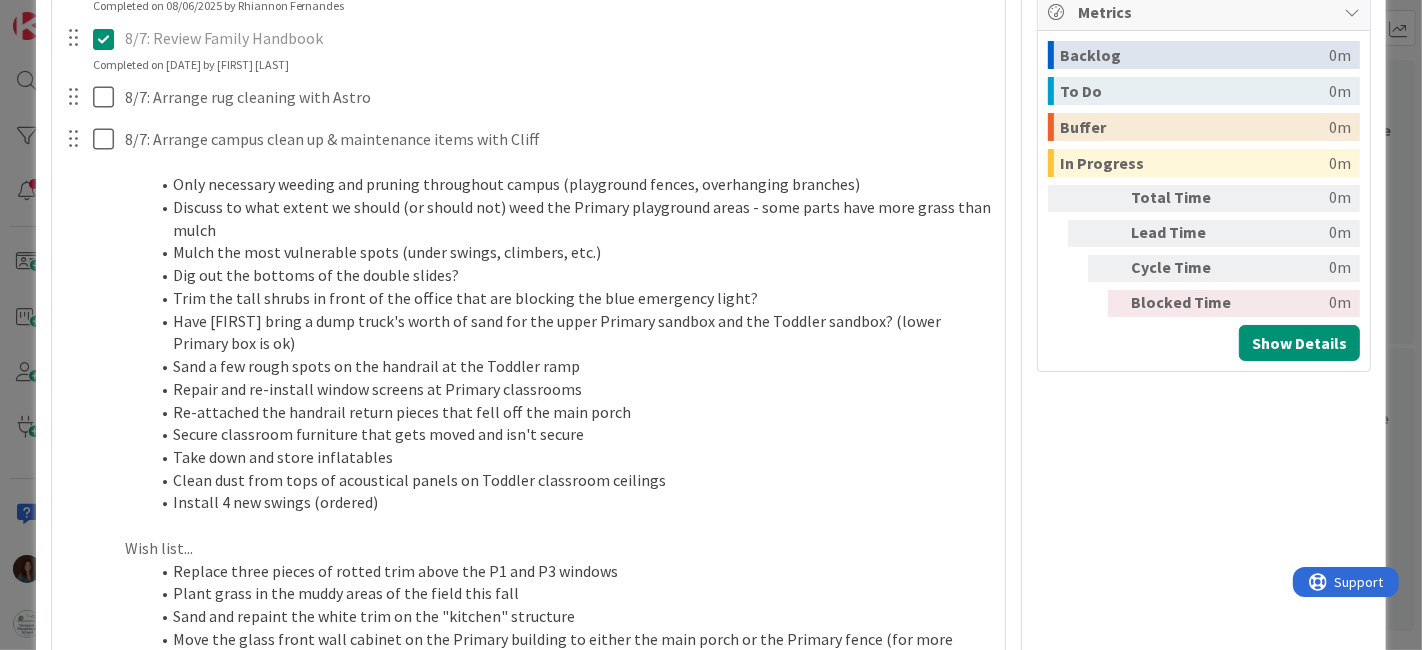 scroll, scrollTop: 951, scrollLeft: 0, axis: vertical 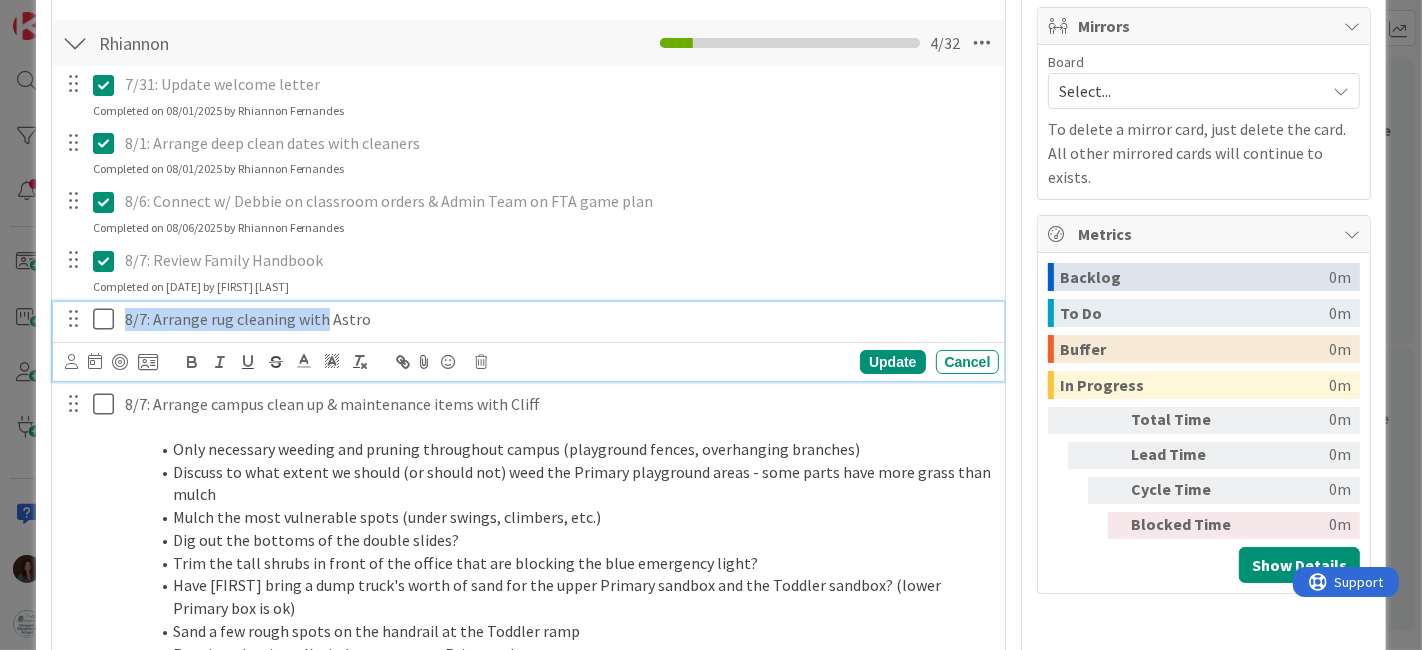 drag, startPoint x: 323, startPoint y: 315, endPoint x: 102, endPoint y: 320, distance: 221.05655 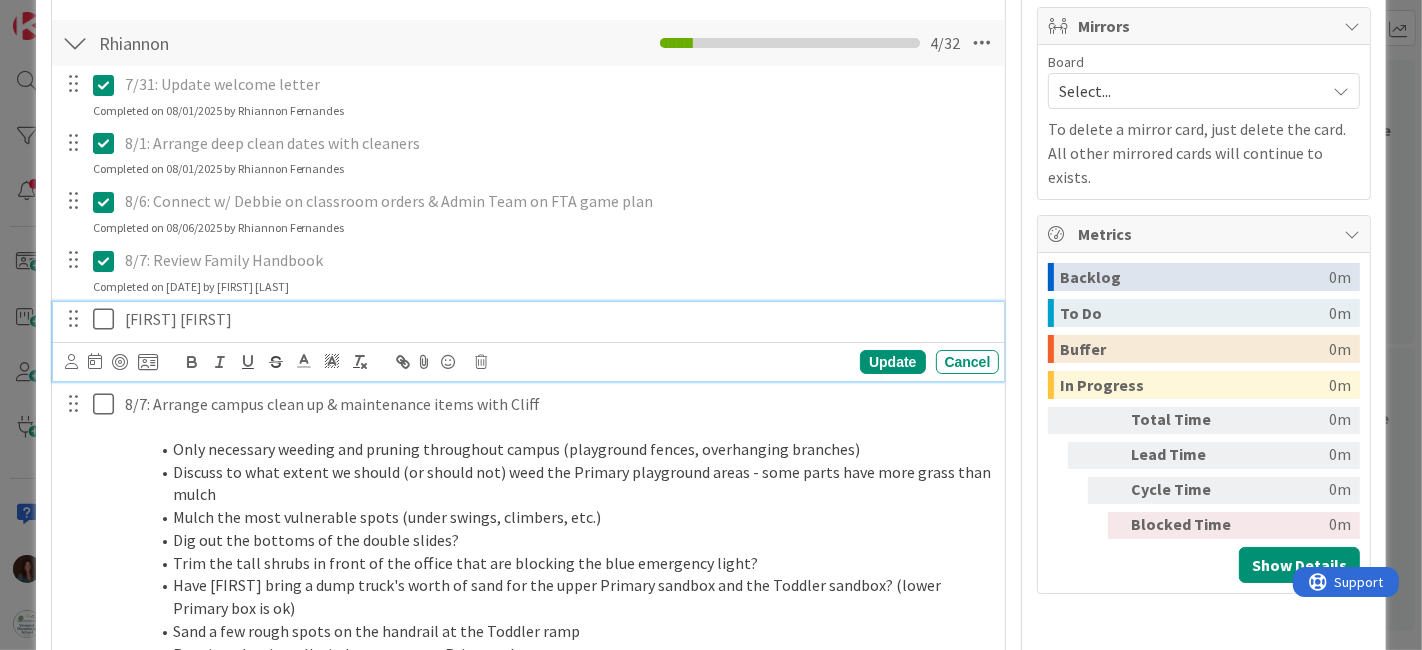 type 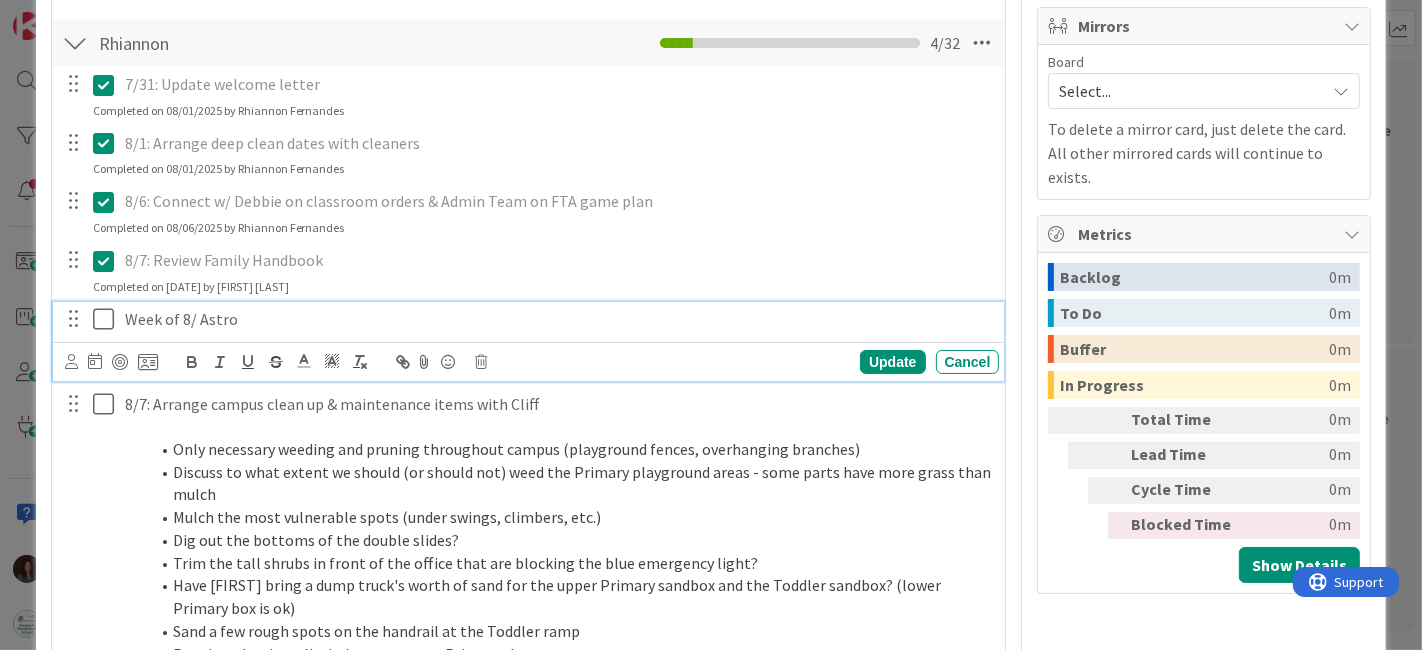 click on "Week of 8/ Astro" at bounding box center [558, 319] 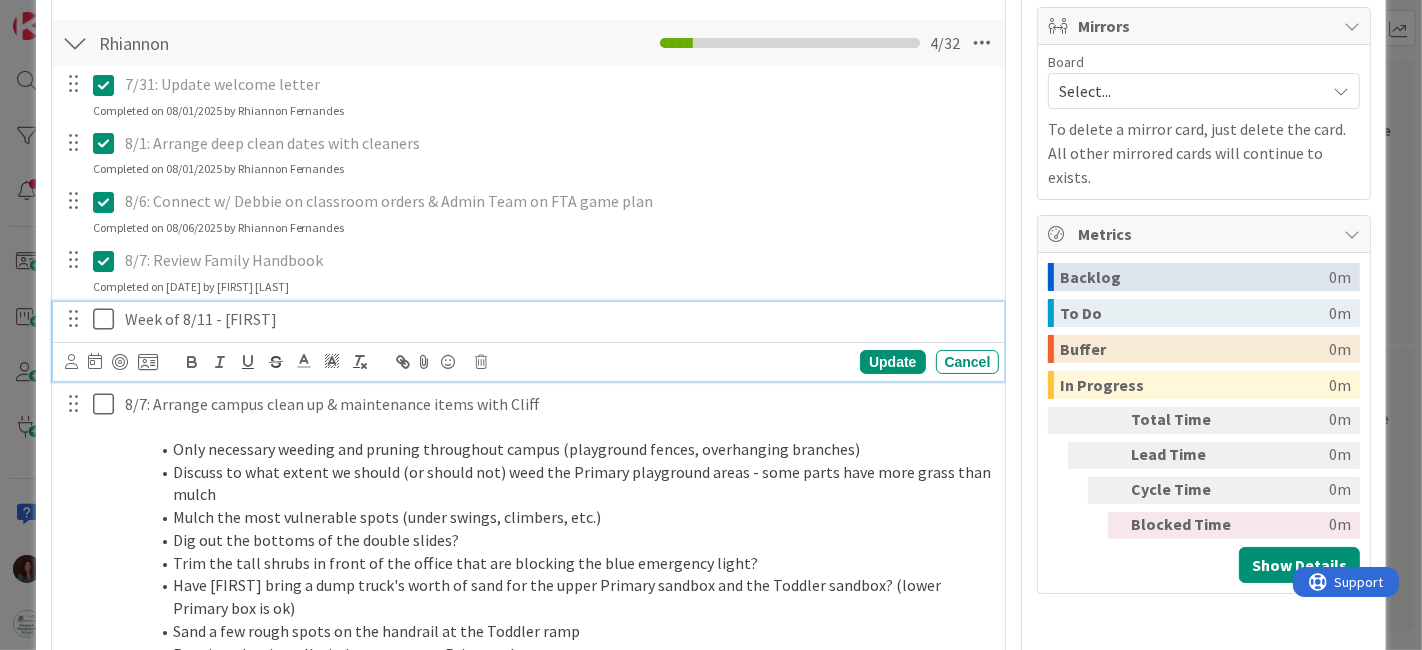 click on "Week of 8/11 - [FIRST]" at bounding box center [558, 319] 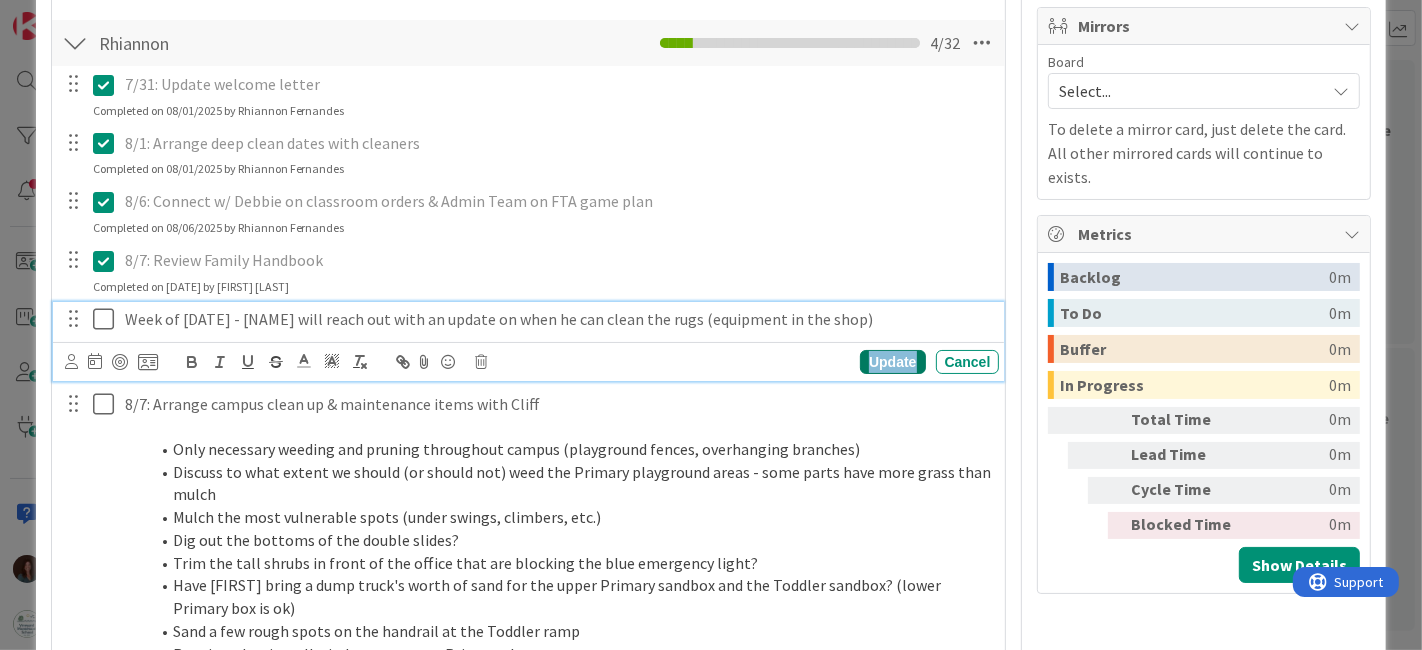 click on "Update" at bounding box center [892, 362] 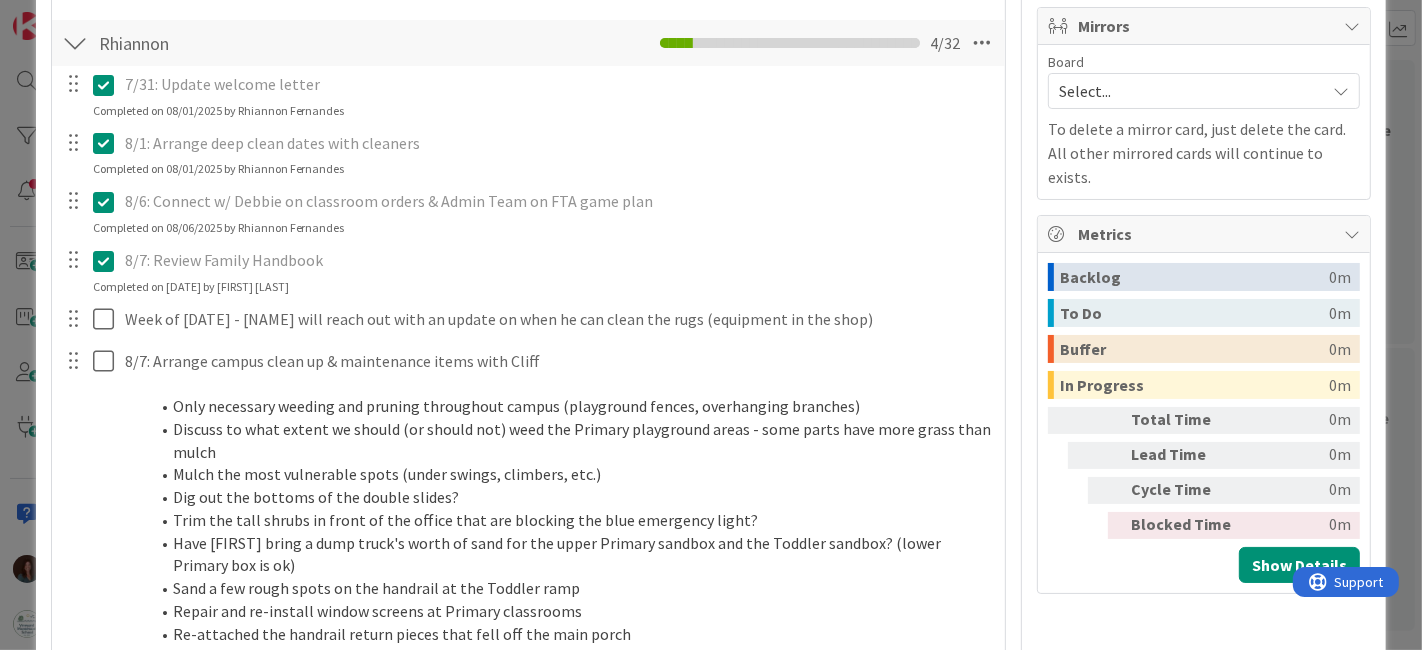 type on "x" 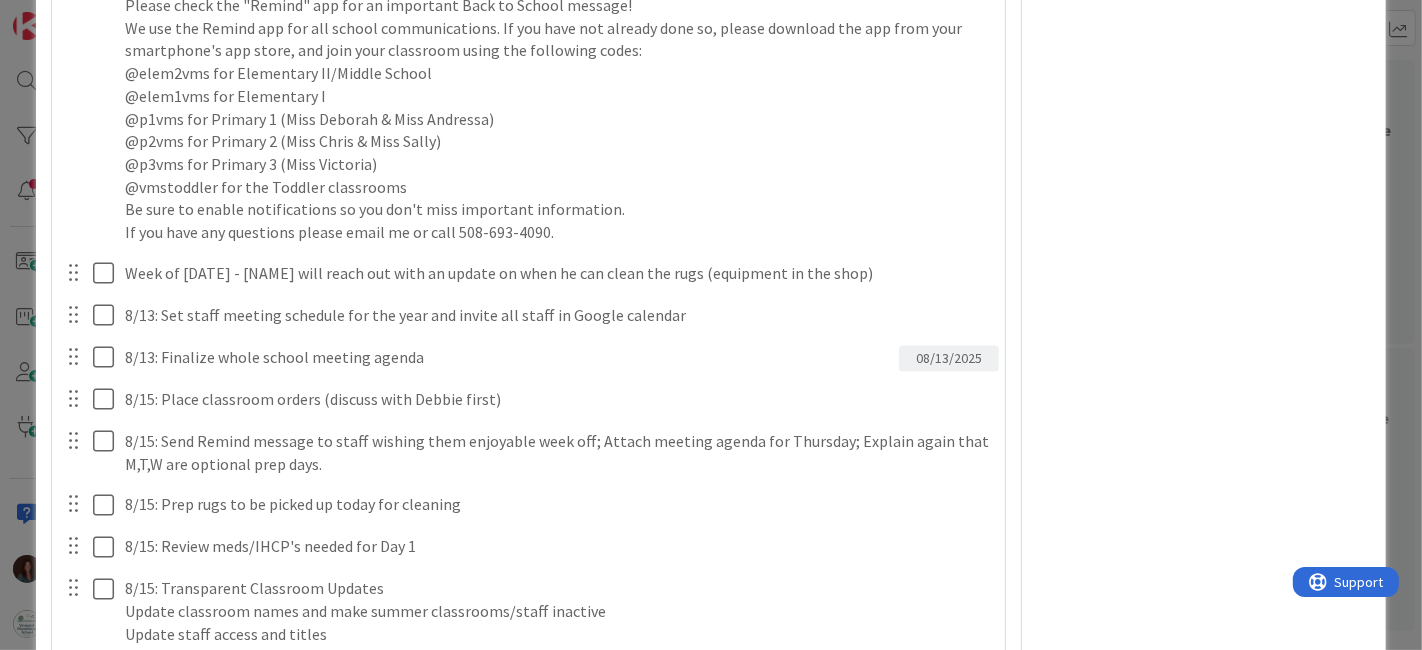 scroll, scrollTop: 2541, scrollLeft: 0, axis: vertical 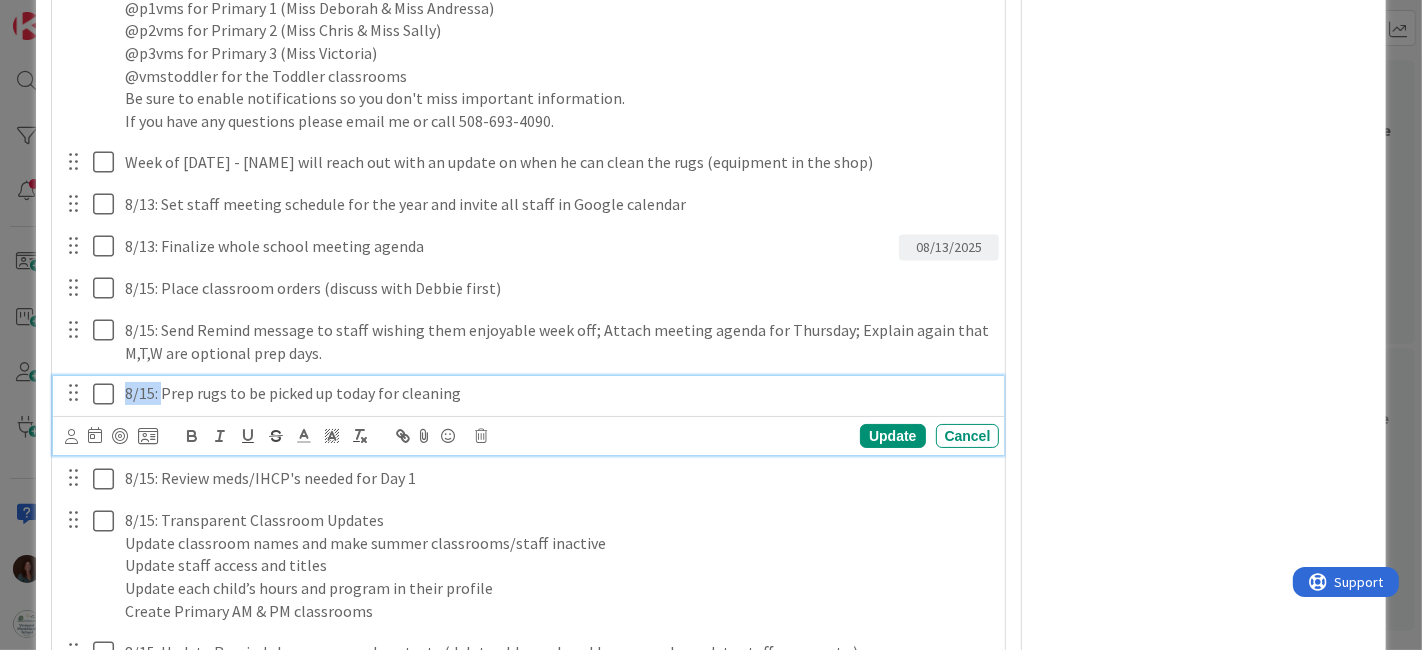 drag, startPoint x: 105, startPoint y: 390, endPoint x: 34, endPoint y: 390, distance: 71 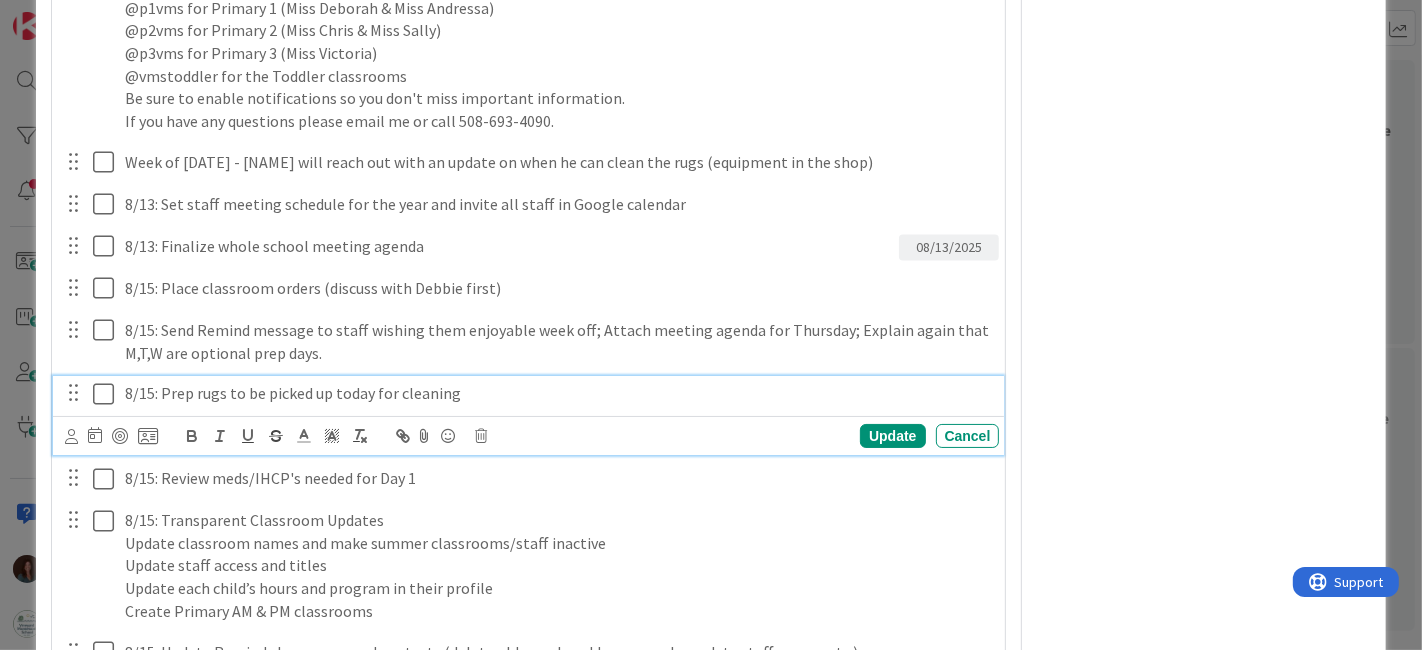type 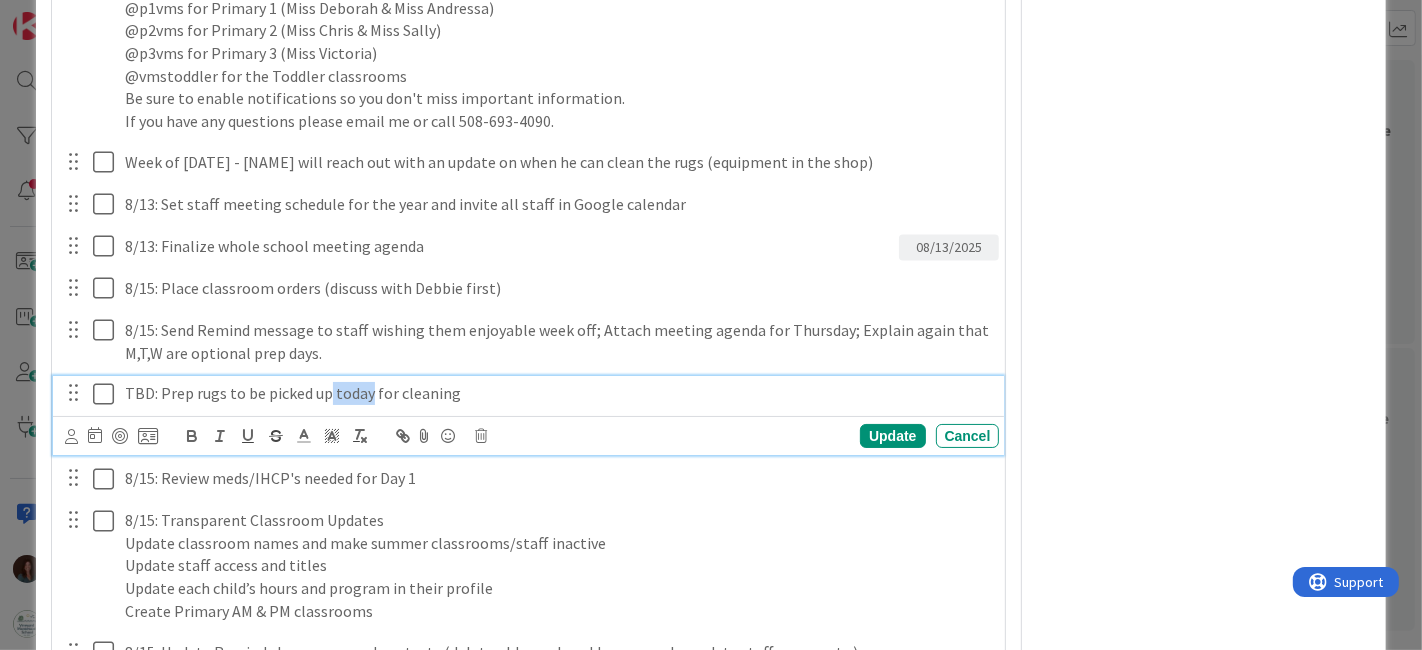 drag, startPoint x: 368, startPoint y: 391, endPoint x: 328, endPoint y: 401, distance: 41.231056 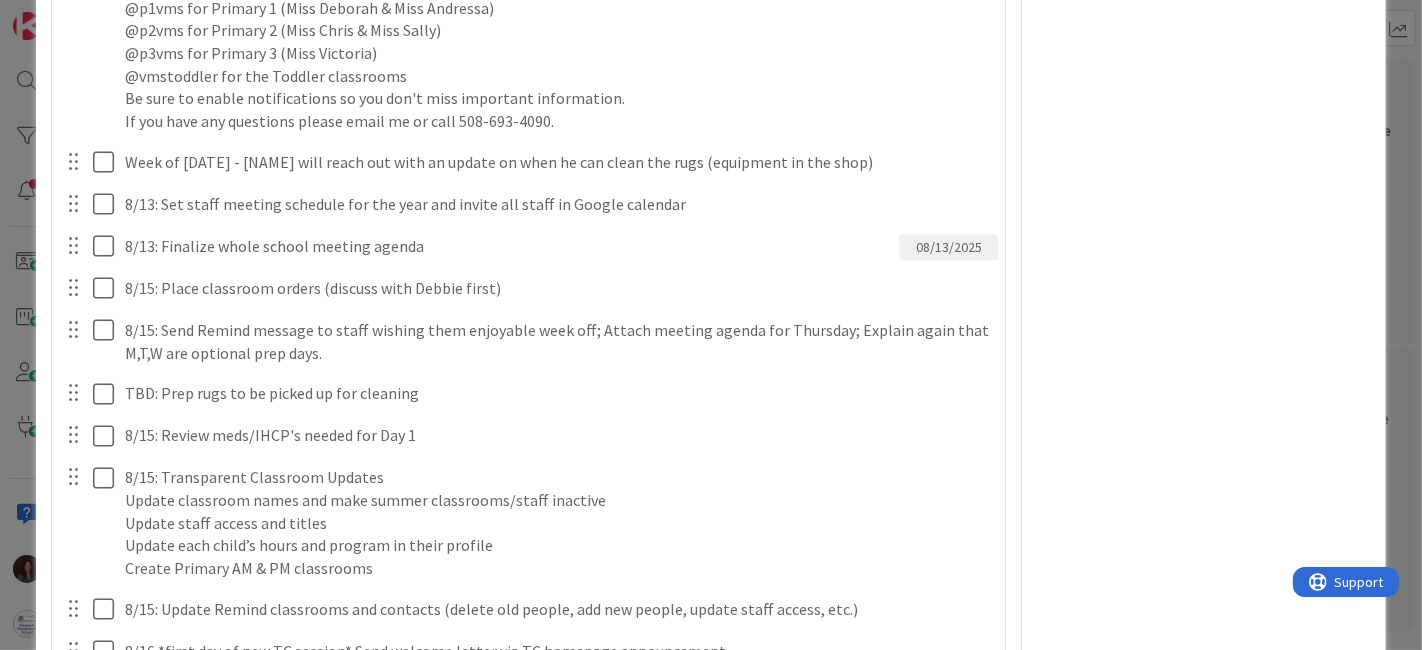 click on "[DATE]: Update welcome letter Update Cancel Completed on [DATE] by [FIRST] [LAST] [DATE]: Arrange deep clean dates with cleaners Update Cancel Completed on [DATE] by [FIRST] [LAST] [DATE]: Connect w/ Debbie on classroom orders & Admin Team on FTA game plan Update Cancel Completed on [DATE] by [FIRST] [LAST] [DATE]: Review Family Handbook Update Cancel Completed on [DATE] by [FIRST] [LAST] [DATE]: Arrange campus clean up & maintenance items with [NAME] Only necessary weeding and pruning throughout campus (playground fences, overhanging branches) Discuss to what extent we should (or should not) weed the Primary playground areas - some parts have more grass than mulch Mulch the most vulnerable spots (under swings, climbers, etc.) Dig out the bottoms of the double slides? Trim the tall shrubs in front of the office that are blocking the blue emergency light? Have [NAME] bring a dump truck's worth of sand for the upper Primary sandbox and the Toddler sandbox? (lower Primary box is ok) Update Add" at bounding box center (529, -29) 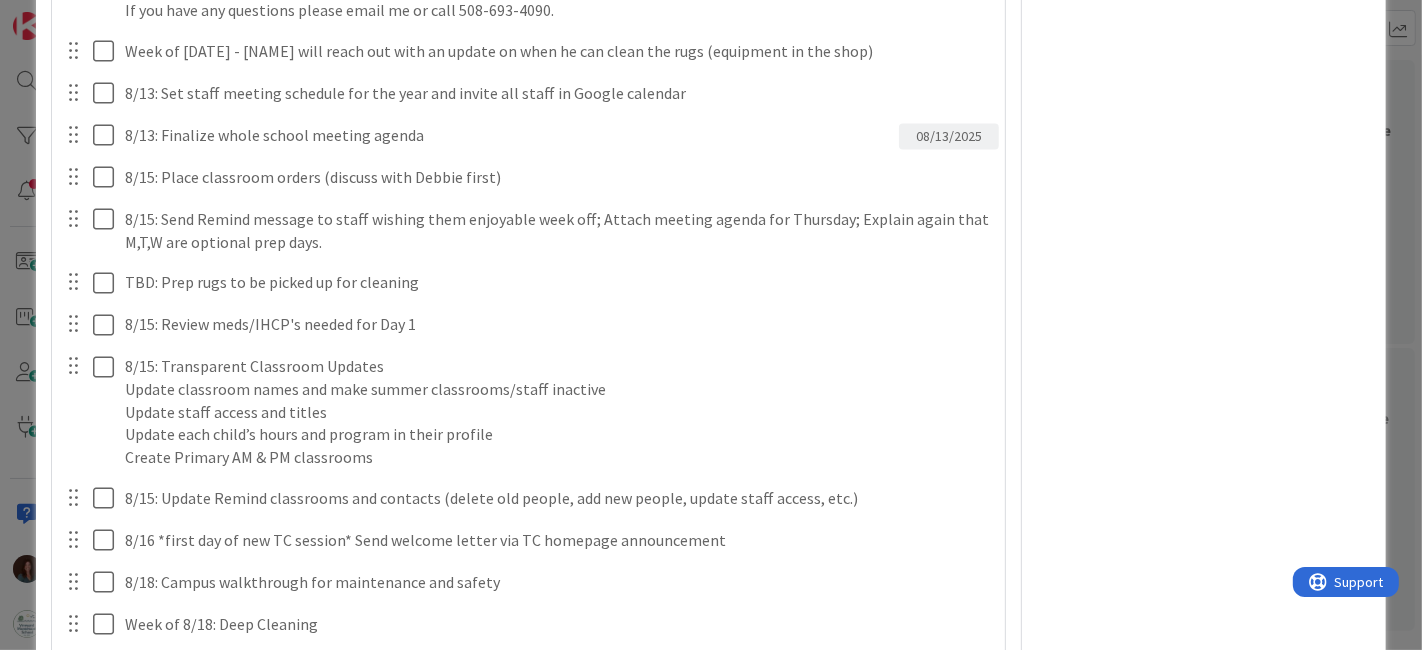 scroll, scrollTop: 2763, scrollLeft: 0, axis: vertical 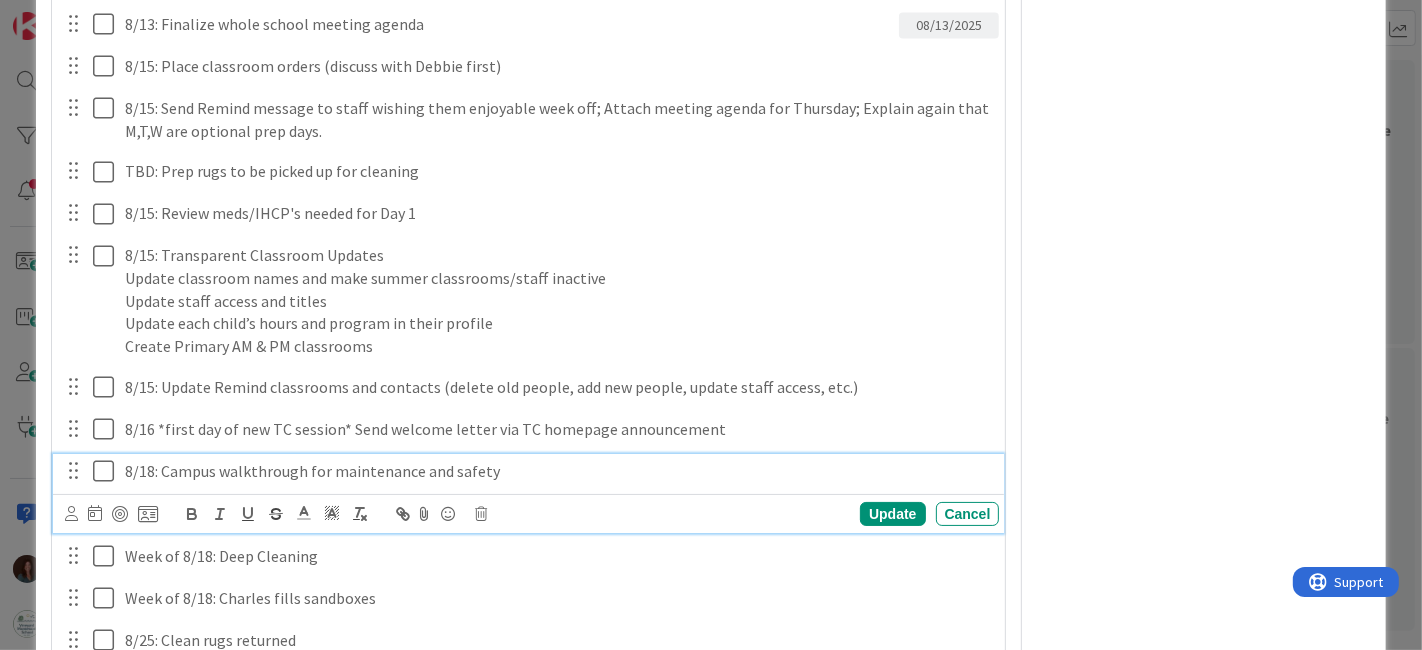 click on "8/18: Campus walkthrough for maintenance and safety" at bounding box center (558, 471) 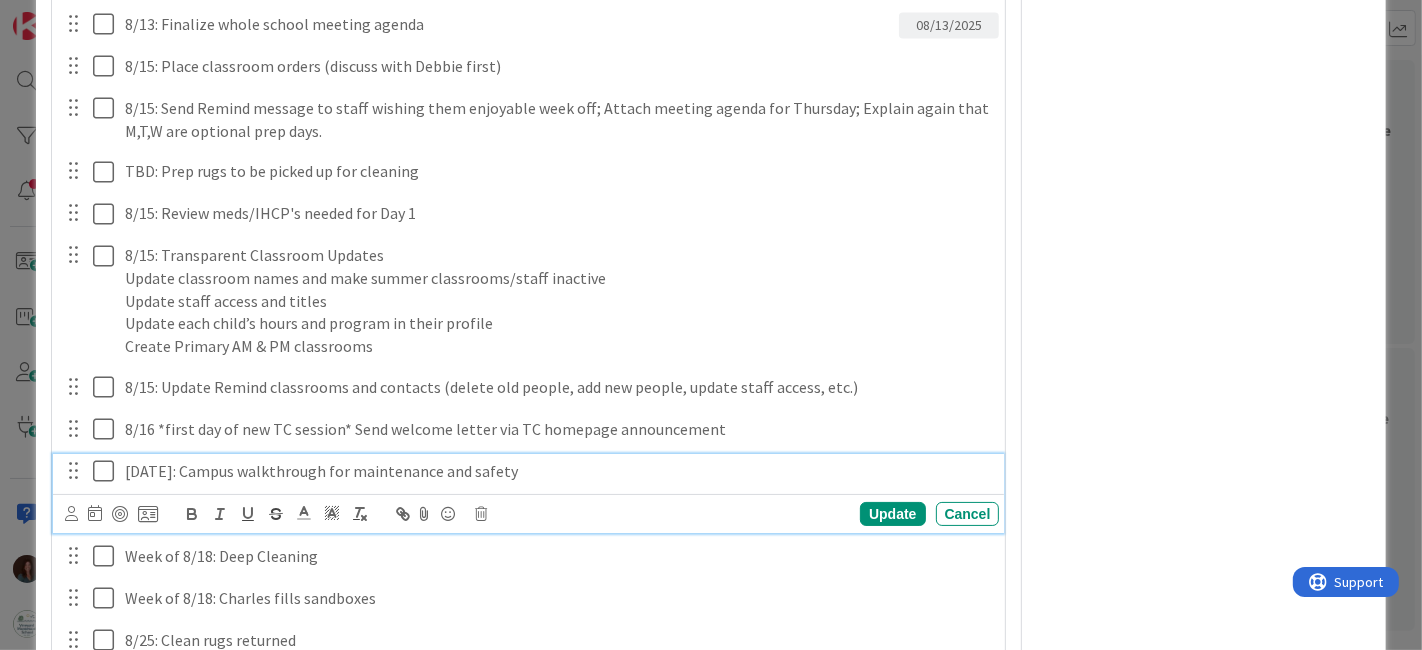 click on "Update" at bounding box center (892, 514) 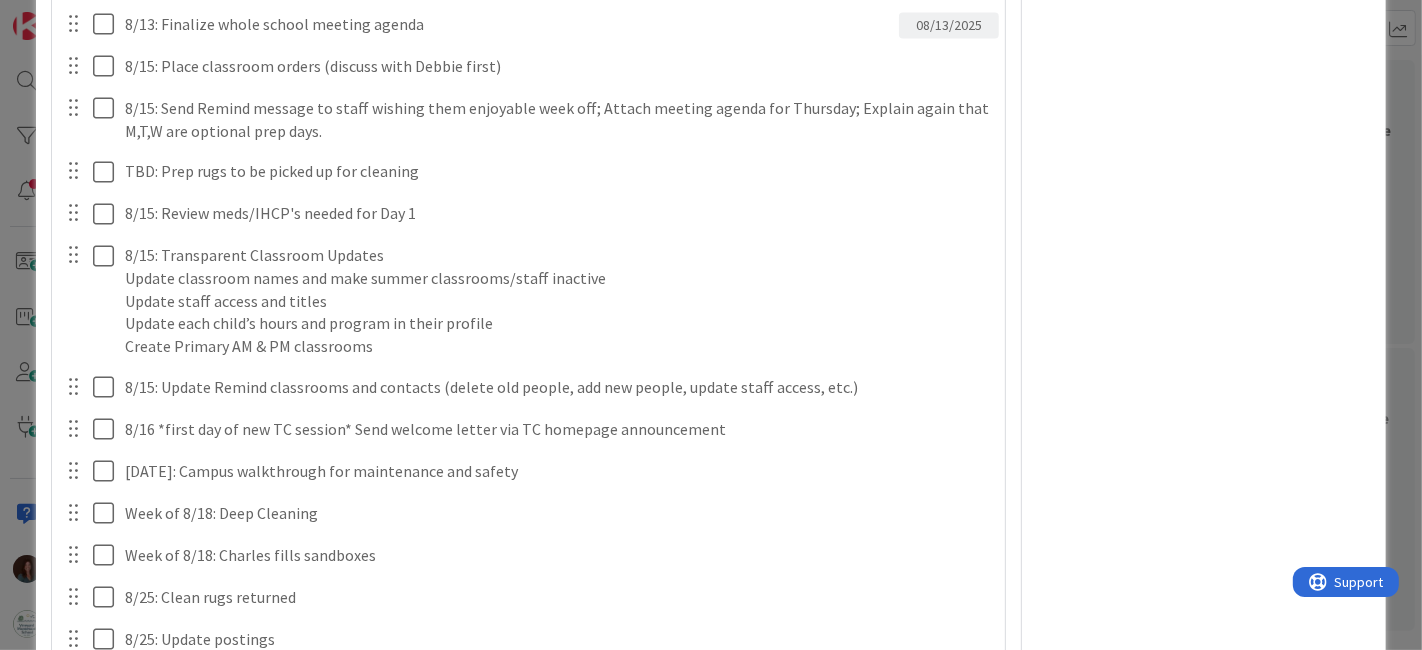 click at bounding box center [89, 471] 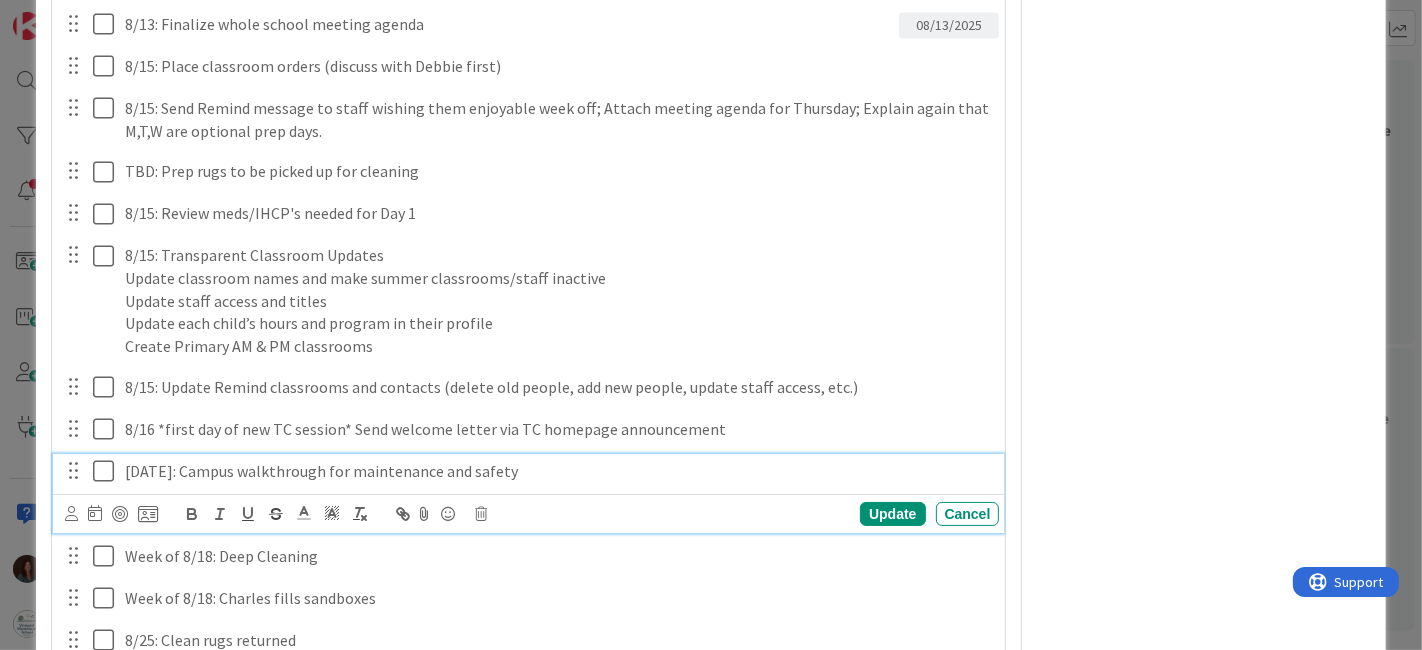 click at bounding box center [105, 472] 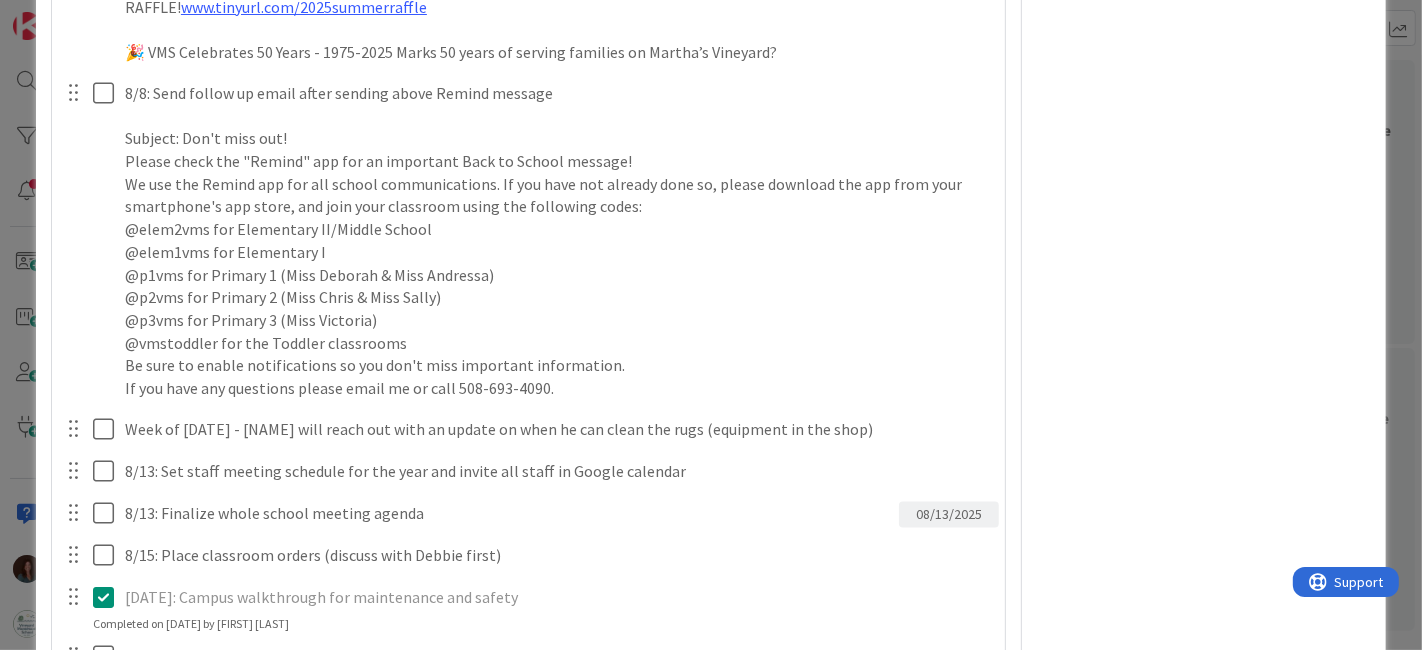 drag, startPoint x: 68, startPoint y: 559, endPoint x: 111, endPoint y: 170, distance: 391.3694 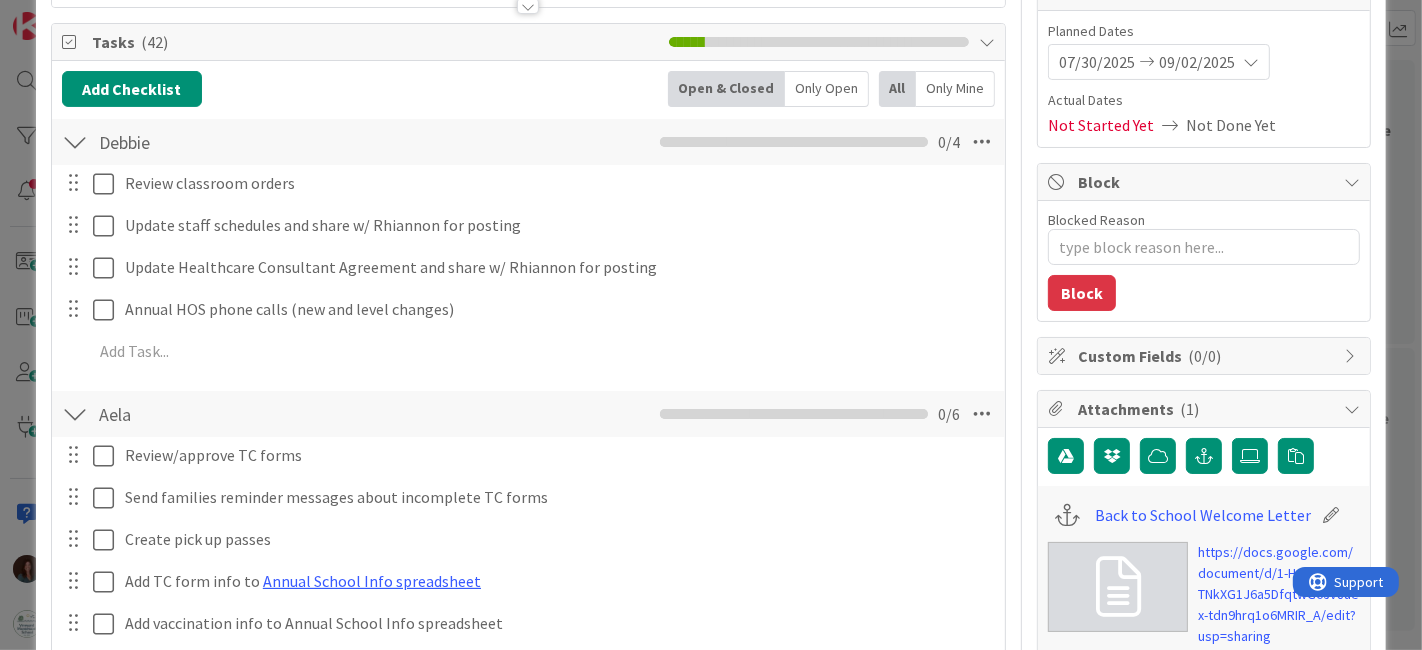 scroll, scrollTop: 0, scrollLeft: 0, axis: both 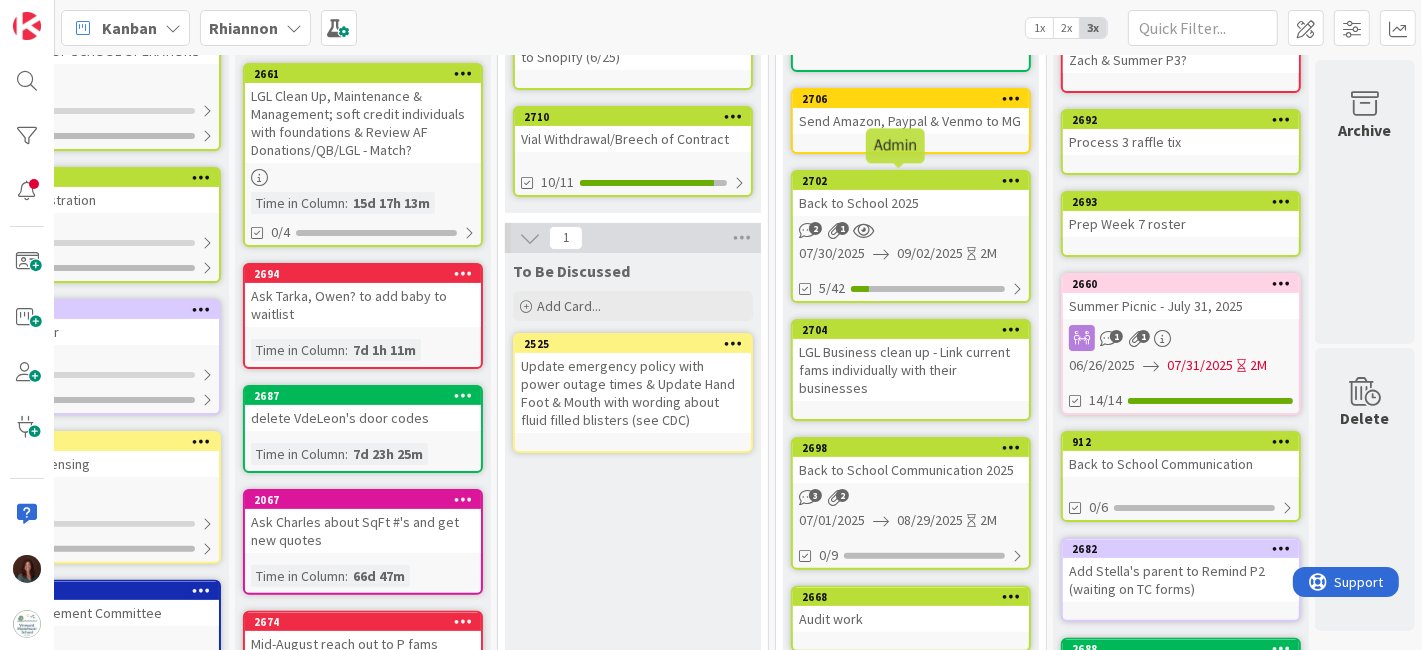 click on "Back to School 2025" at bounding box center [911, 203] 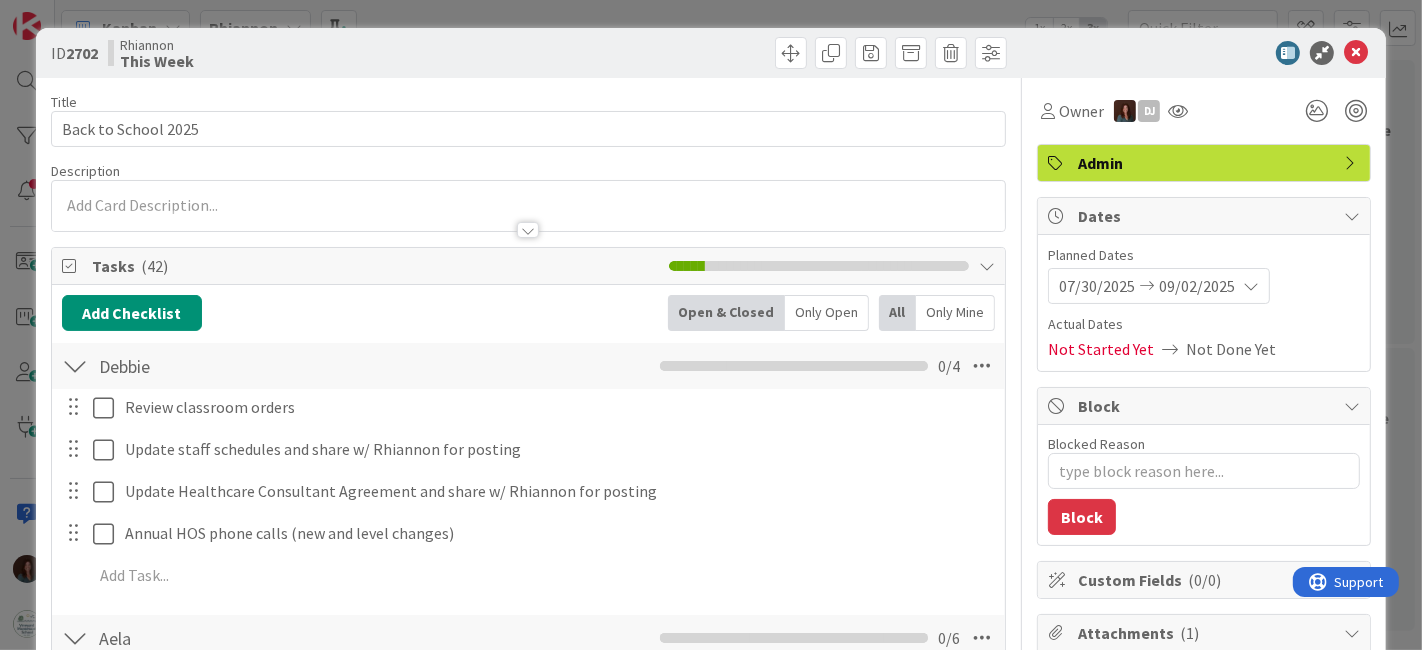 scroll, scrollTop: 0, scrollLeft: 0, axis: both 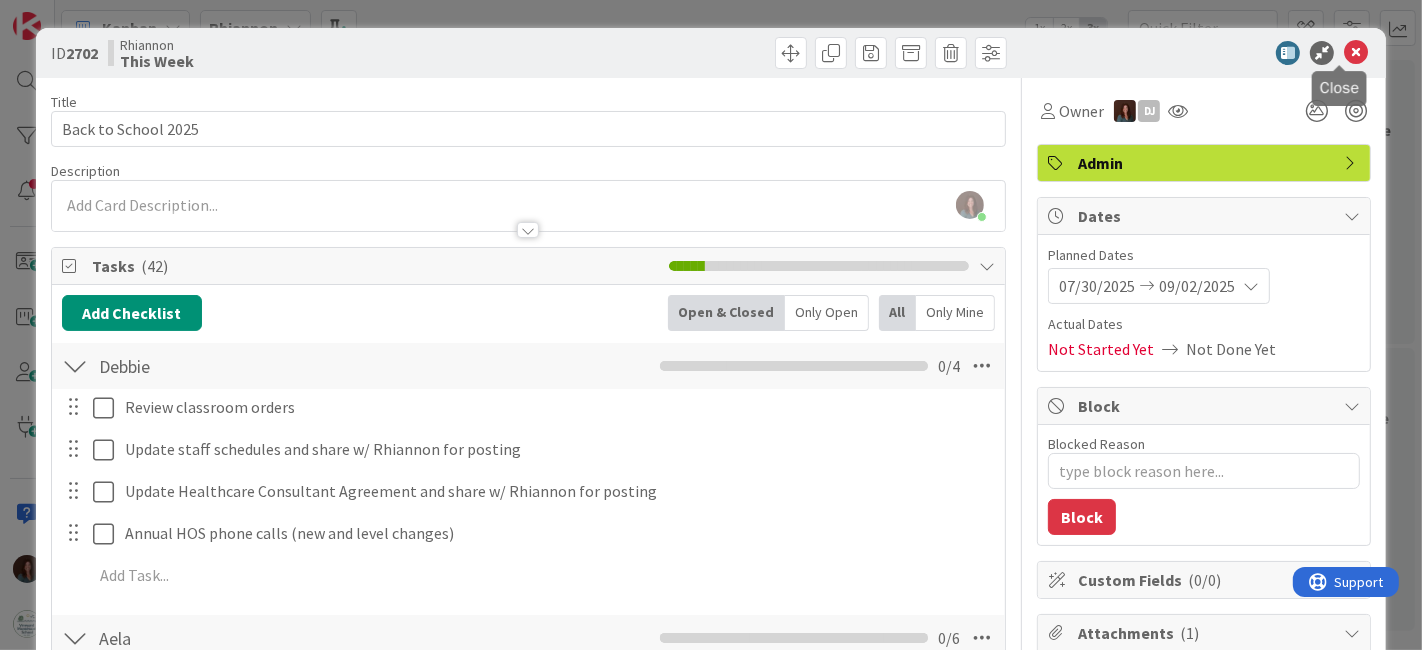 click at bounding box center (1356, 53) 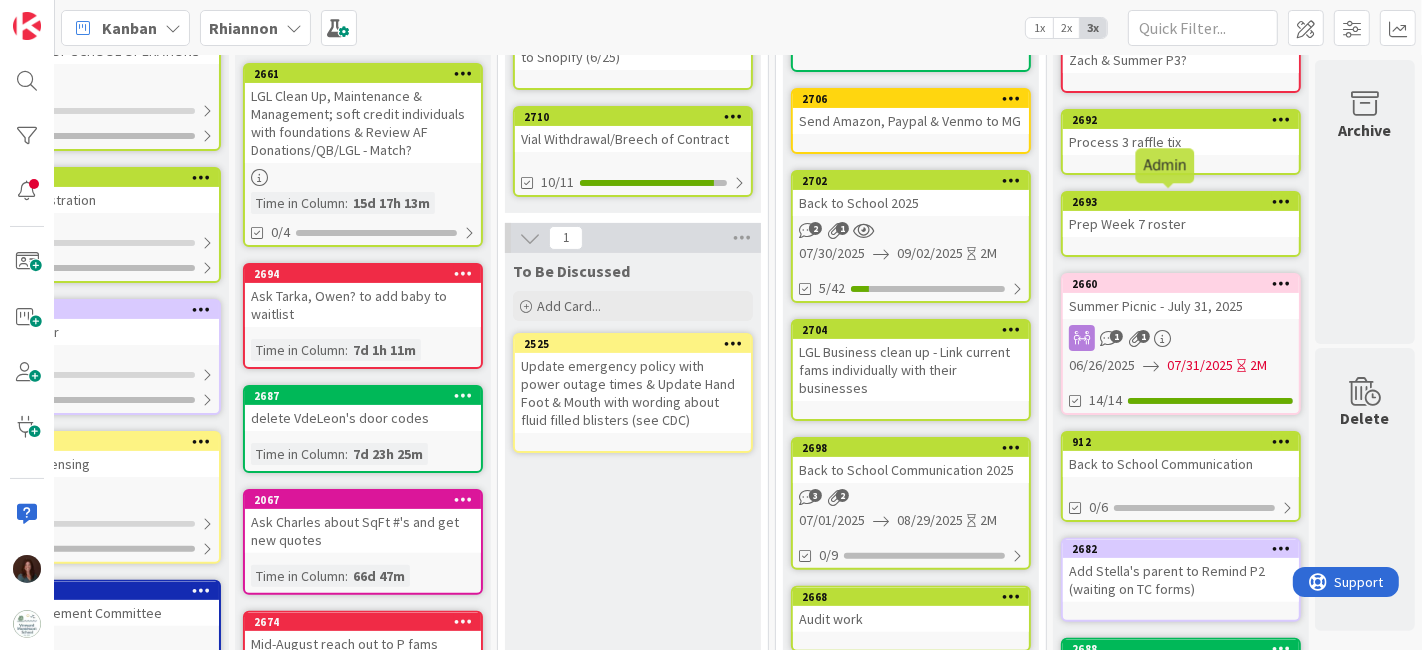 click on "Back to School 2025" at bounding box center (911, 203) 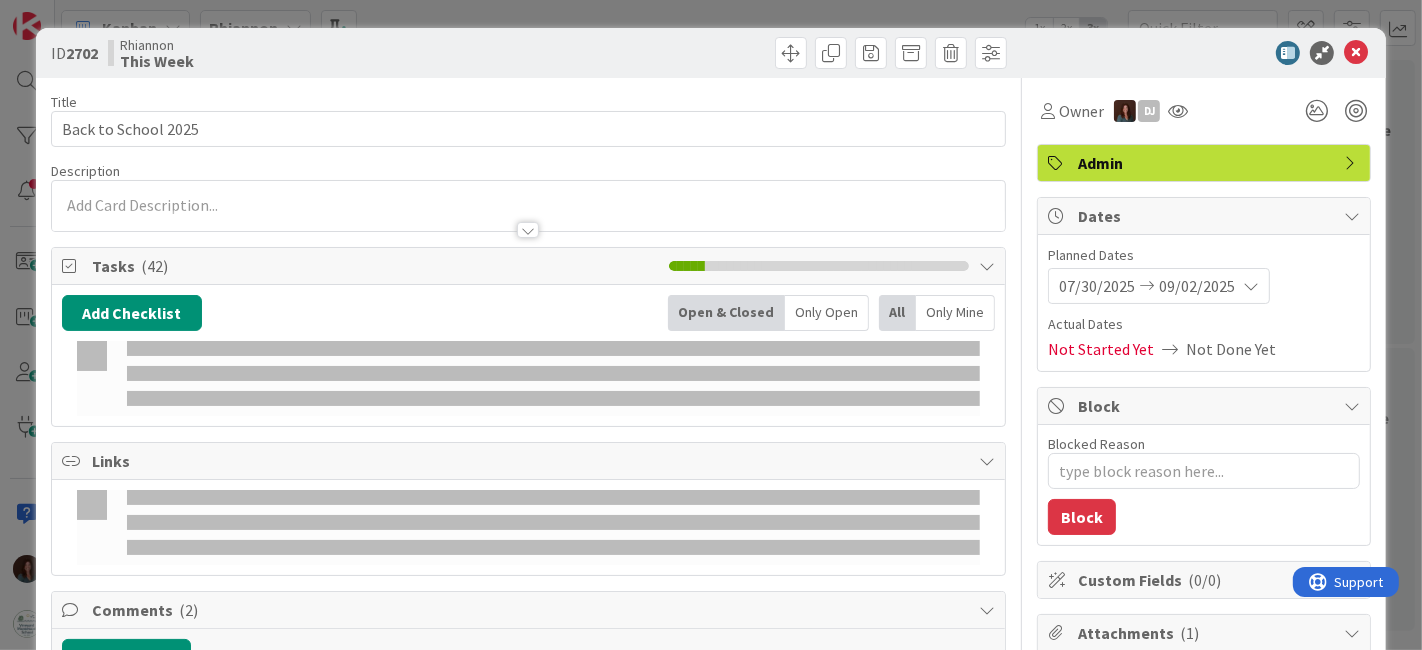 scroll, scrollTop: 0, scrollLeft: 0, axis: both 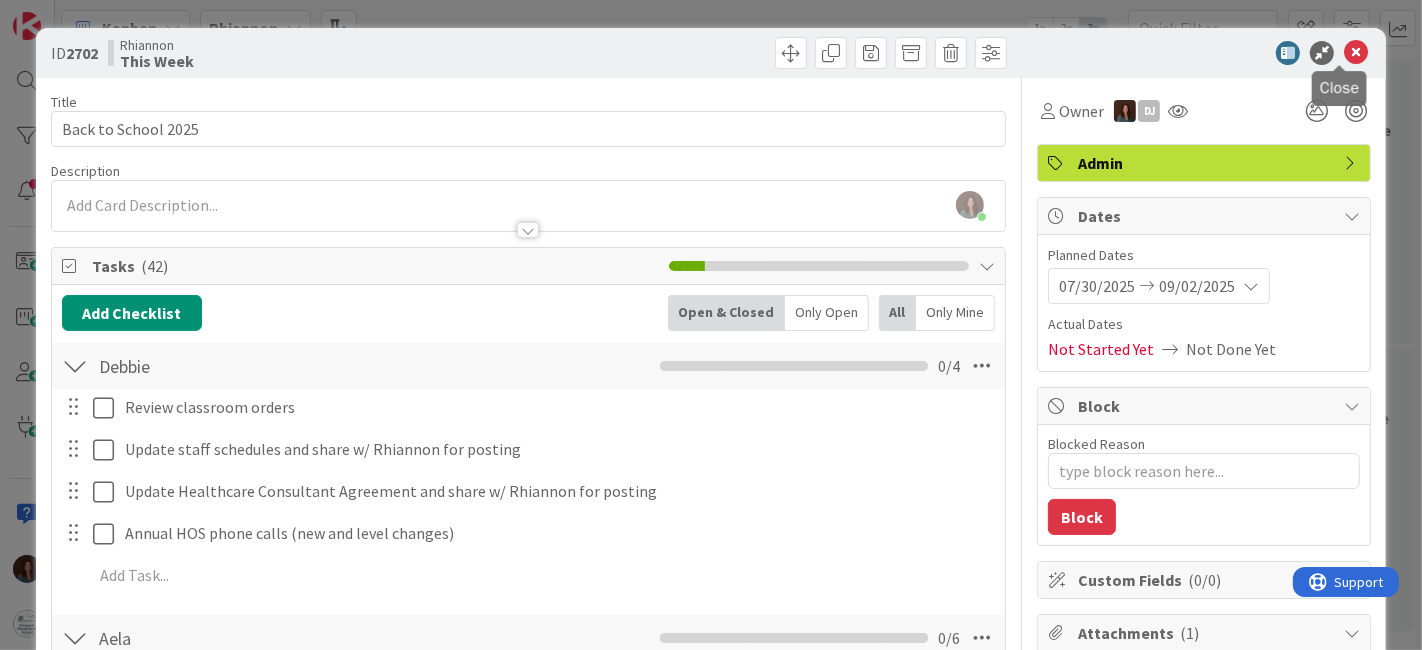 click at bounding box center [1356, 53] 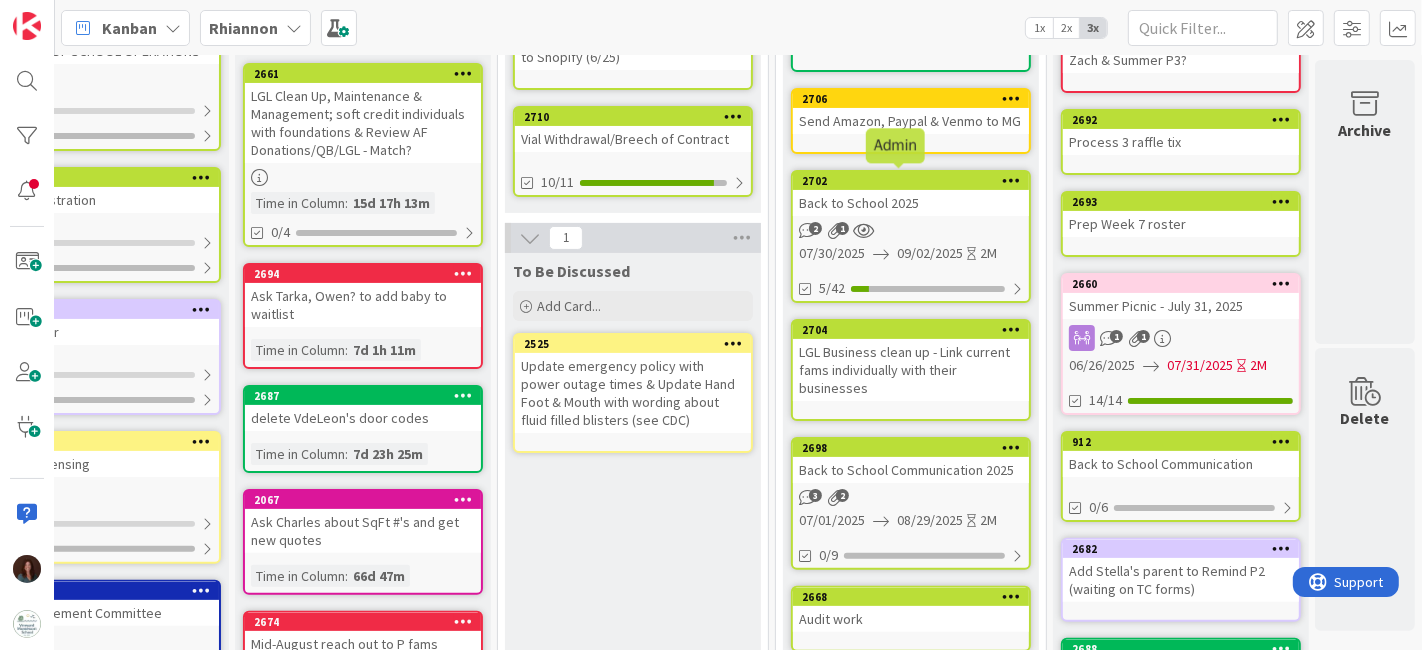 click on "2702" at bounding box center [911, 181] 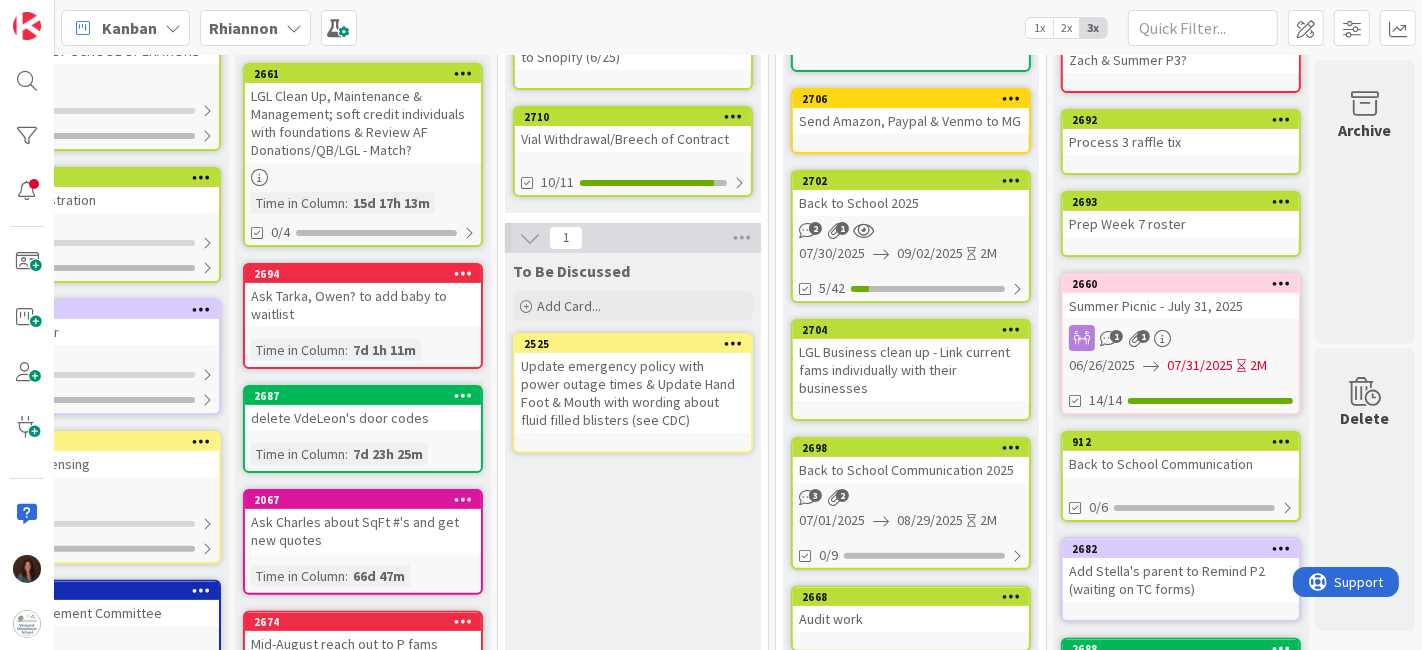 scroll, scrollTop: 0, scrollLeft: 0, axis: both 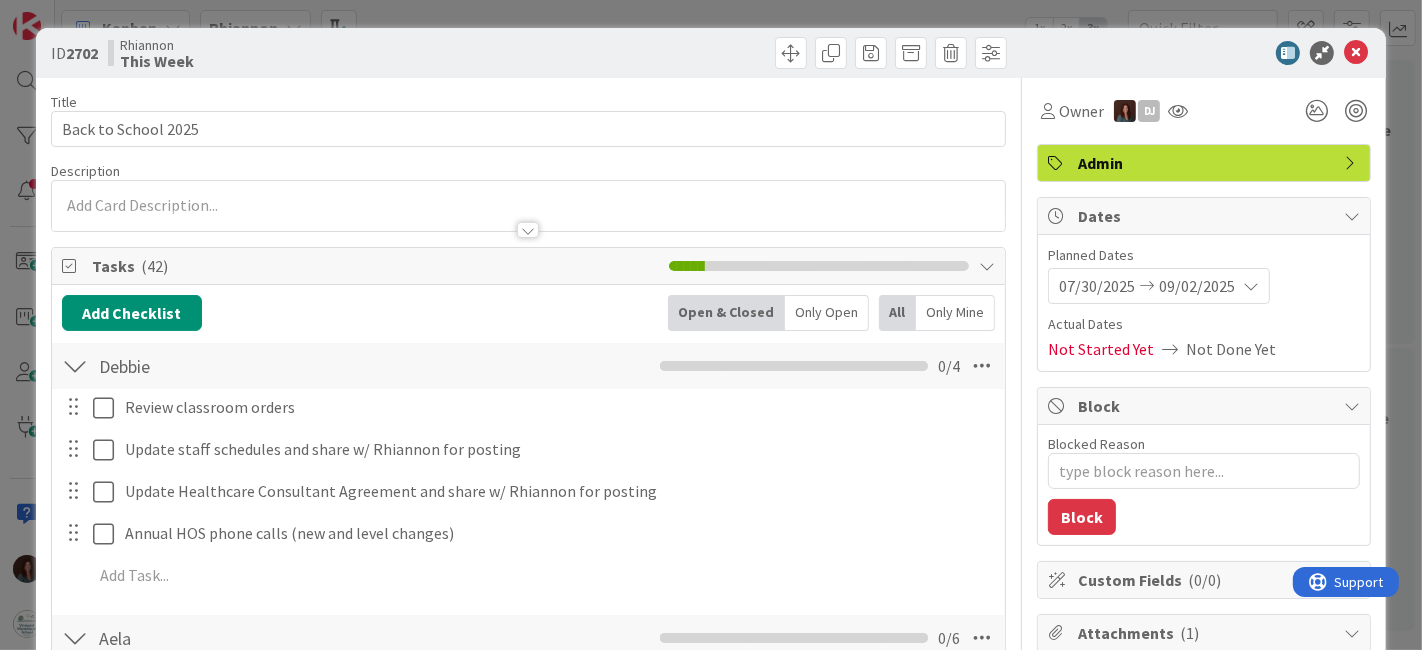 type on "x" 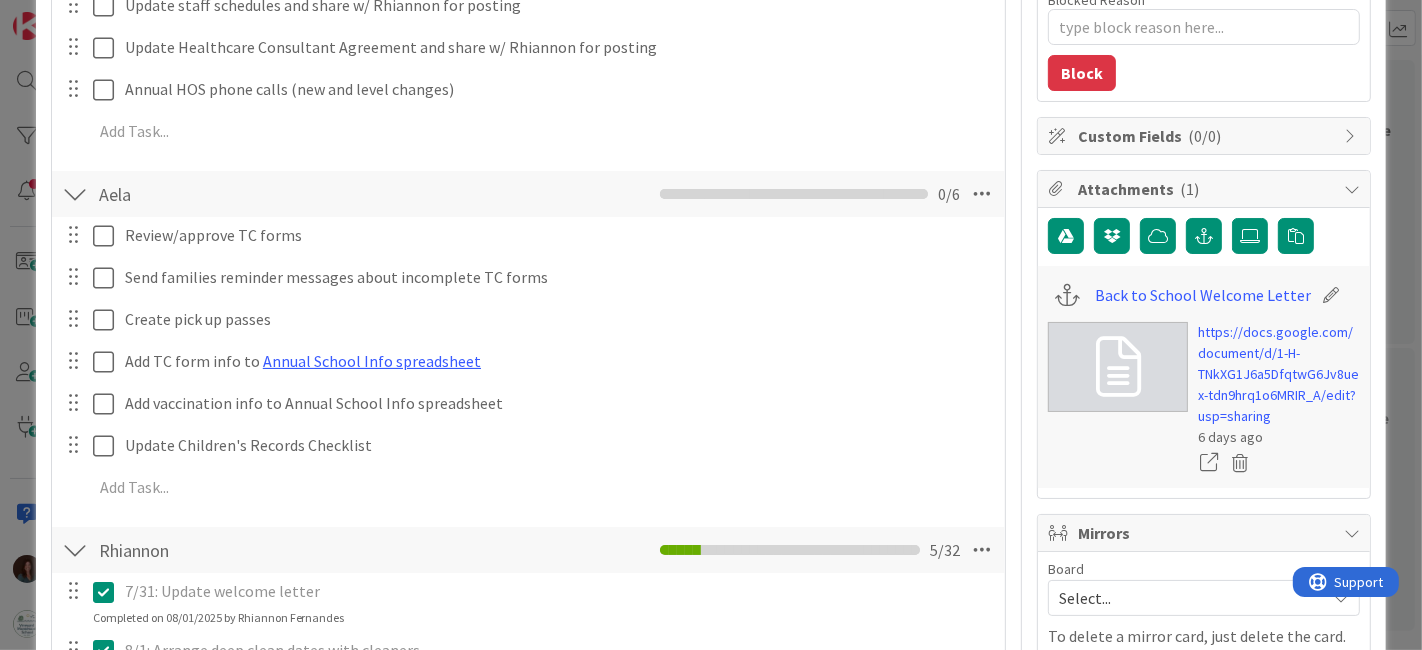 scroll, scrollTop: 888, scrollLeft: 0, axis: vertical 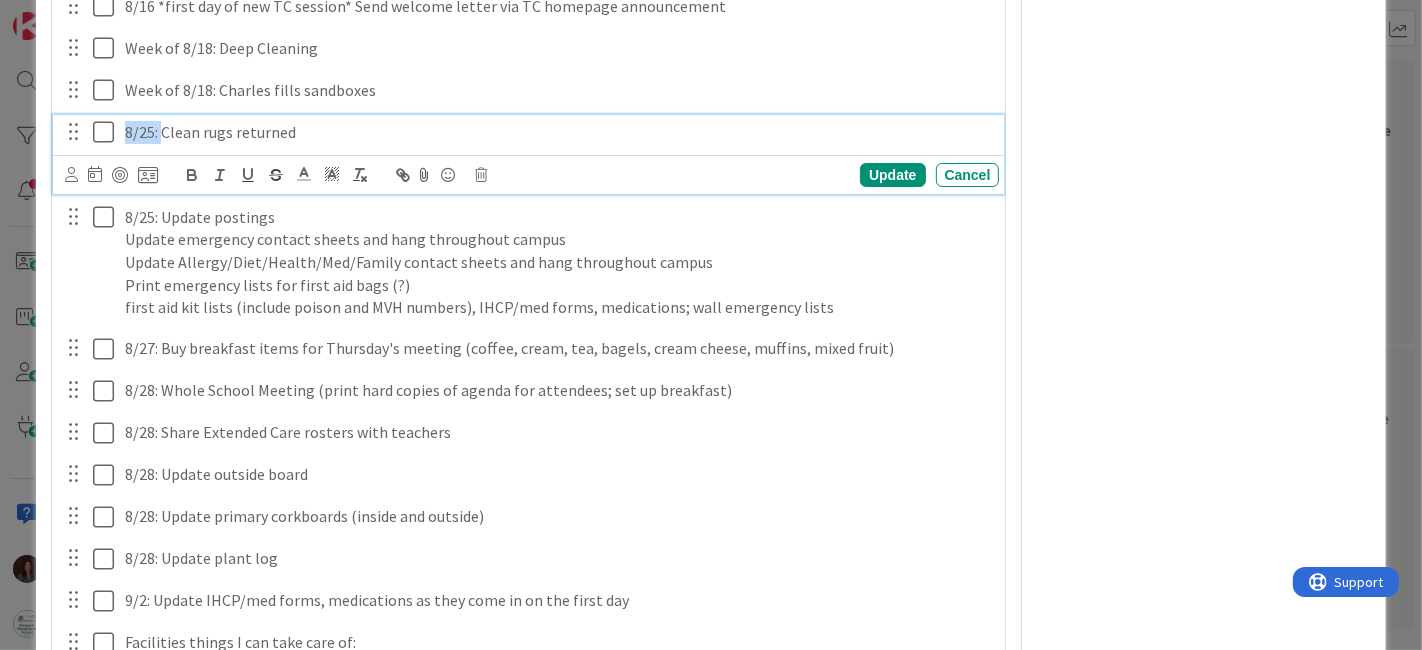 drag, startPoint x: 165, startPoint y: 132, endPoint x: 40, endPoint y: 129, distance: 125.035995 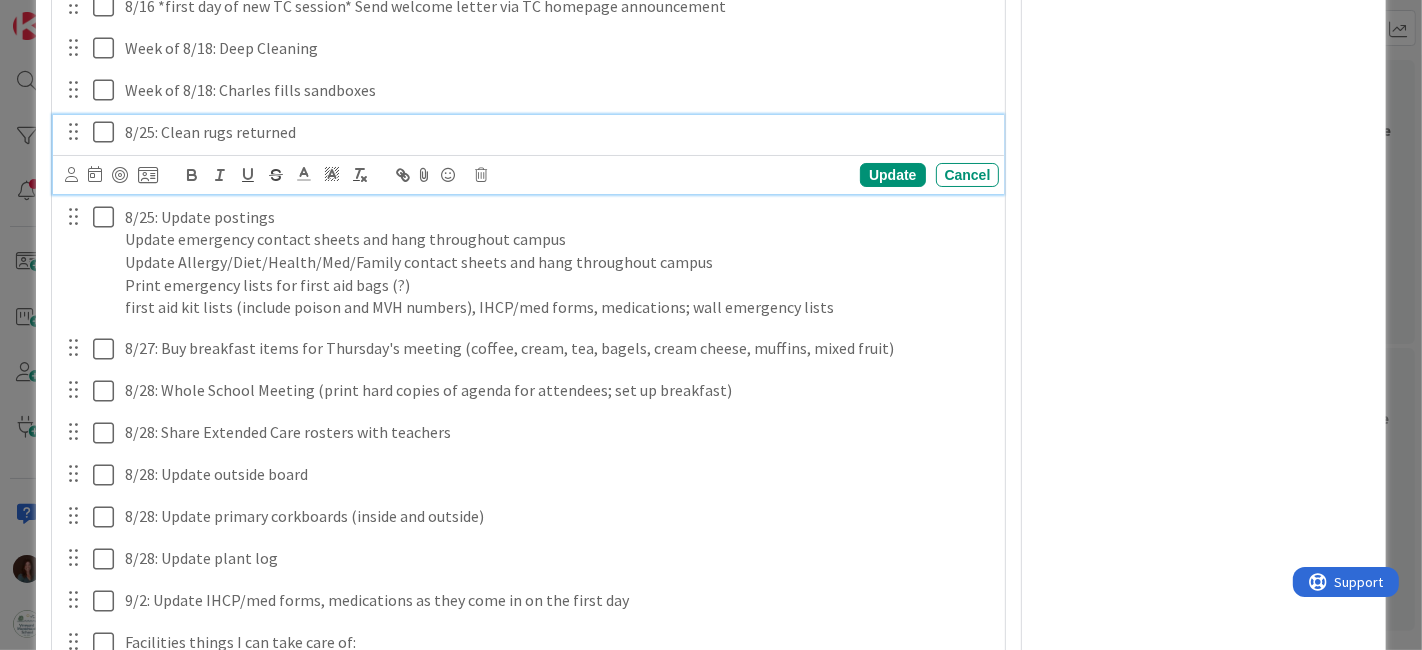 type 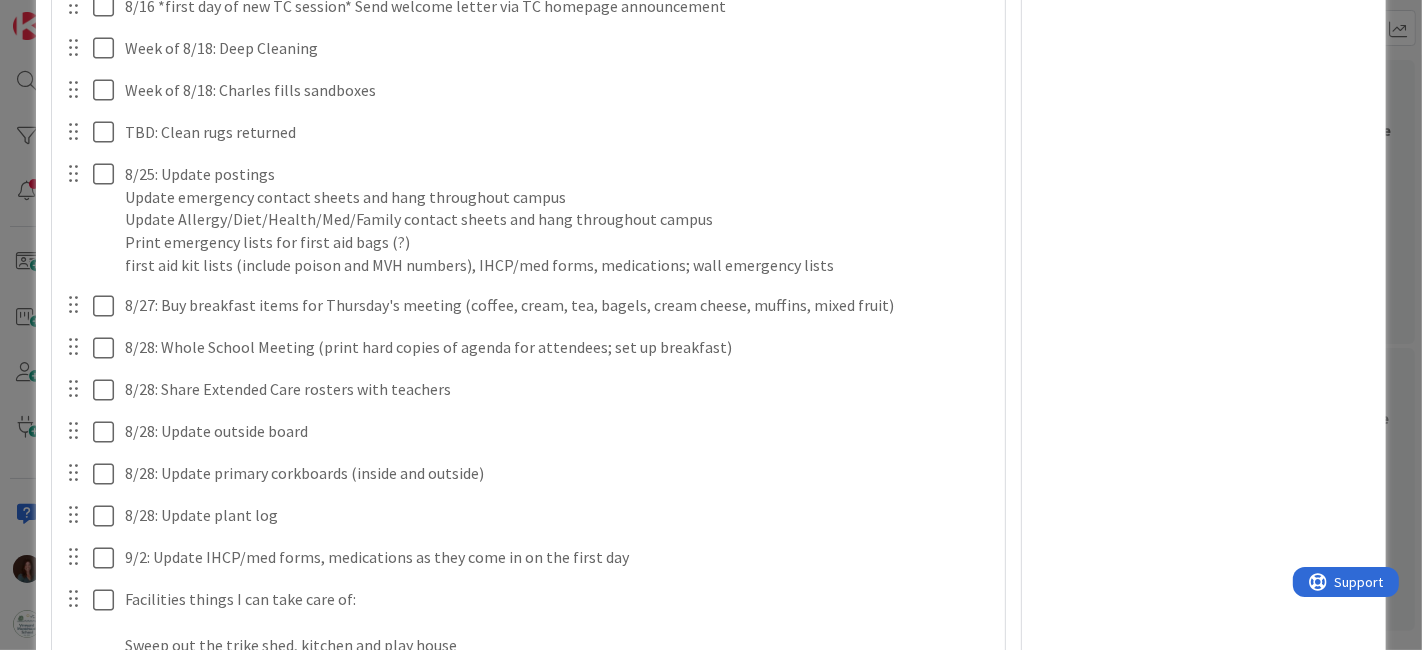 click on "[DATE]: Update welcome letter Update Cancel Completed on [DATE] by [FIRST] [LAST] [DATE]: Arrange deep clean dates with cleaners Update Cancel Completed on [DATE] by [FIRST] [LAST] [DATE]: Connect w/ Debbie on classroom orders & Admin Team on FTA game plan Update Cancel Completed on [DATE] by [FIRST] [LAST] [DATE]: Review Family Handbook Update Cancel Completed on [DATE] by [FIRST] [LAST] [DATE]: Arrange campus clean up & maintenance items with [NAME] Only necessary weeding and pruning throughout campus (playground fences, overhanging branches) Discuss to what extent we should (or should not) weed the Primary playground areas - some parts have more grass than mulch Mulch the most vulnerable spots (under swings, climbers, etc.) Dig out the bottoms of the double slides? Trim the tall shrubs in front of the office that are blocking the blue emergency light? Wish list... Update Cancel" at bounding box center (529, -713) 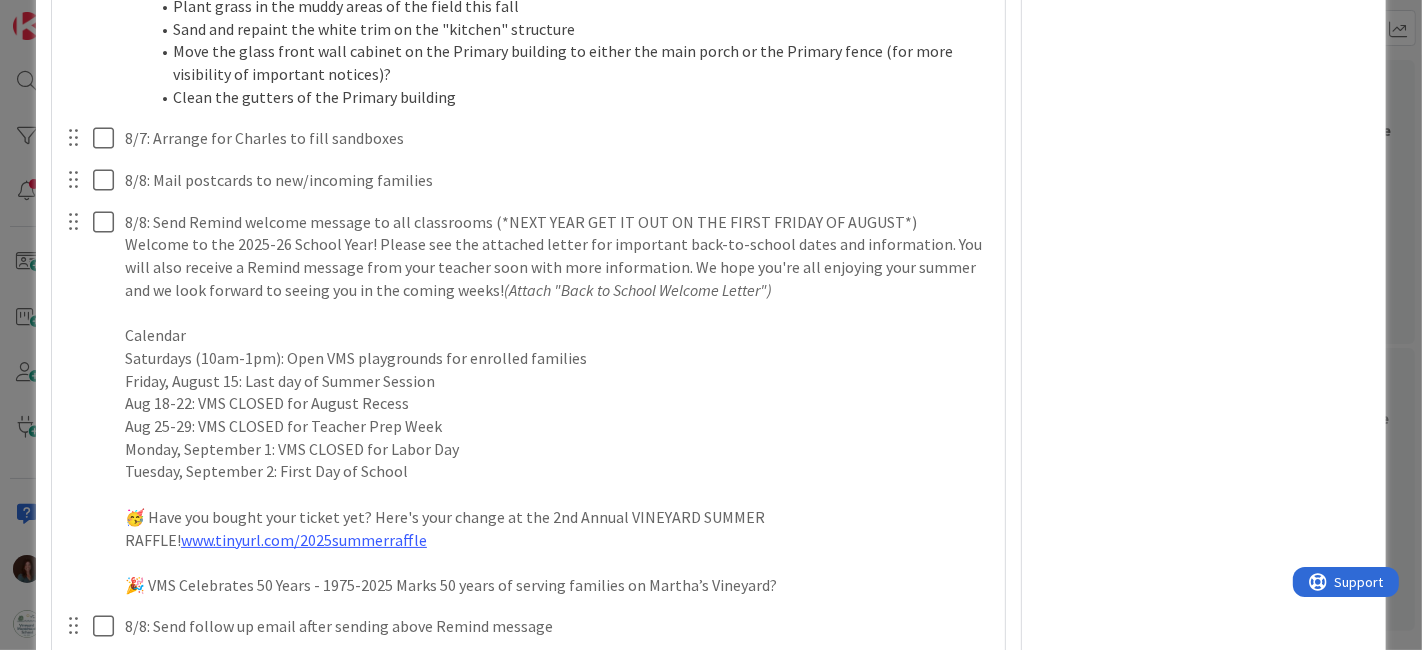 scroll, scrollTop: 1444, scrollLeft: 0, axis: vertical 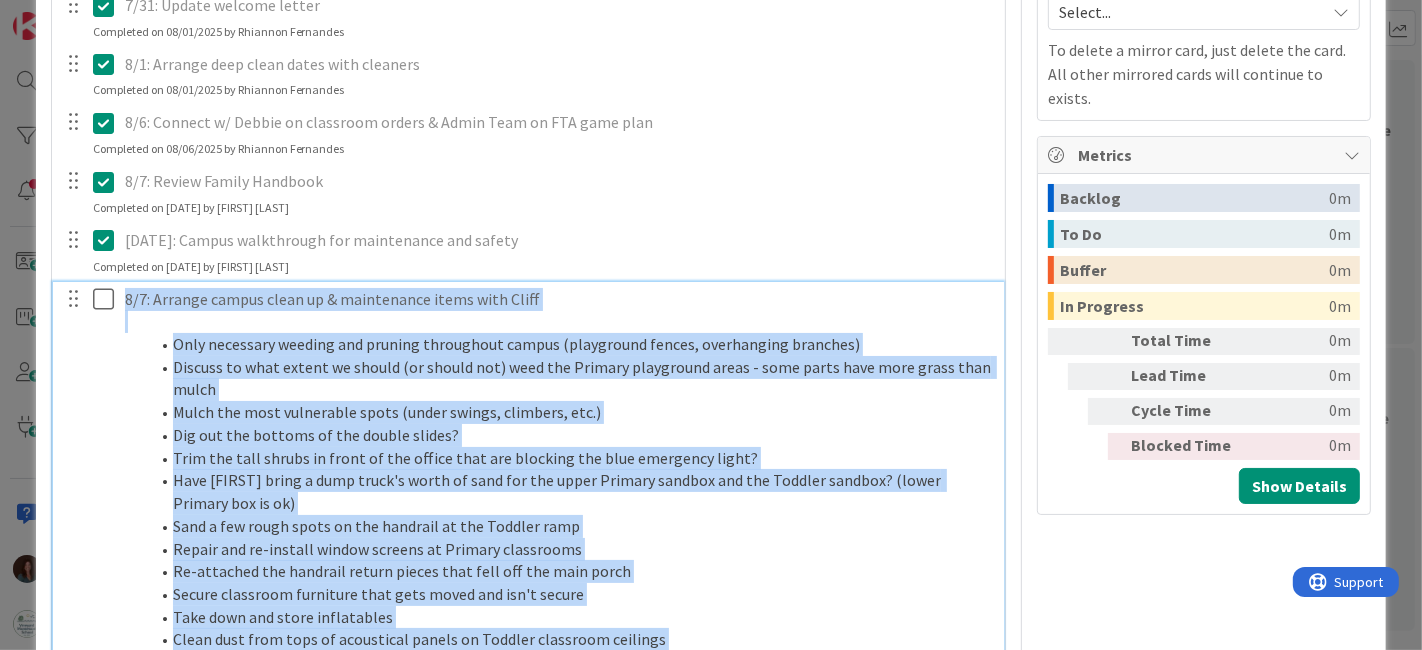 drag, startPoint x: 283, startPoint y: 315, endPoint x: 100, endPoint y: 295, distance: 184.08965 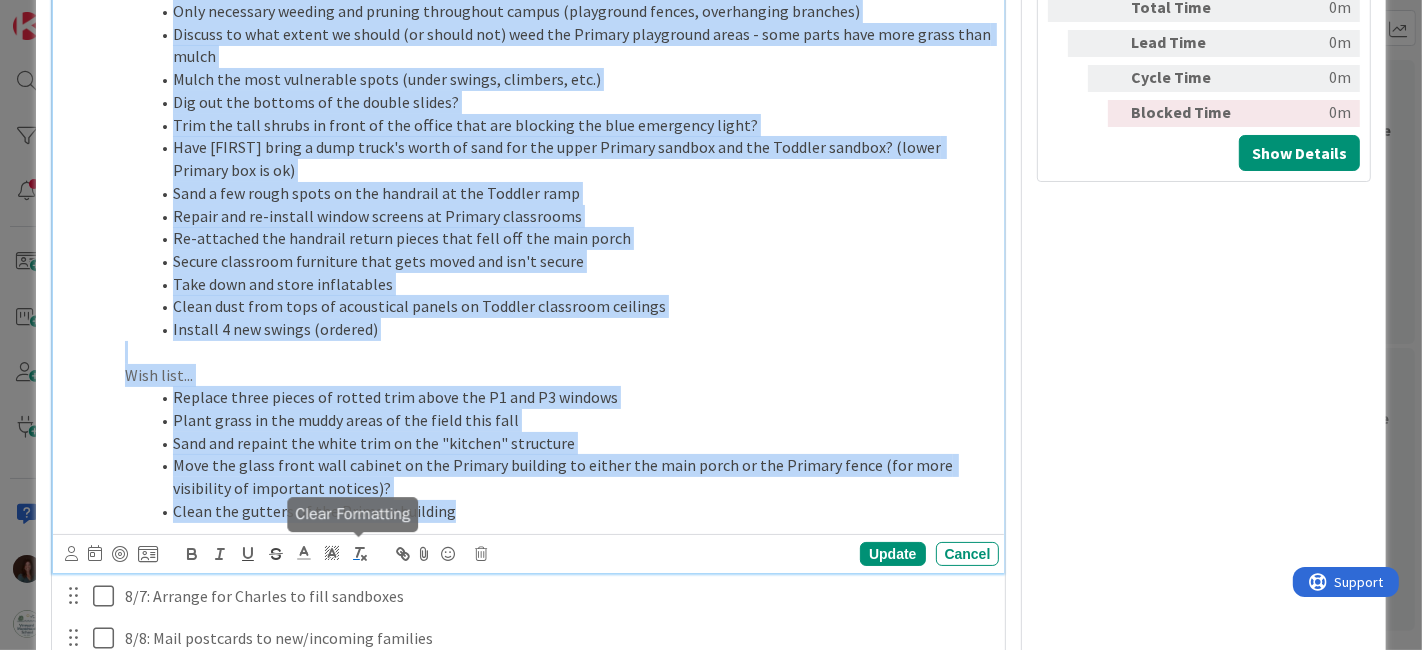 click 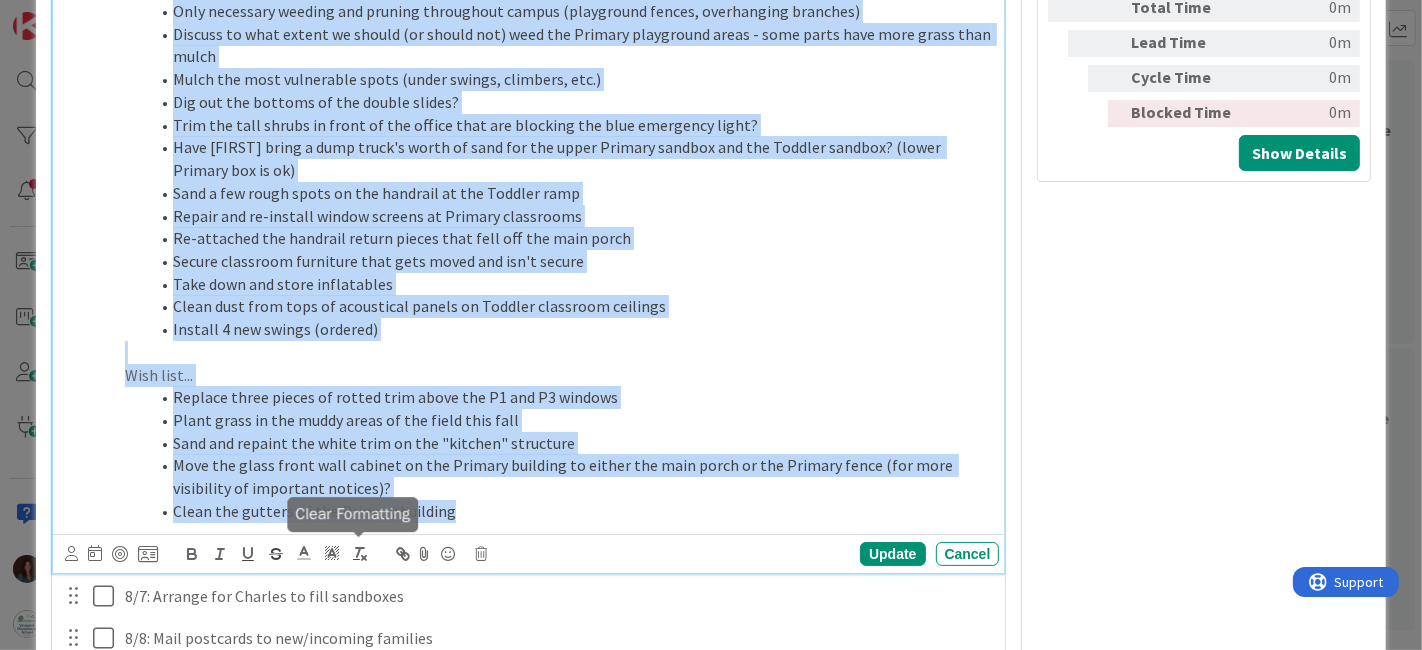 scroll, scrollTop: 1316, scrollLeft: 0, axis: vertical 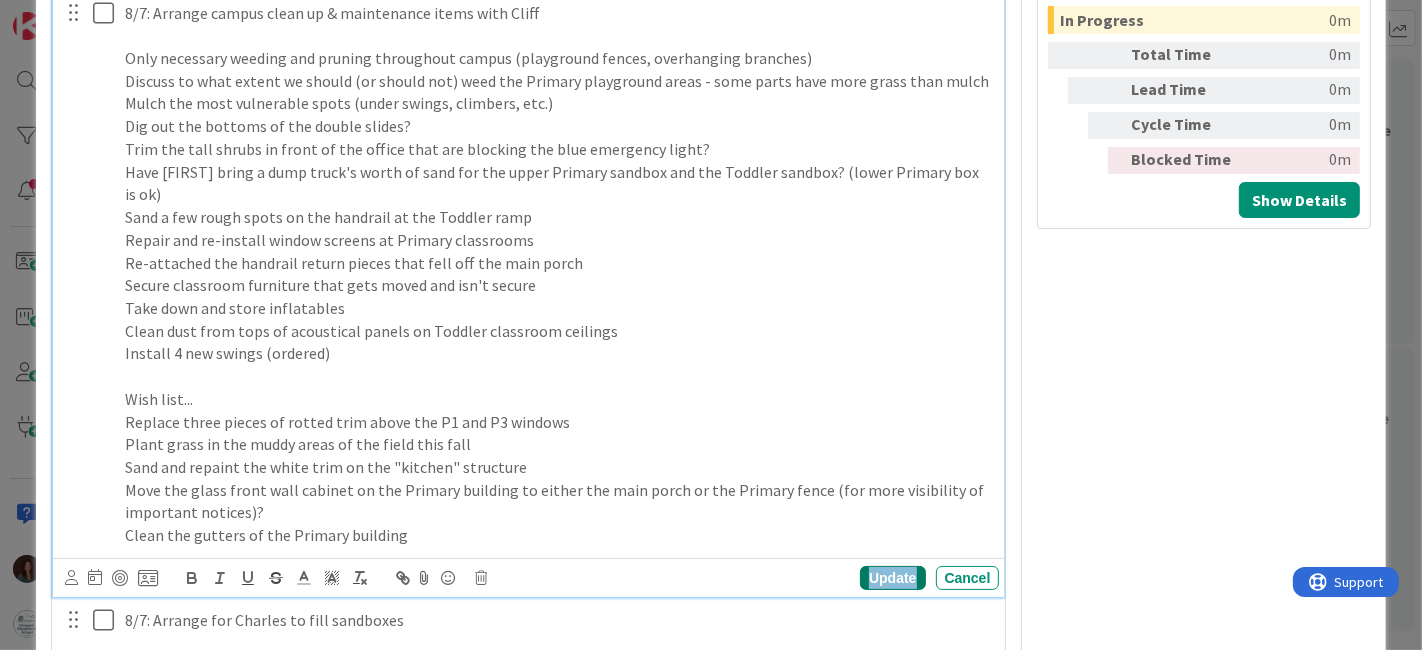 click on "Update" at bounding box center (892, 578) 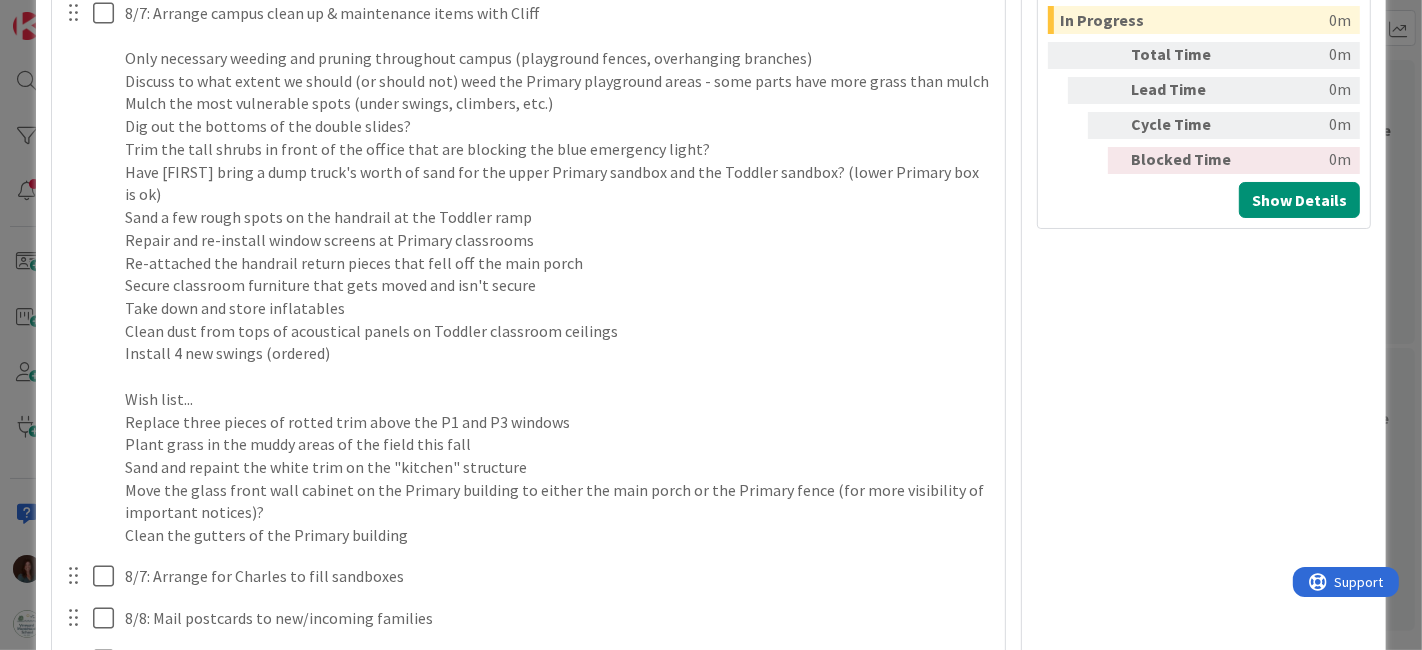 type on "x" 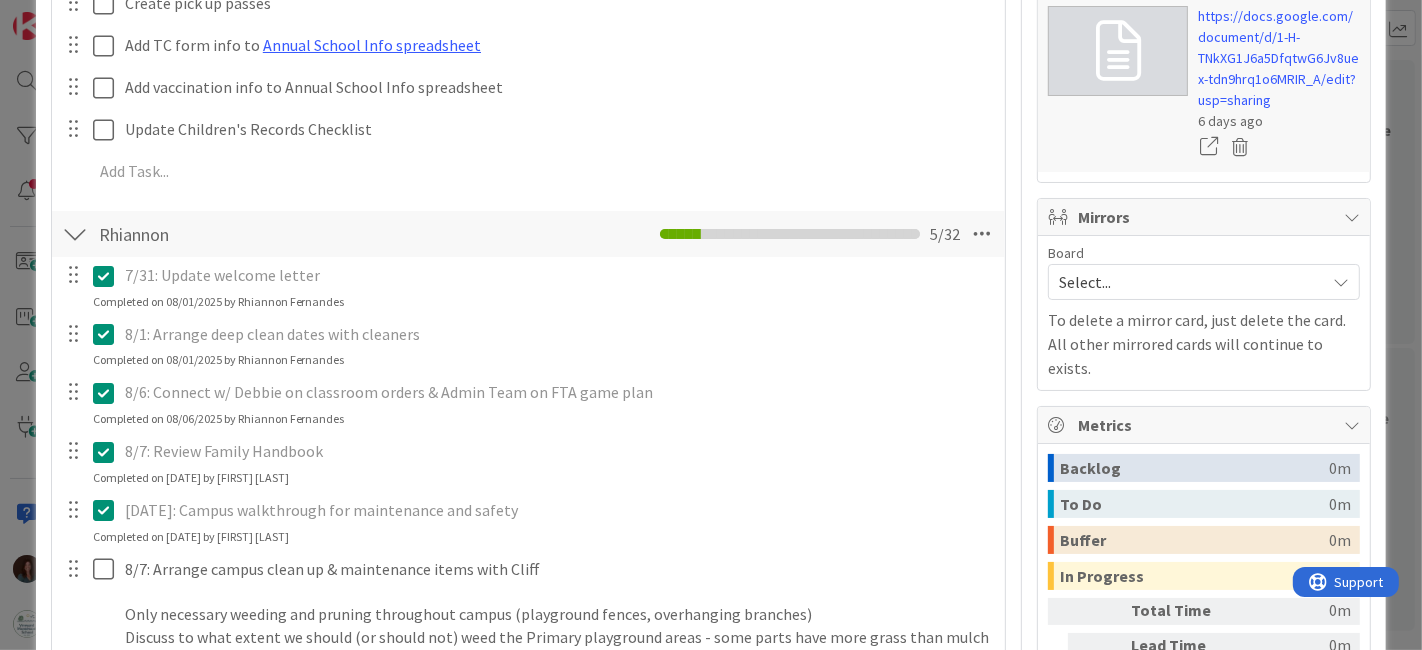 scroll, scrollTop: 982, scrollLeft: 0, axis: vertical 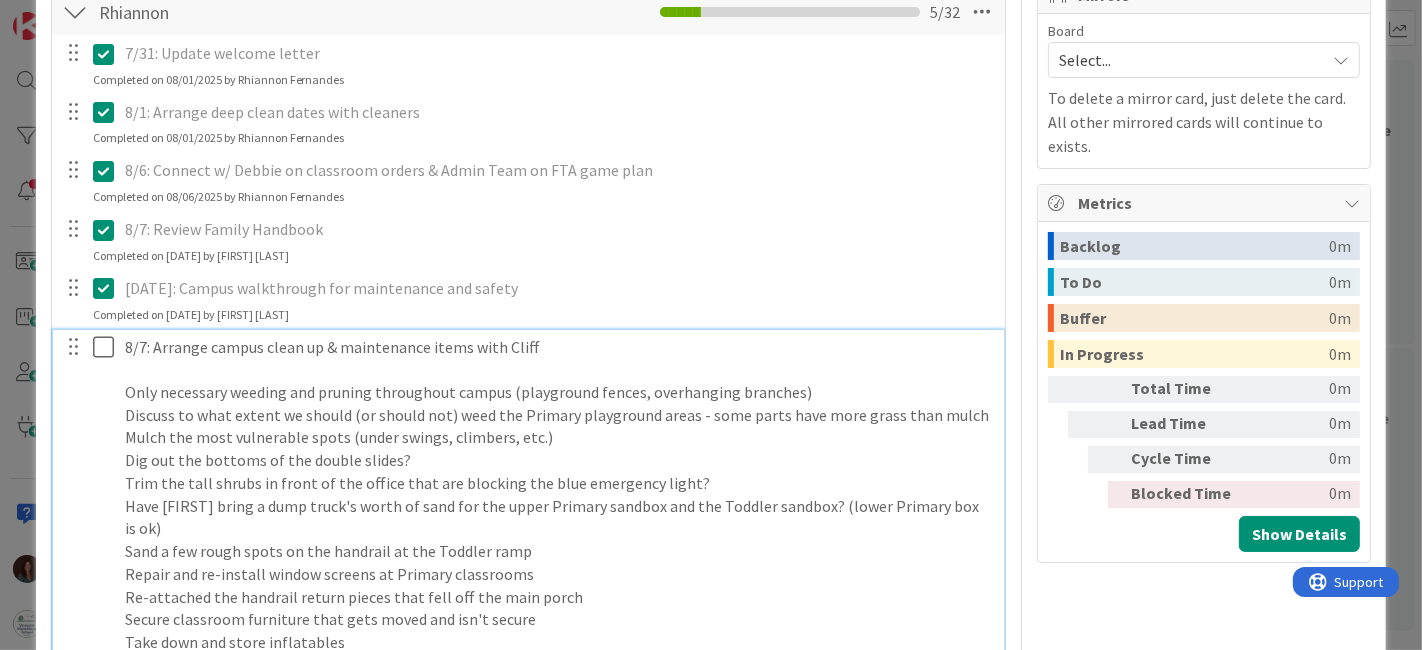 click on "8/7: Arrange campus clean up & maintenance items with Cliff" at bounding box center (558, 347) 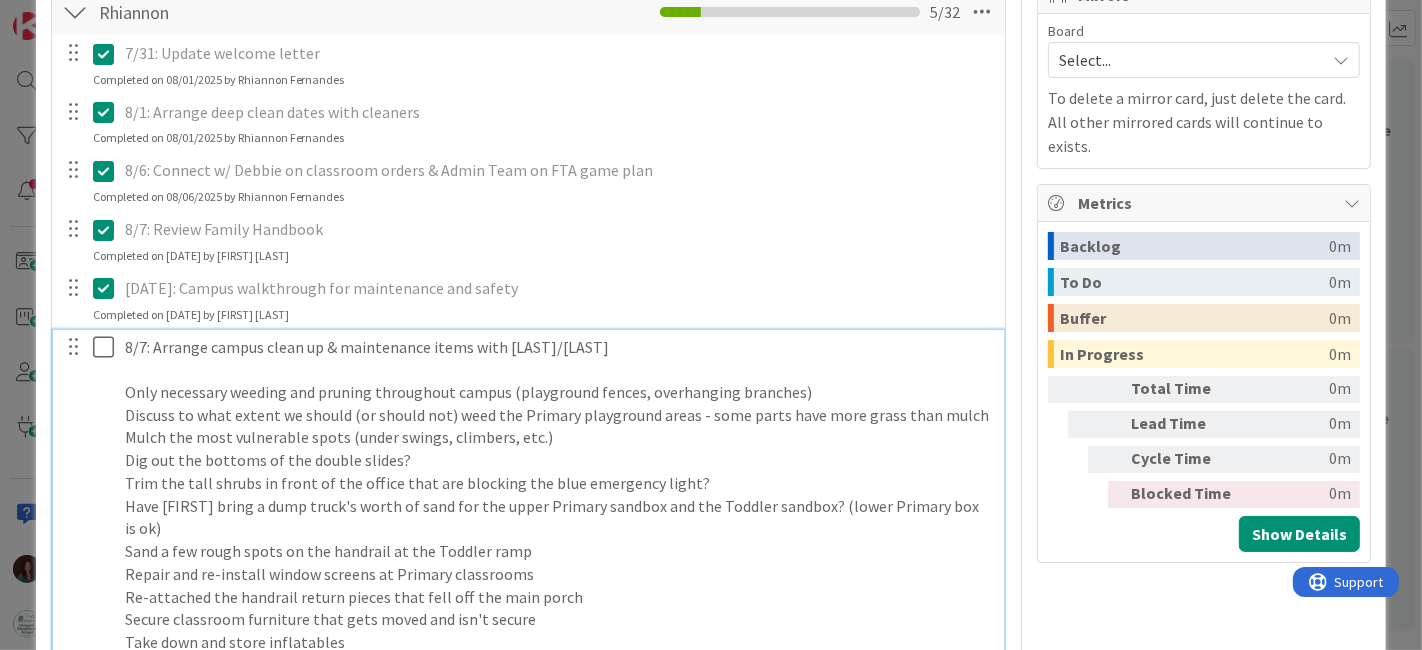 scroll, scrollTop: 1316, scrollLeft: 0, axis: vertical 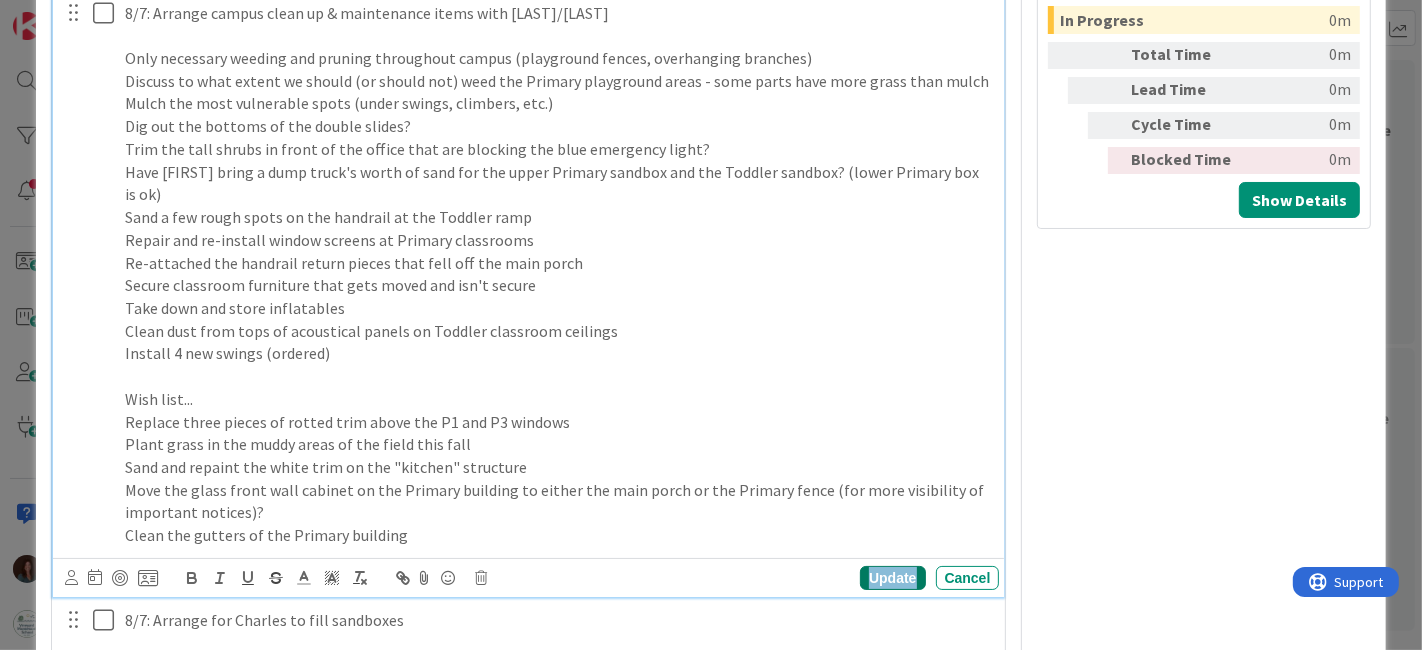 click on "Update" at bounding box center [892, 578] 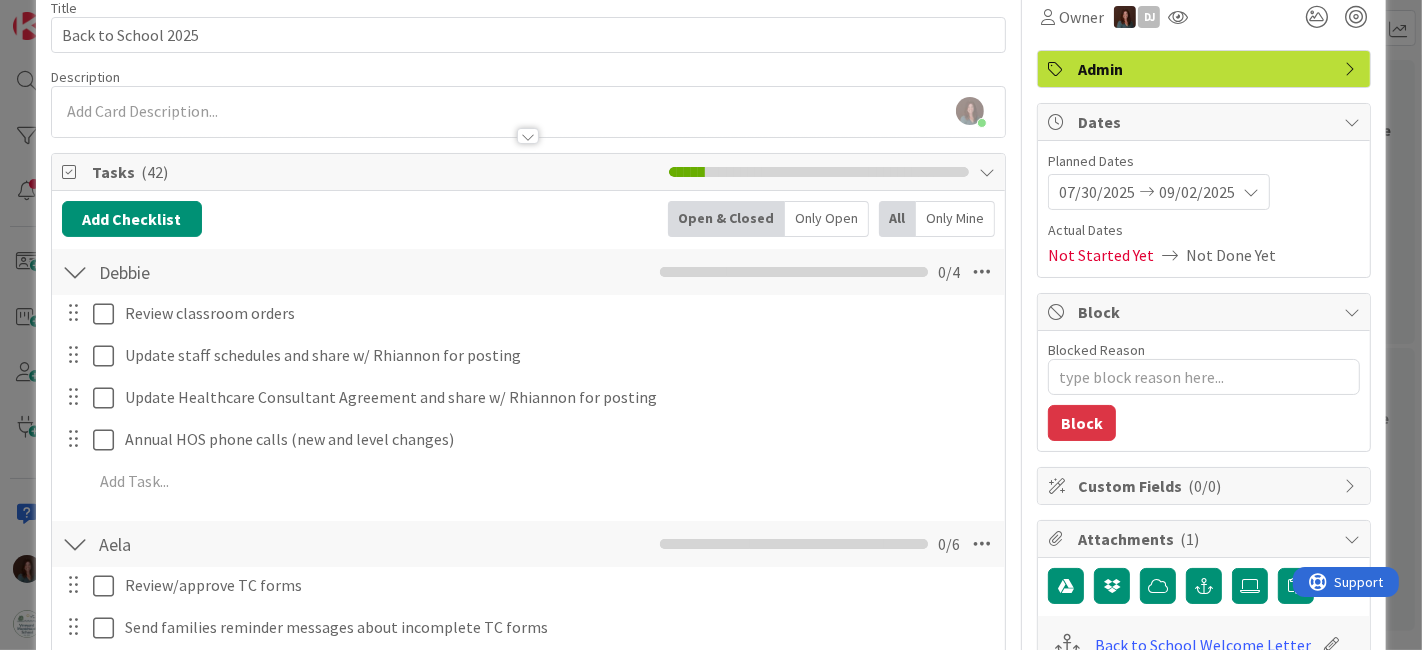 scroll, scrollTop: 0, scrollLeft: 0, axis: both 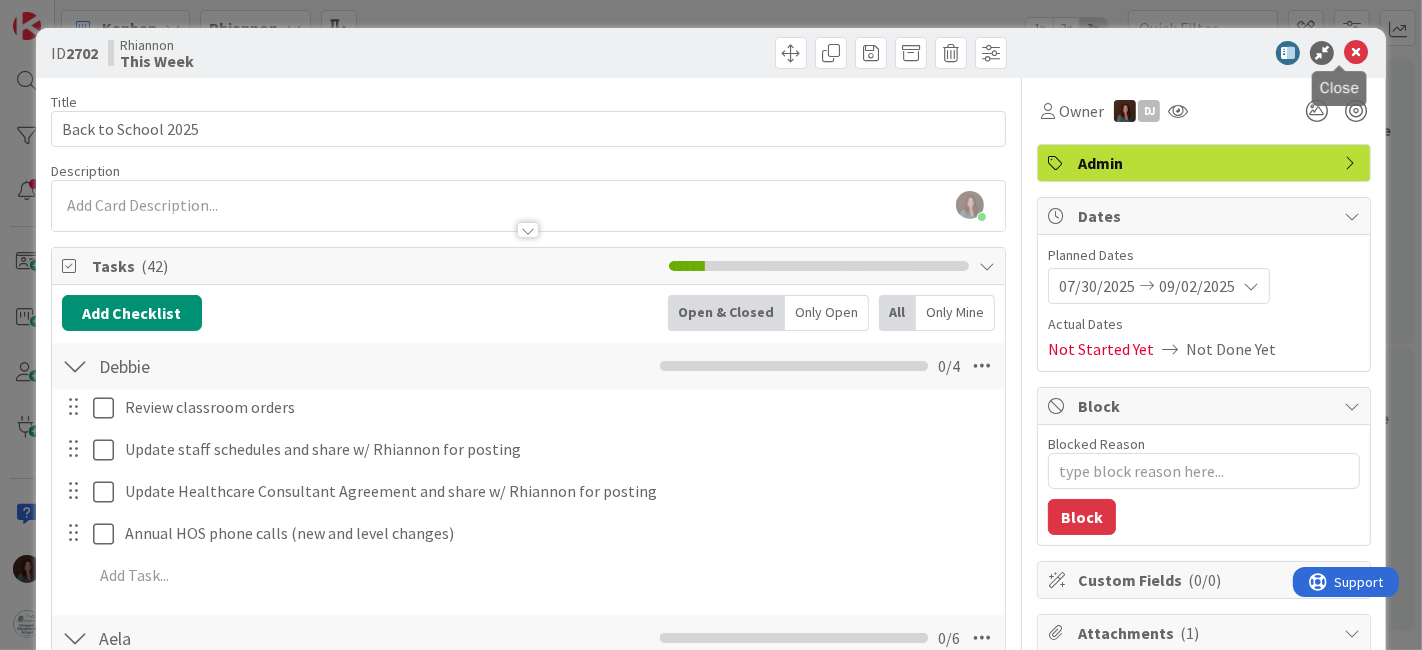 click at bounding box center (1356, 53) 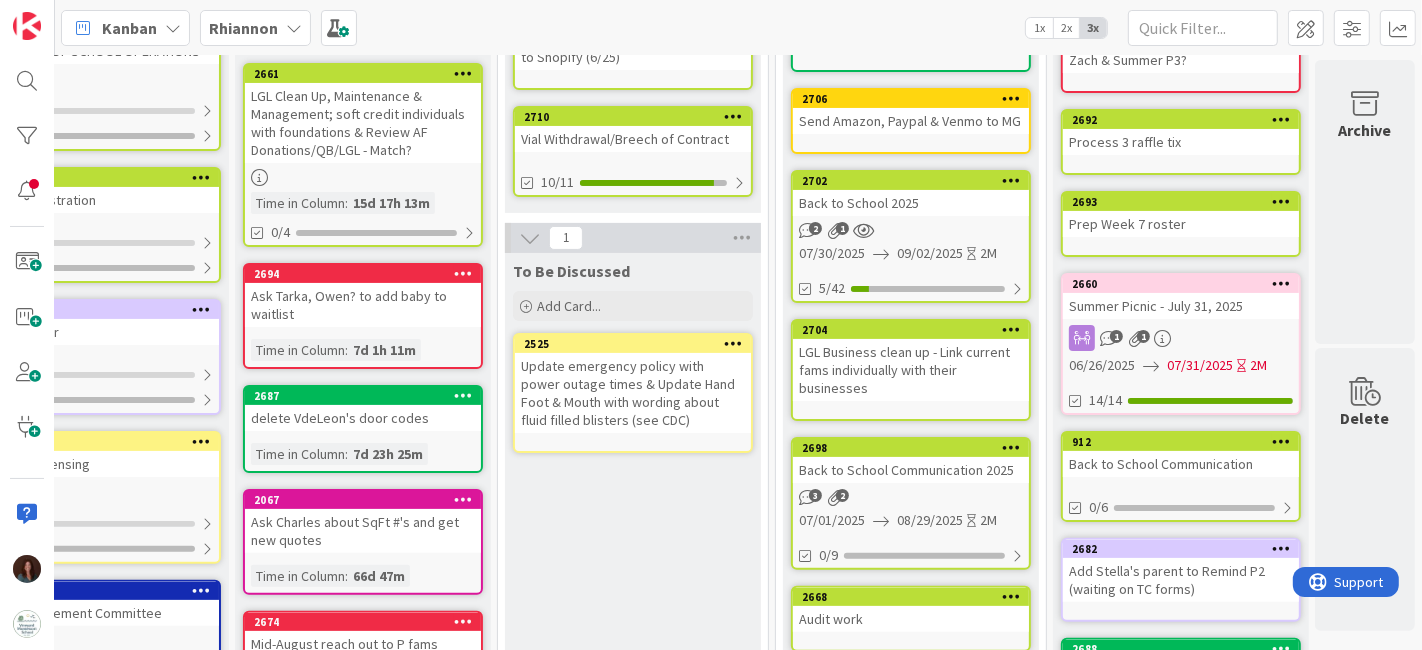 scroll, scrollTop: 0, scrollLeft: 0, axis: both 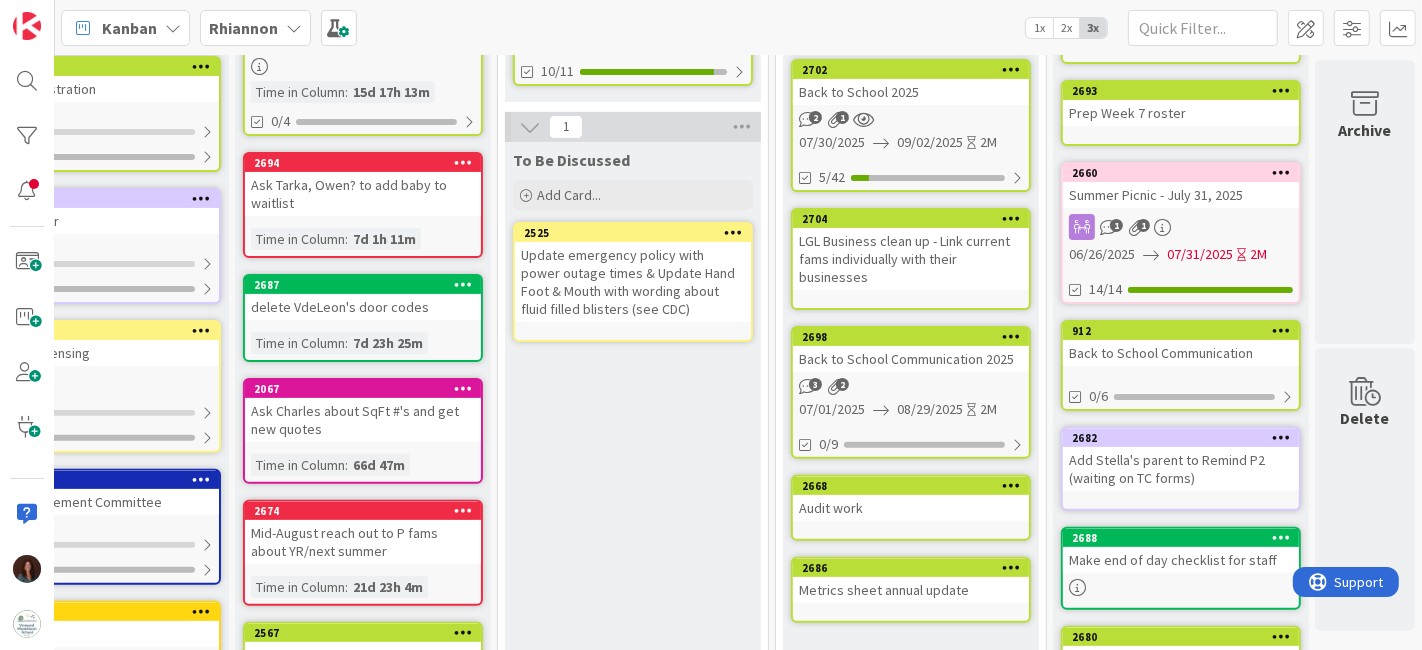 click on "Back to School Communication 2025" at bounding box center (911, 359) 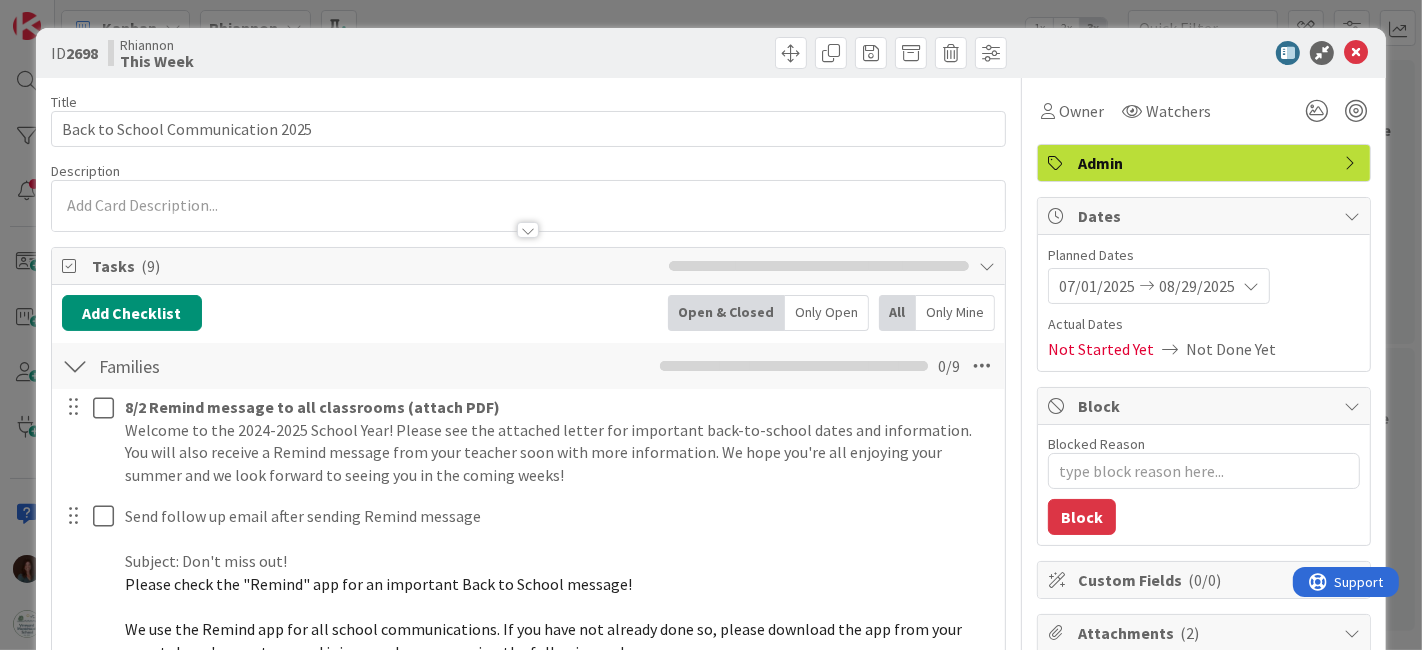 scroll, scrollTop: 0, scrollLeft: 0, axis: both 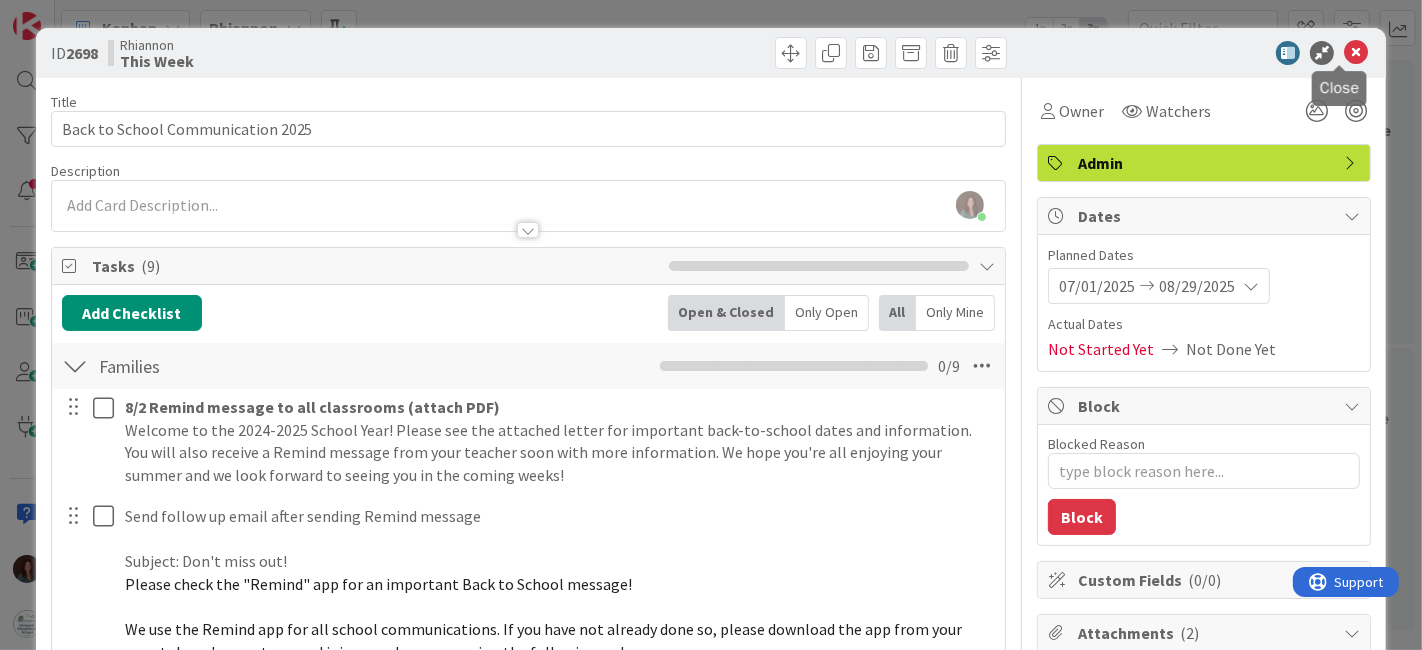 click at bounding box center (1356, 53) 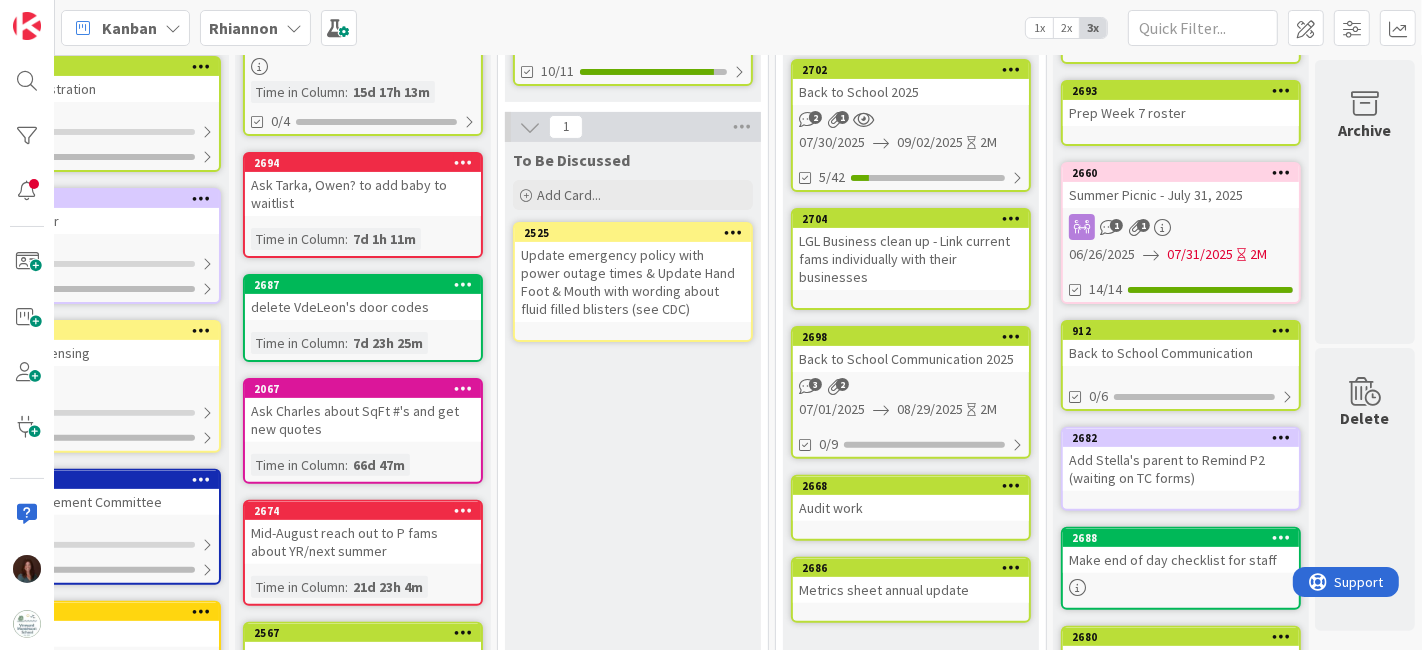 scroll, scrollTop: 0, scrollLeft: 0, axis: both 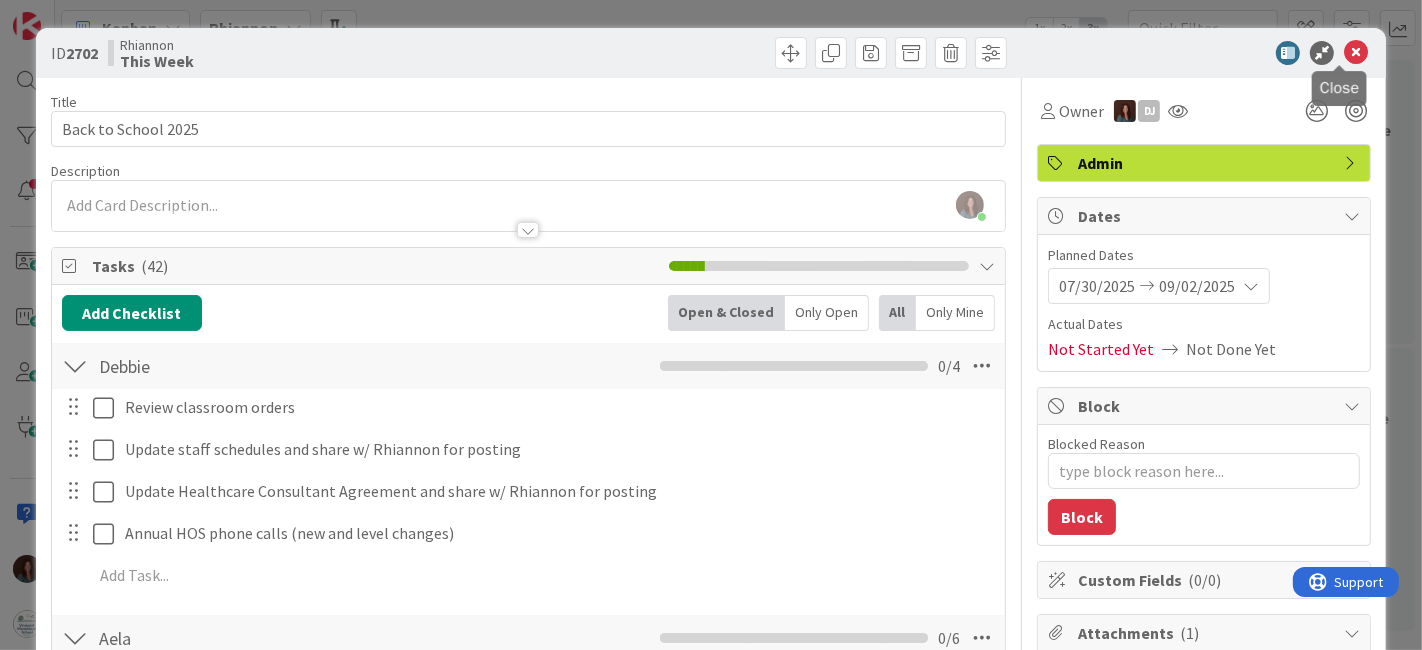 click at bounding box center (1356, 53) 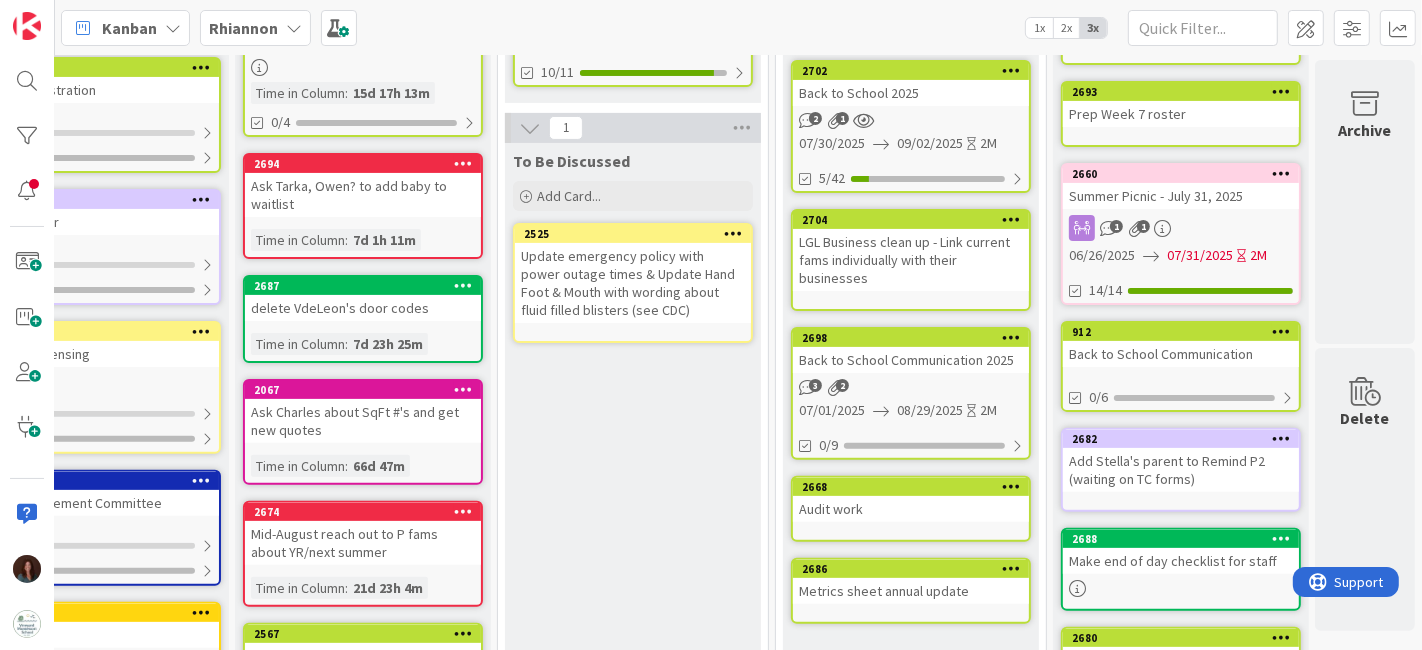 scroll, scrollTop: 0, scrollLeft: 0, axis: both 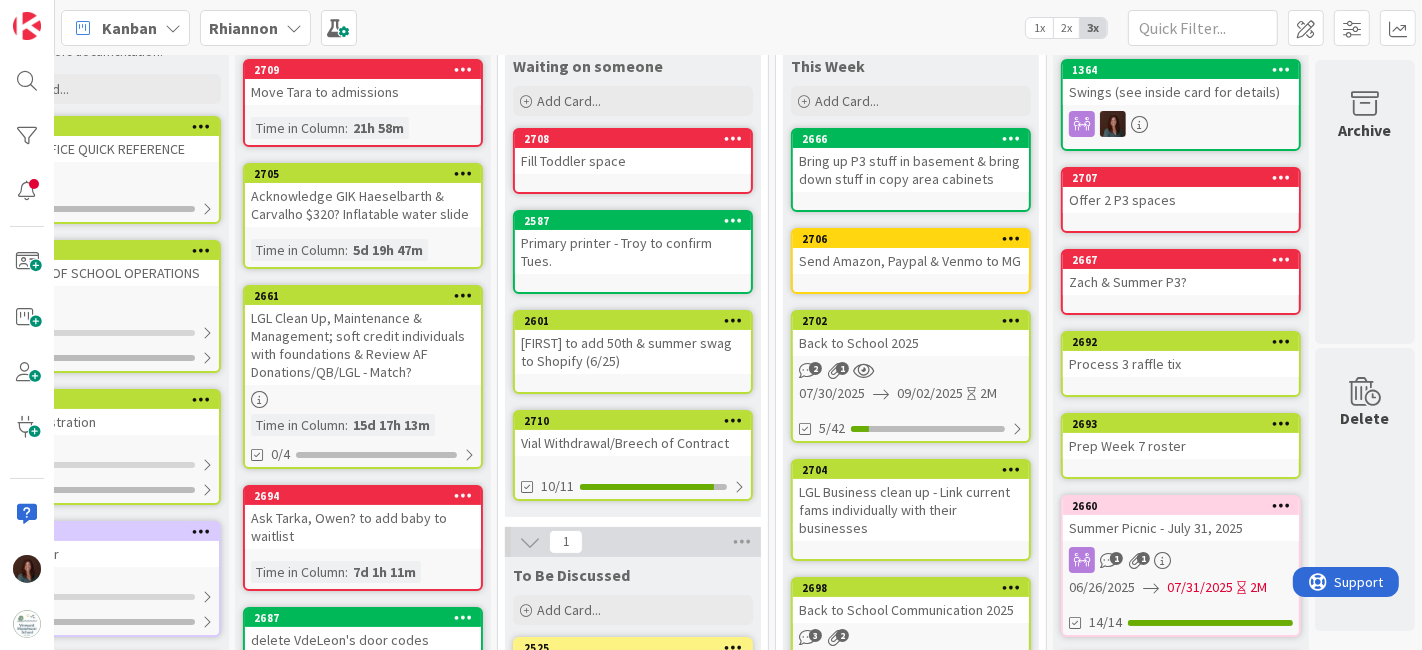click on "Vial Withdrawal/Breech of Contract" at bounding box center (633, 443) 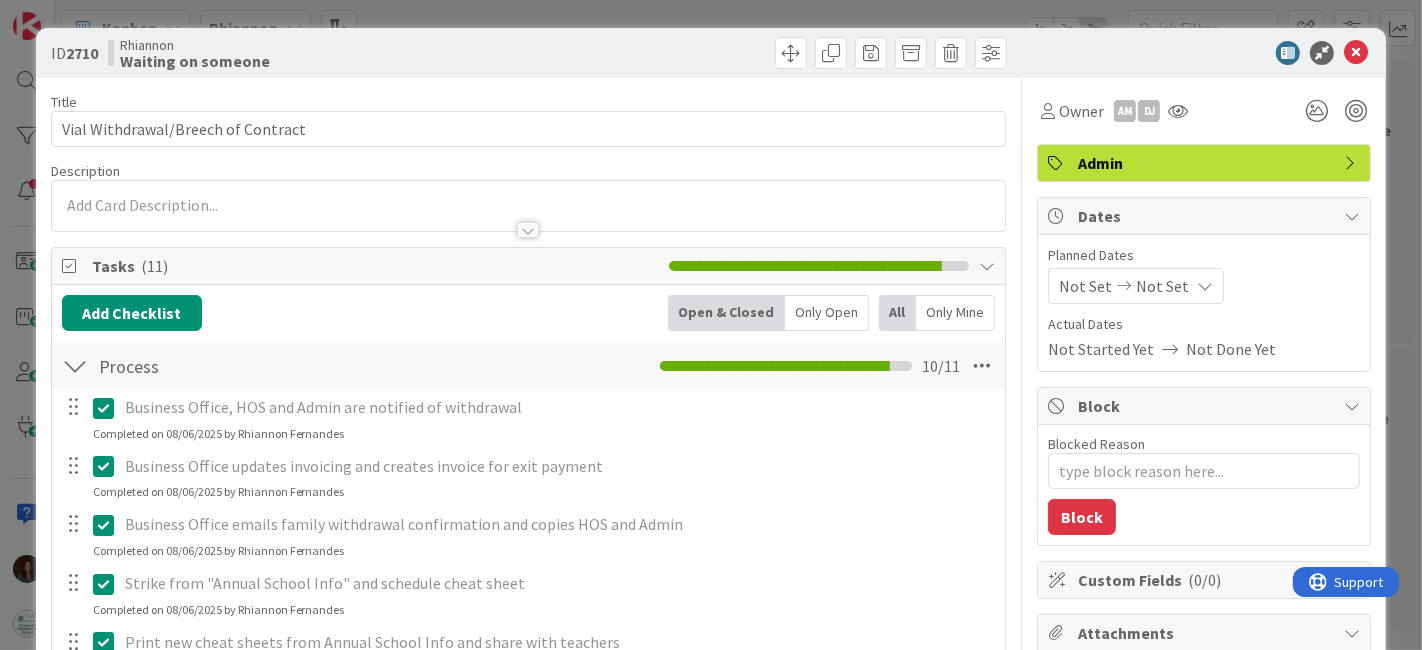 scroll, scrollTop: 222, scrollLeft: 0, axis: vertical 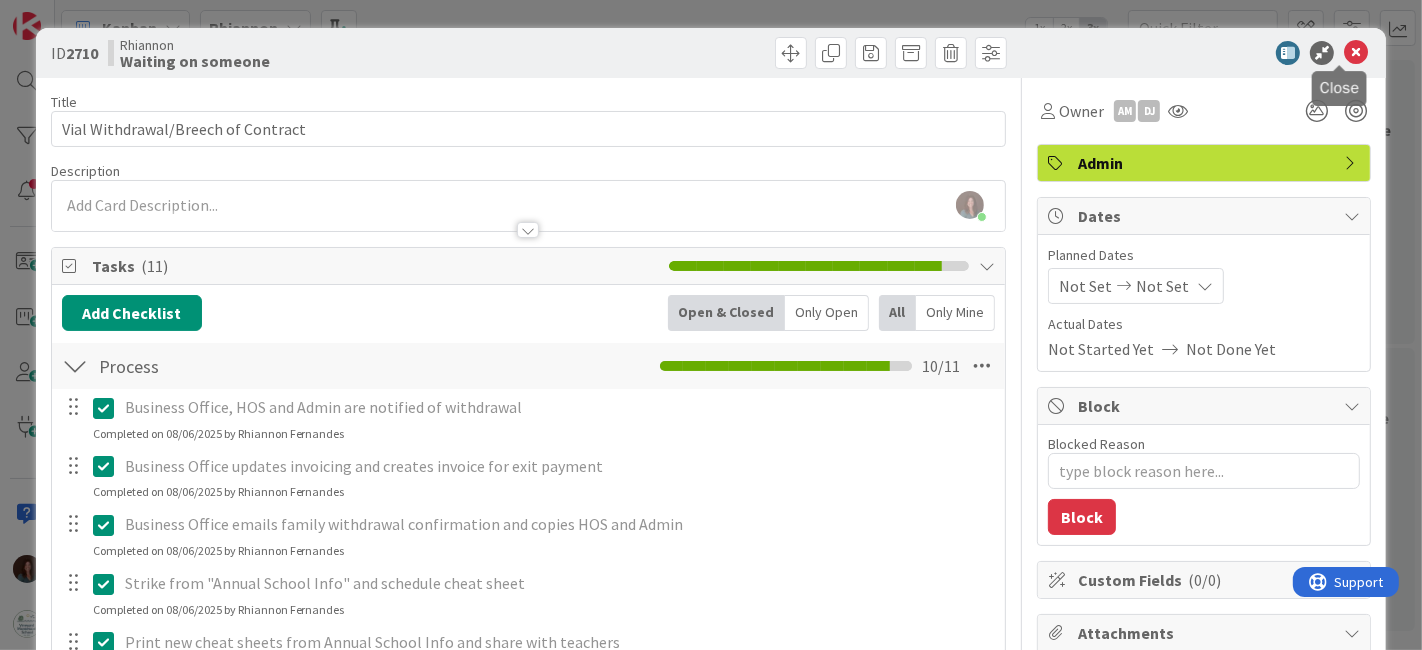 click at bounding box center [1356, 53] 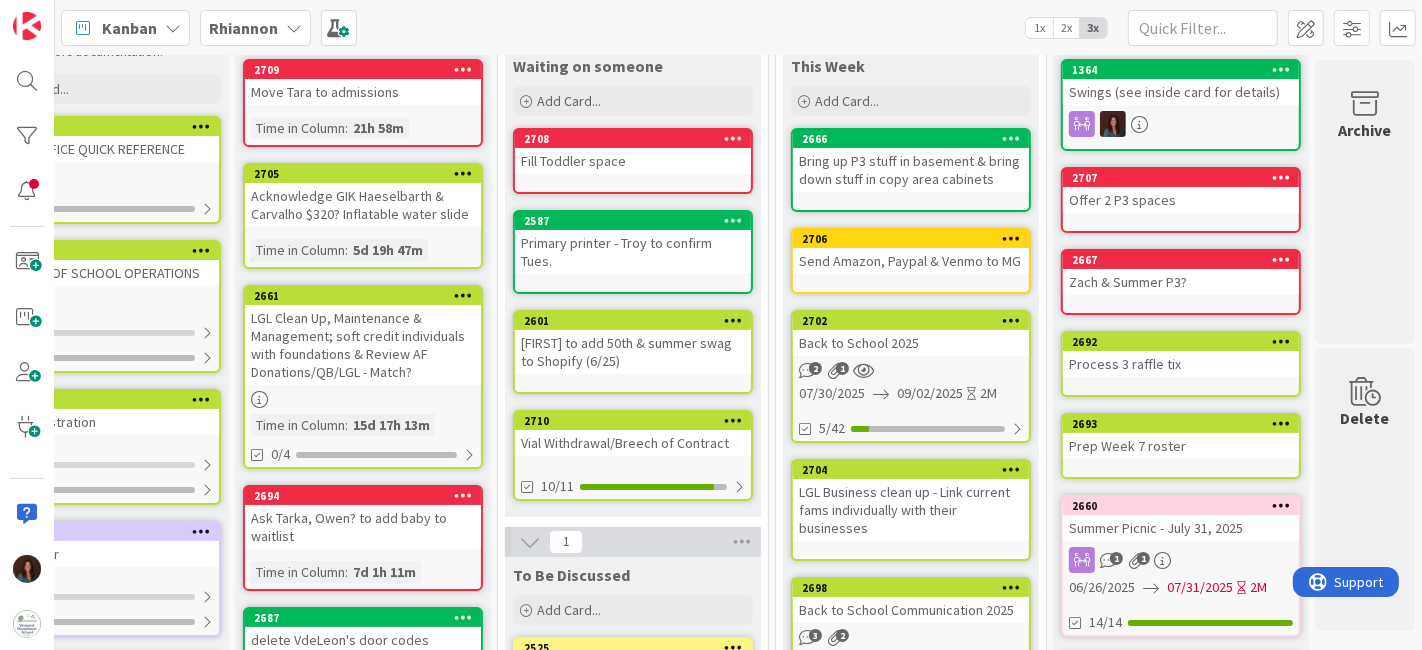 scroll, scrollTop: 0, scrollLeft: 0, axis: both 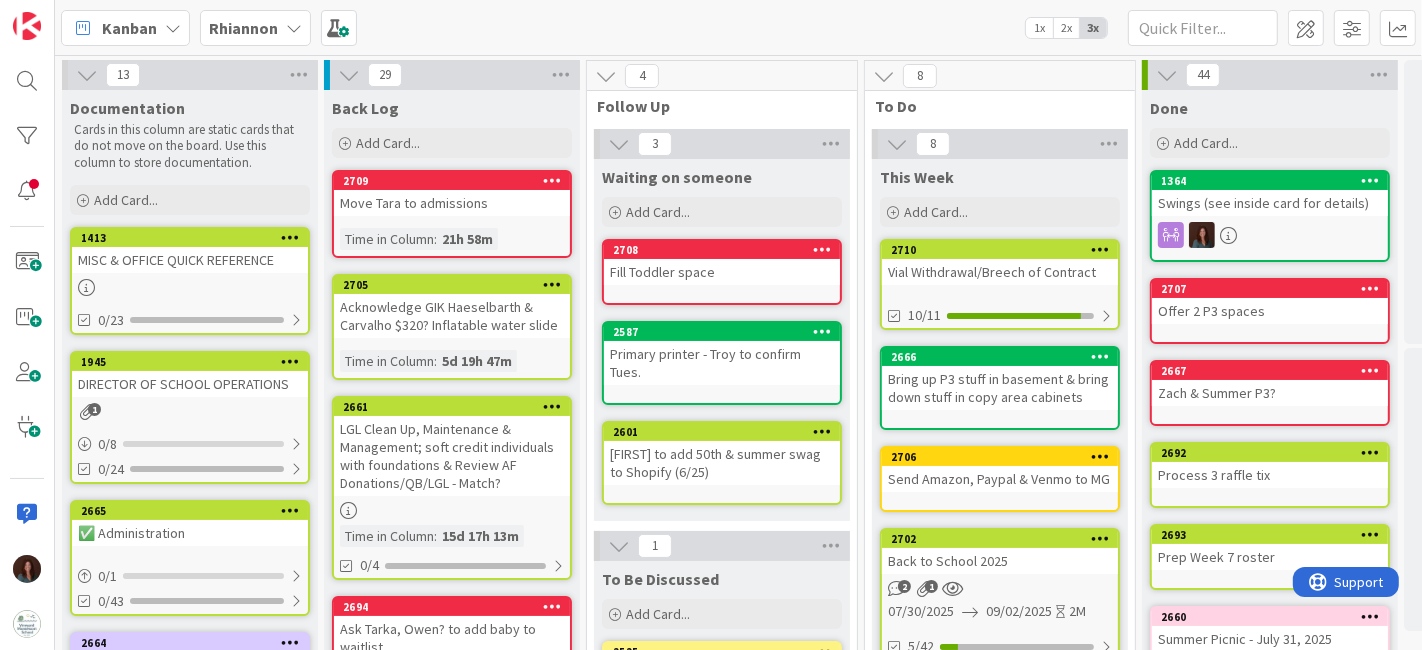 click on "MISC & OFFICE QUICK REFERENCE" at bounding box center (190, 260) 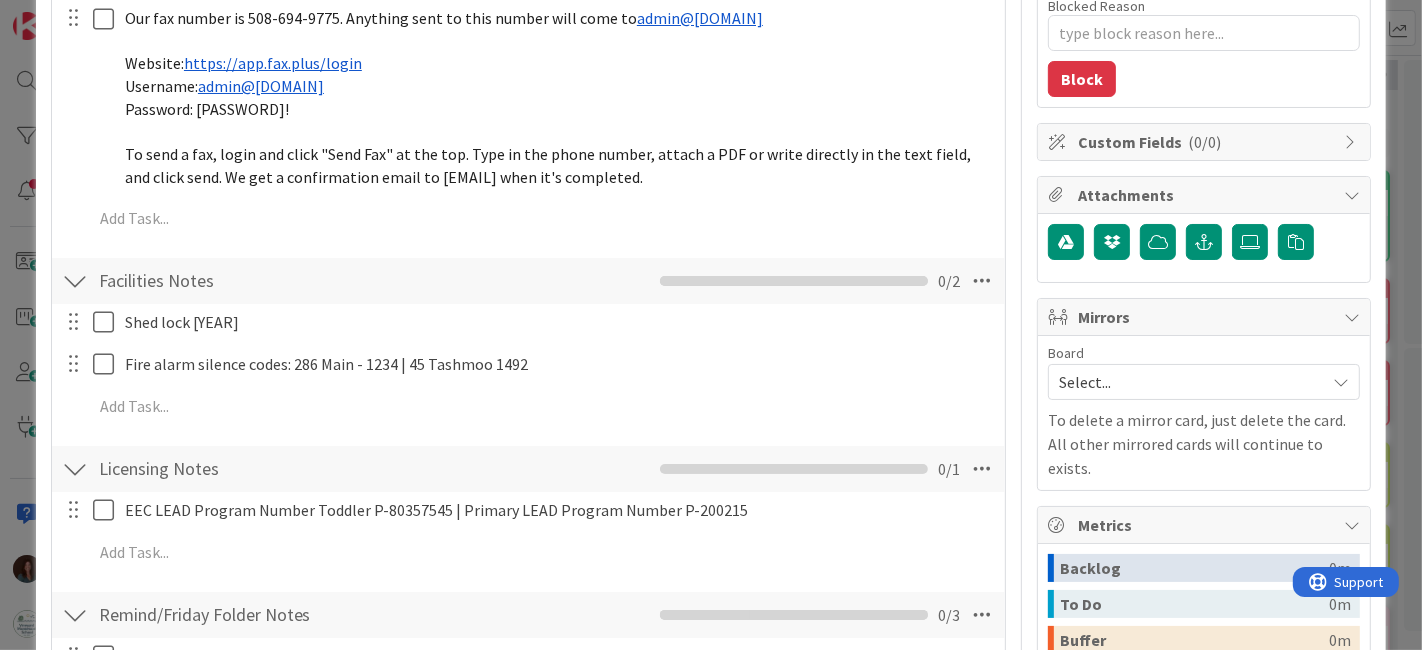 scroll, scrollTop: 444, scrollLeft: 0, axis: vertical 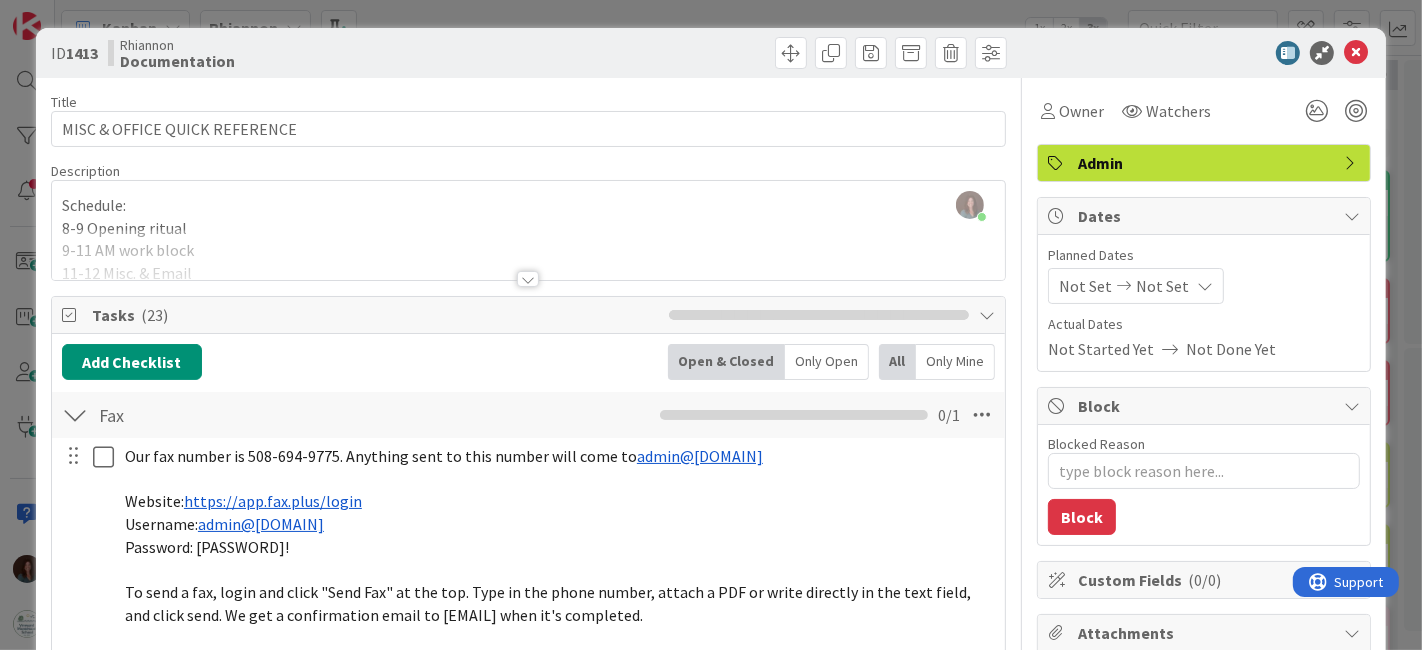 drag, startPoint x: 514, startPoint y: 279, endPoint x: 498, endPoint y: 299, distance: 25.612497 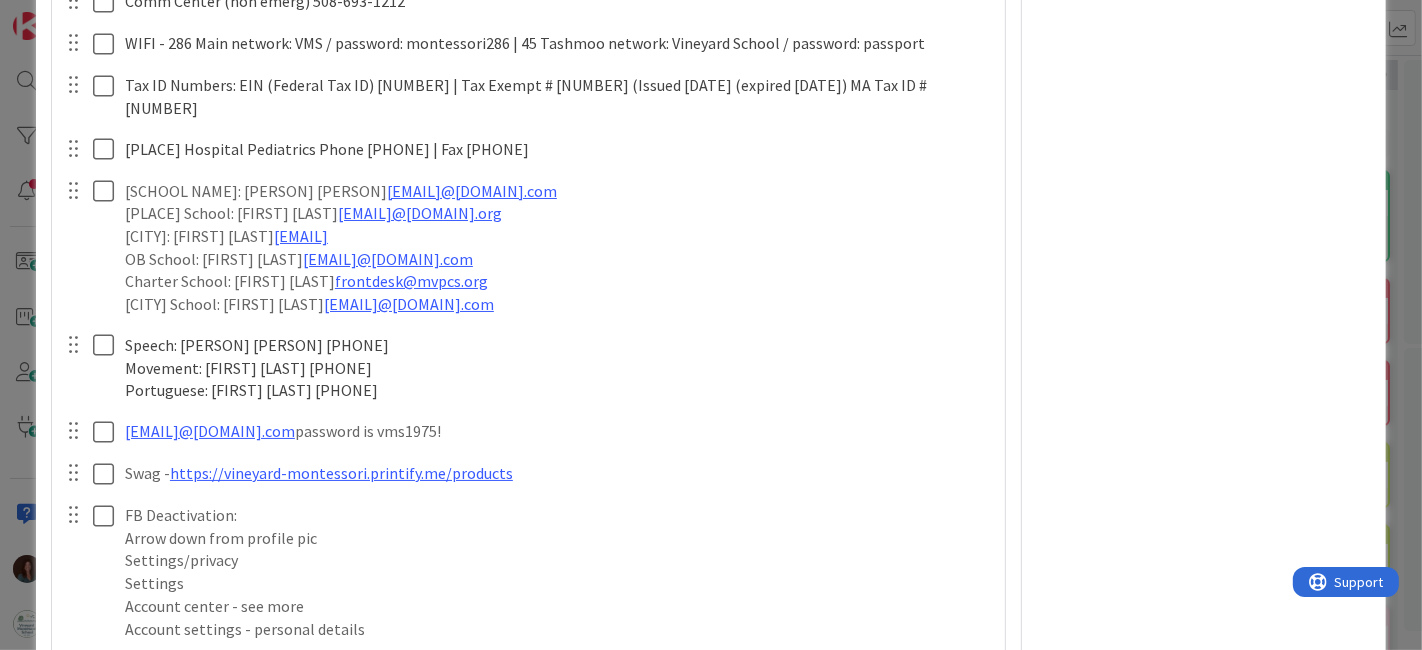scroll, scrollTop: 2222, scrollLeft: 0, axis: vertical 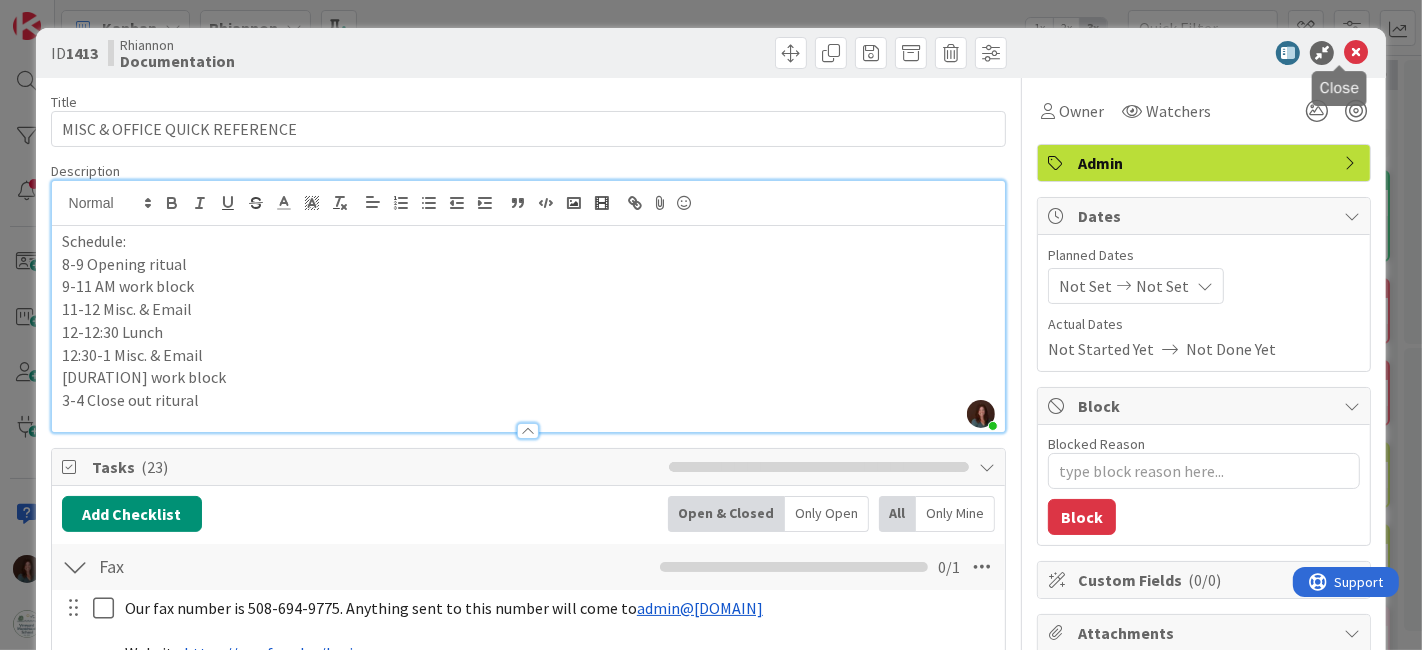 click at bounding box center (1356, 53) 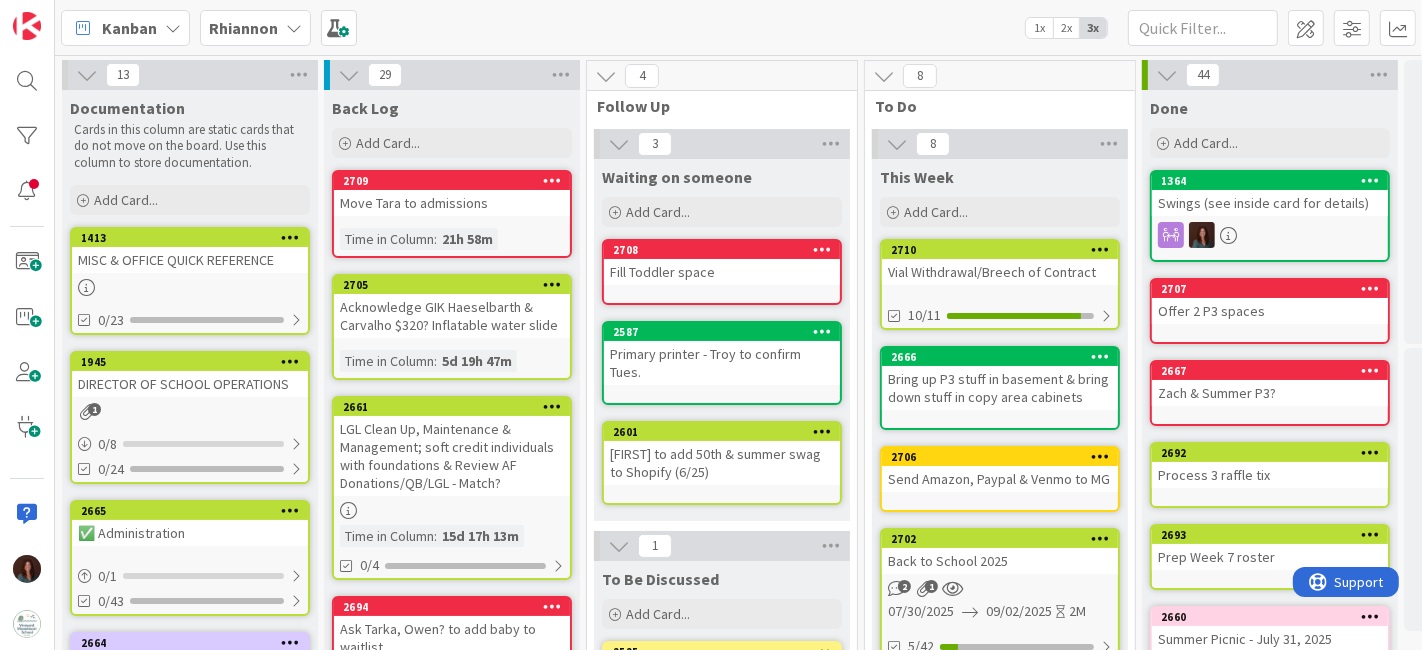 scroll, scrollTop: 0, scrollLeft: 0, axis: both 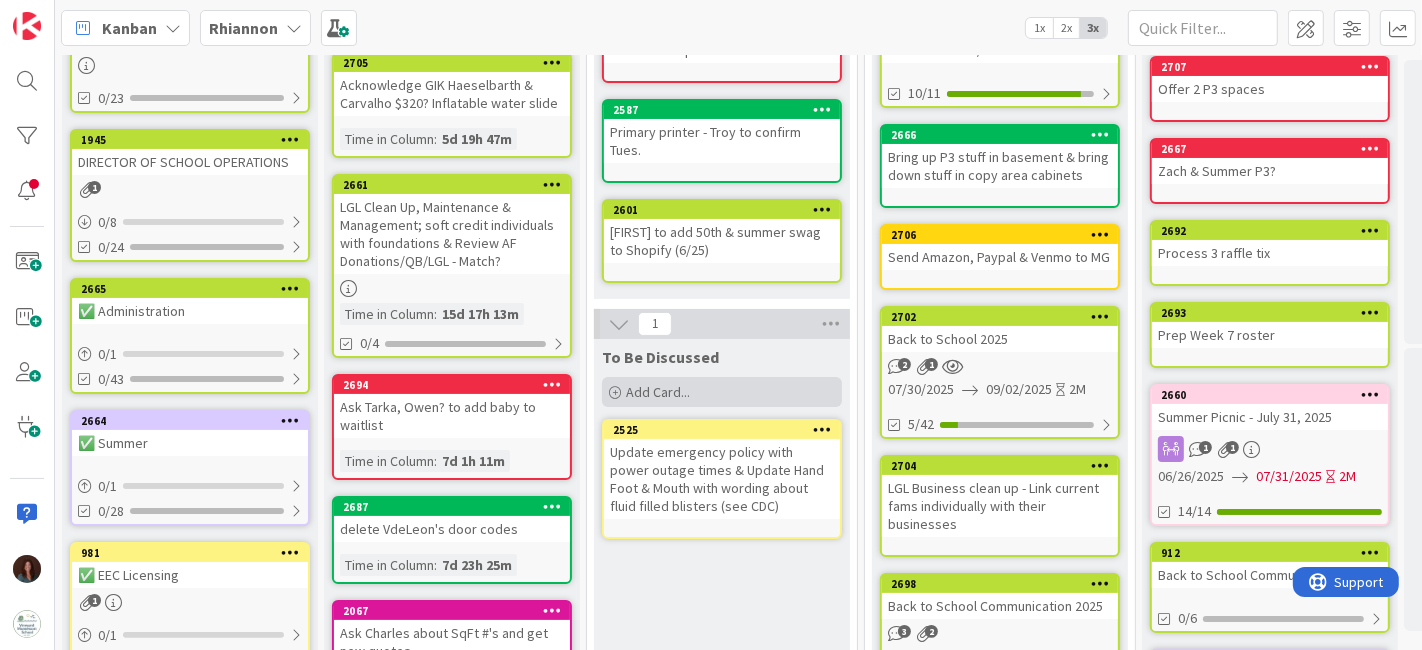 click on "Add Card..." at bounding box center [722, 392] 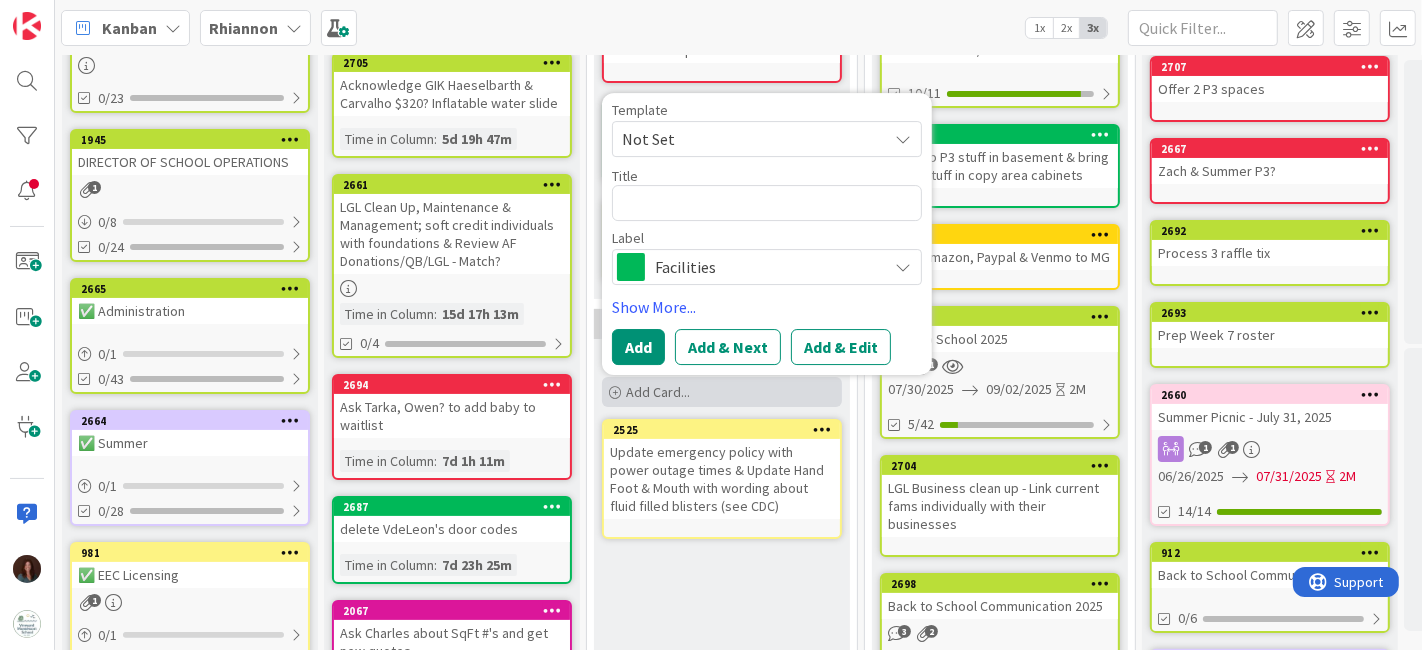 type on "x" 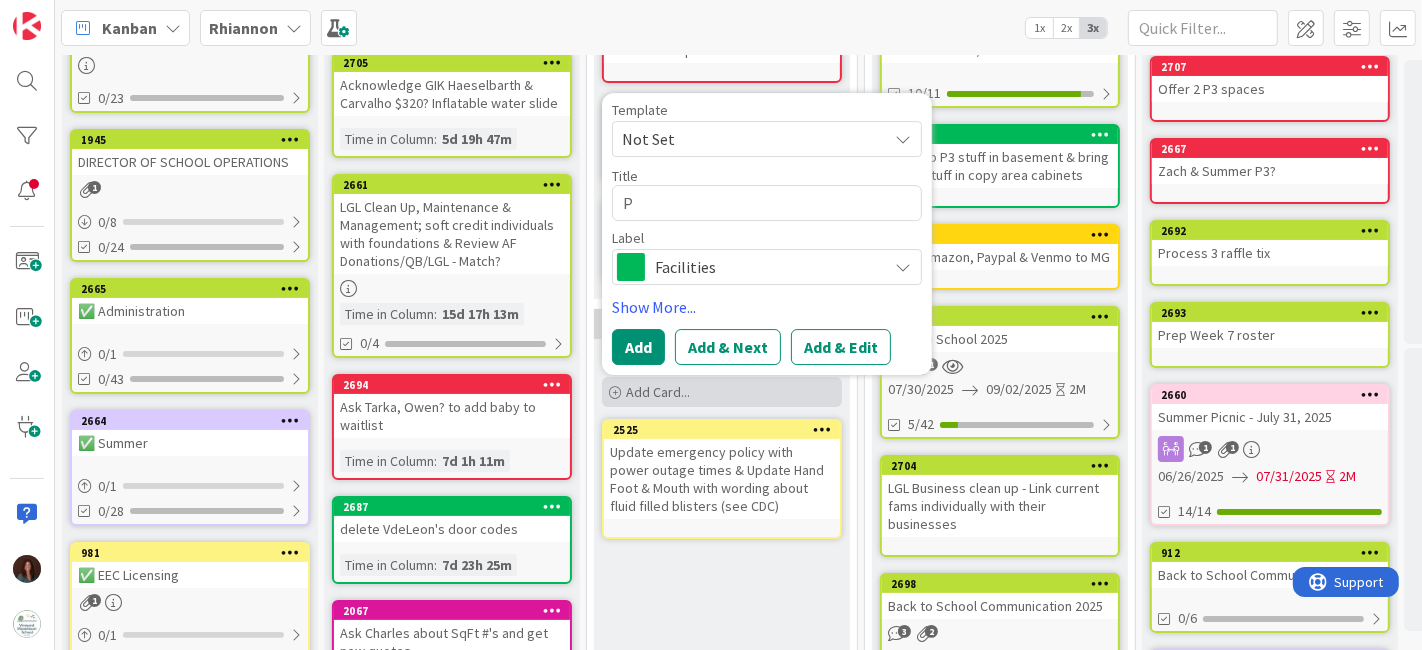 type on "x" 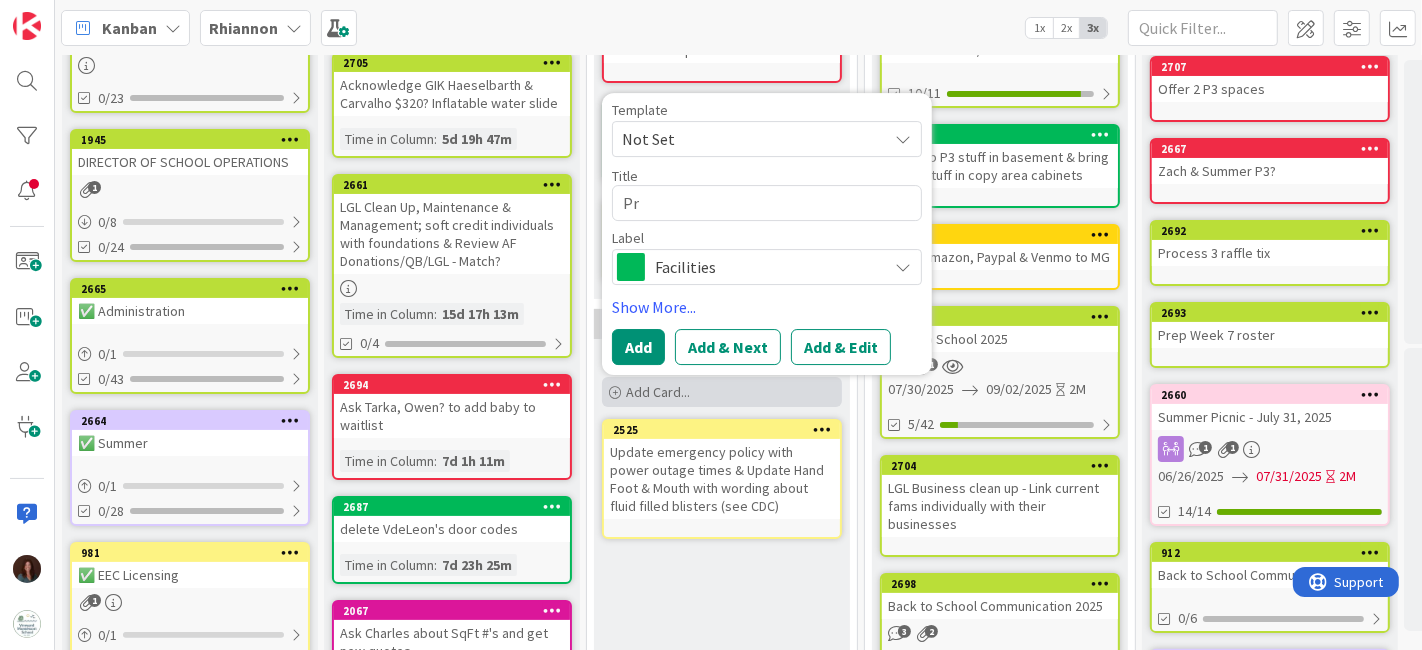 type on "x" 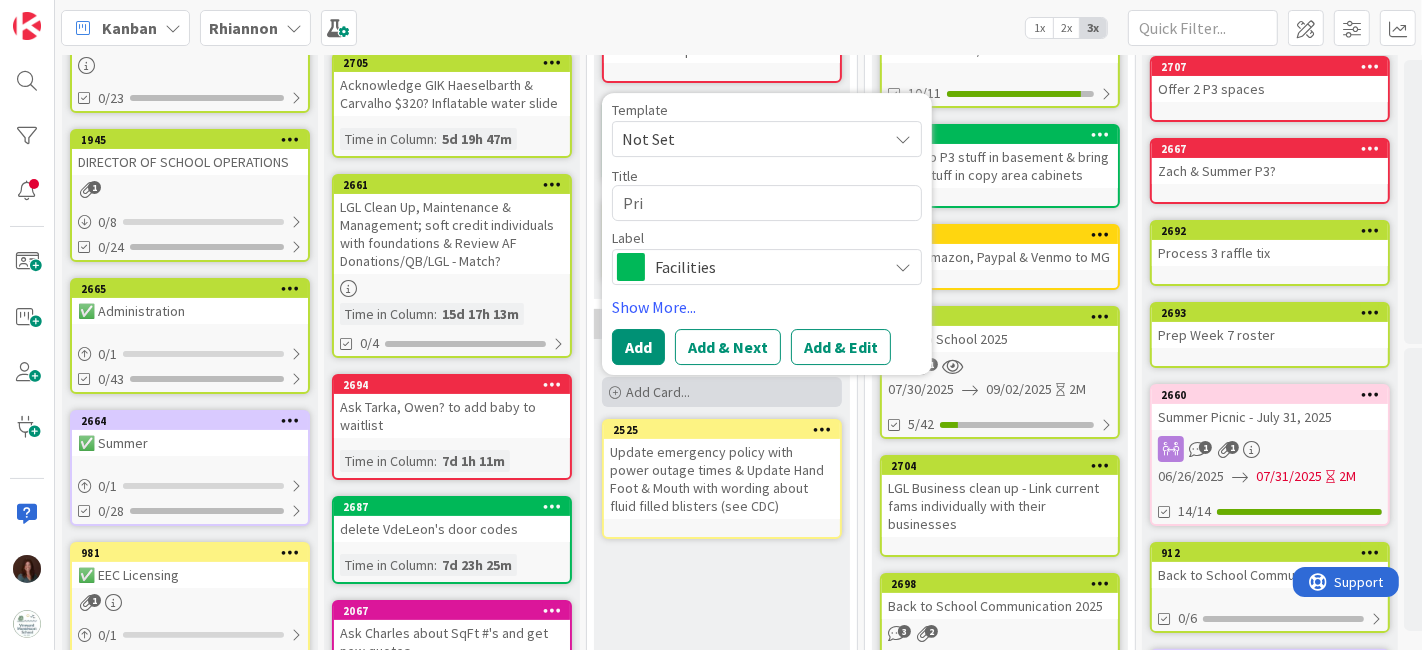type on "x" 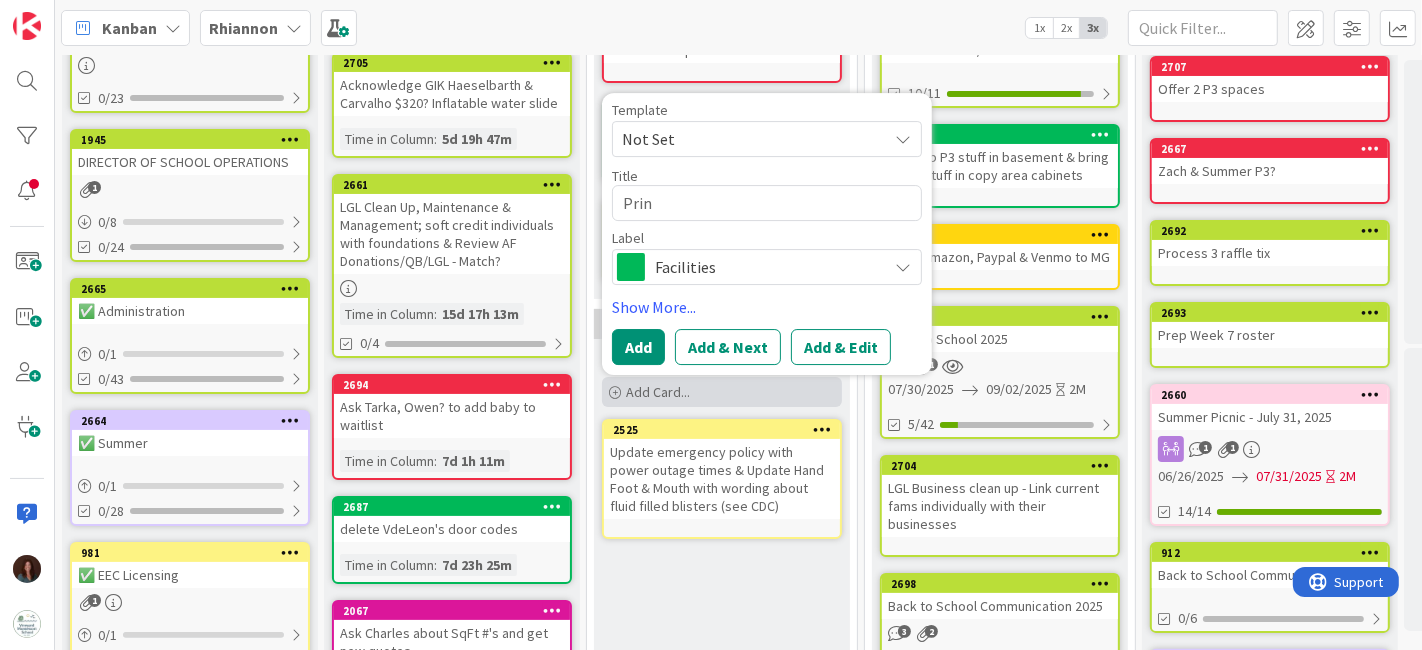 type on "Print" 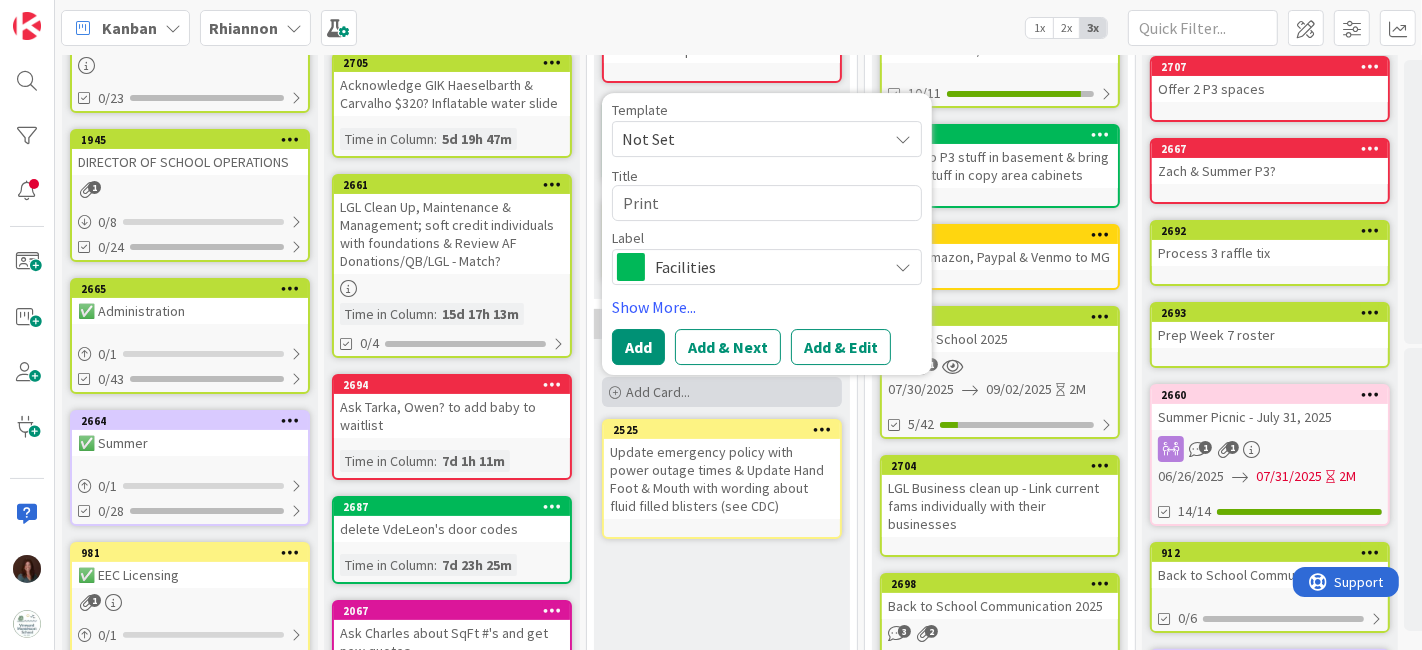type on "x" 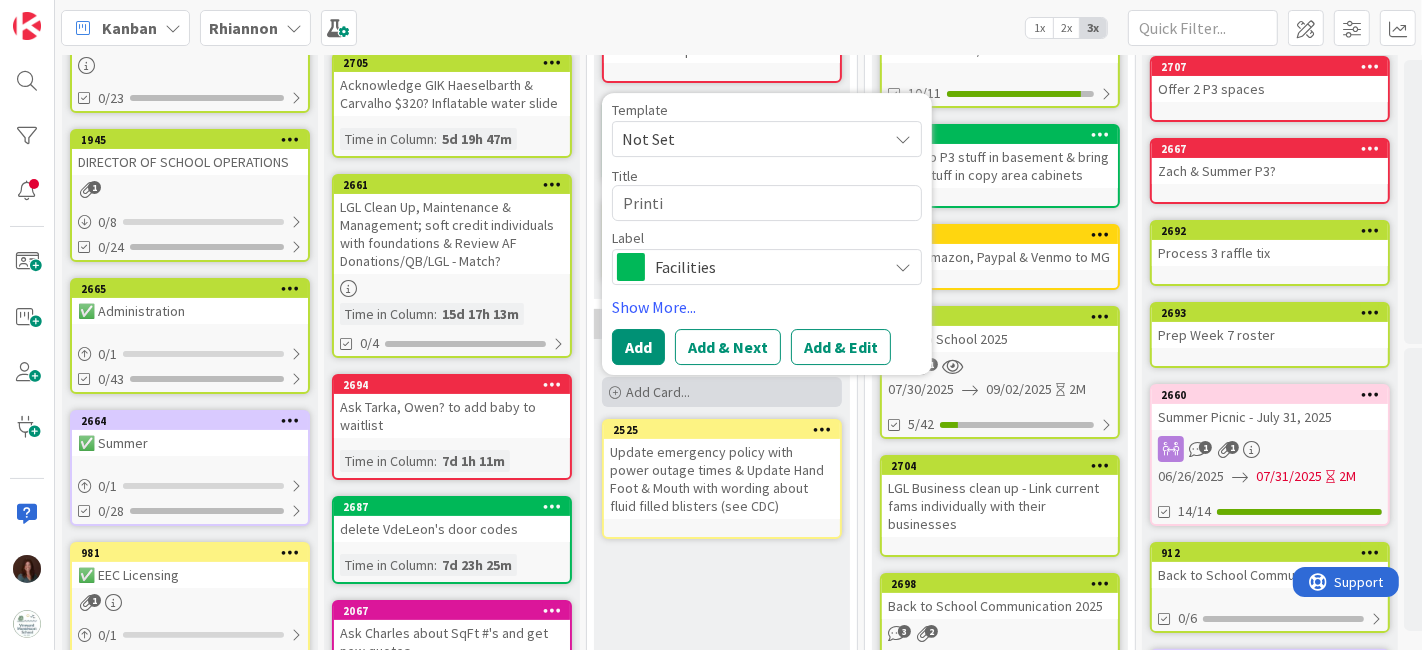 type on "x" 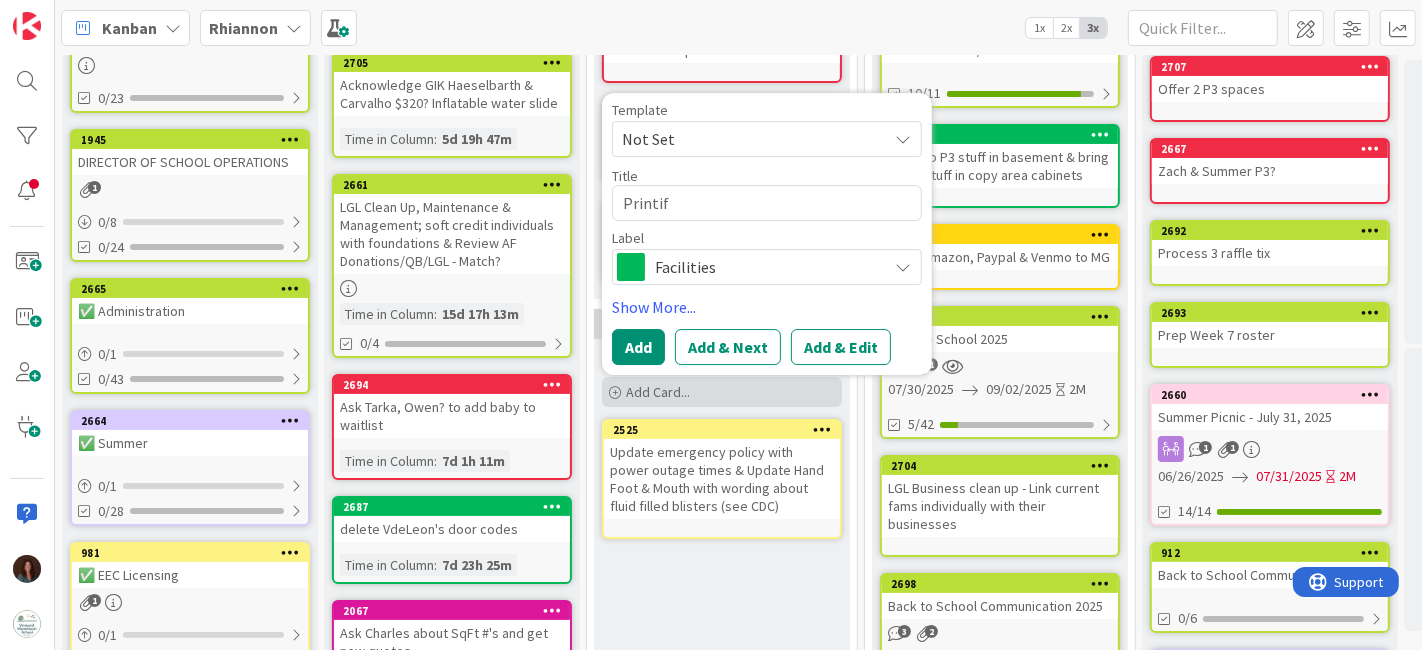 type on "x" 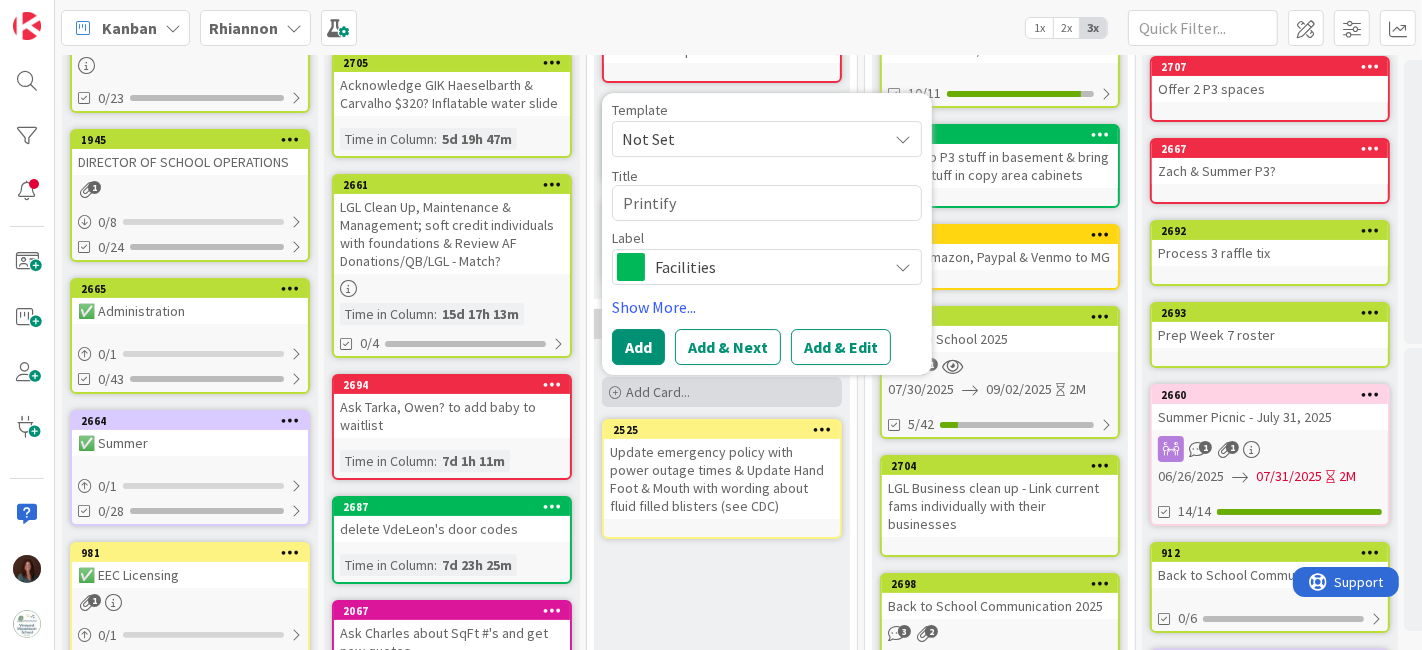 type on "x" 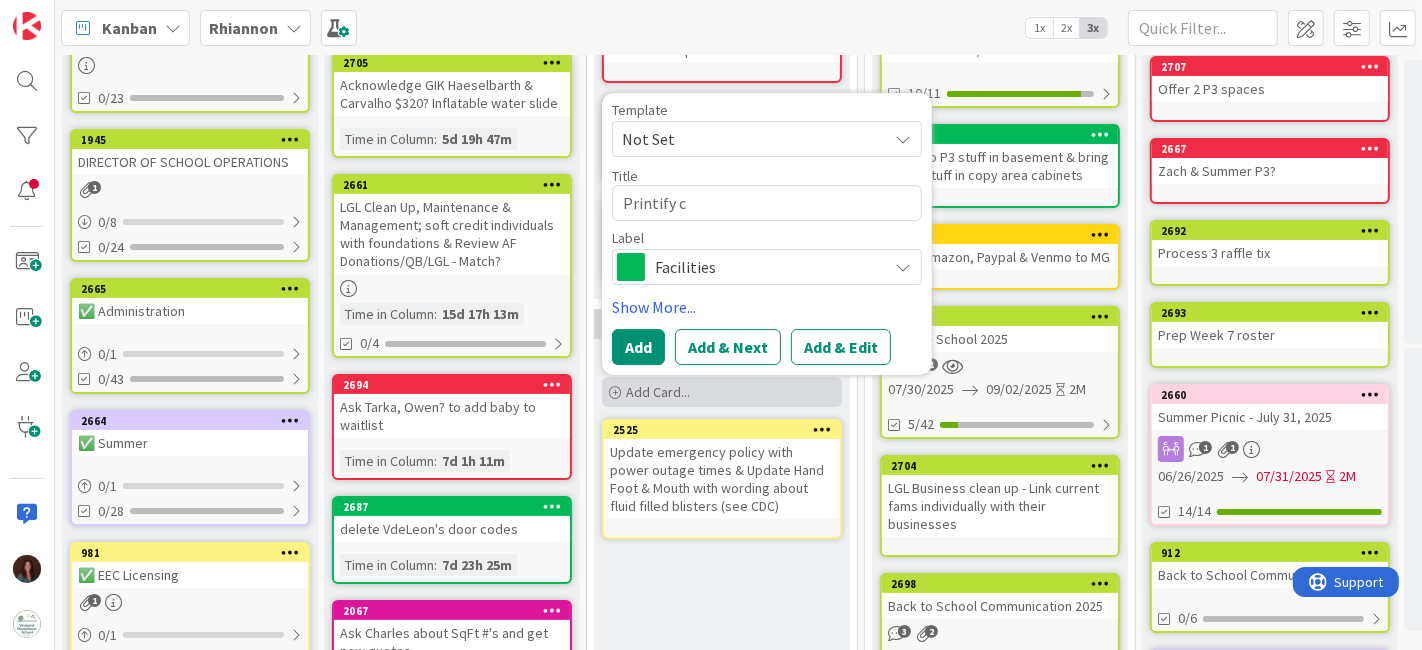 type on "x" 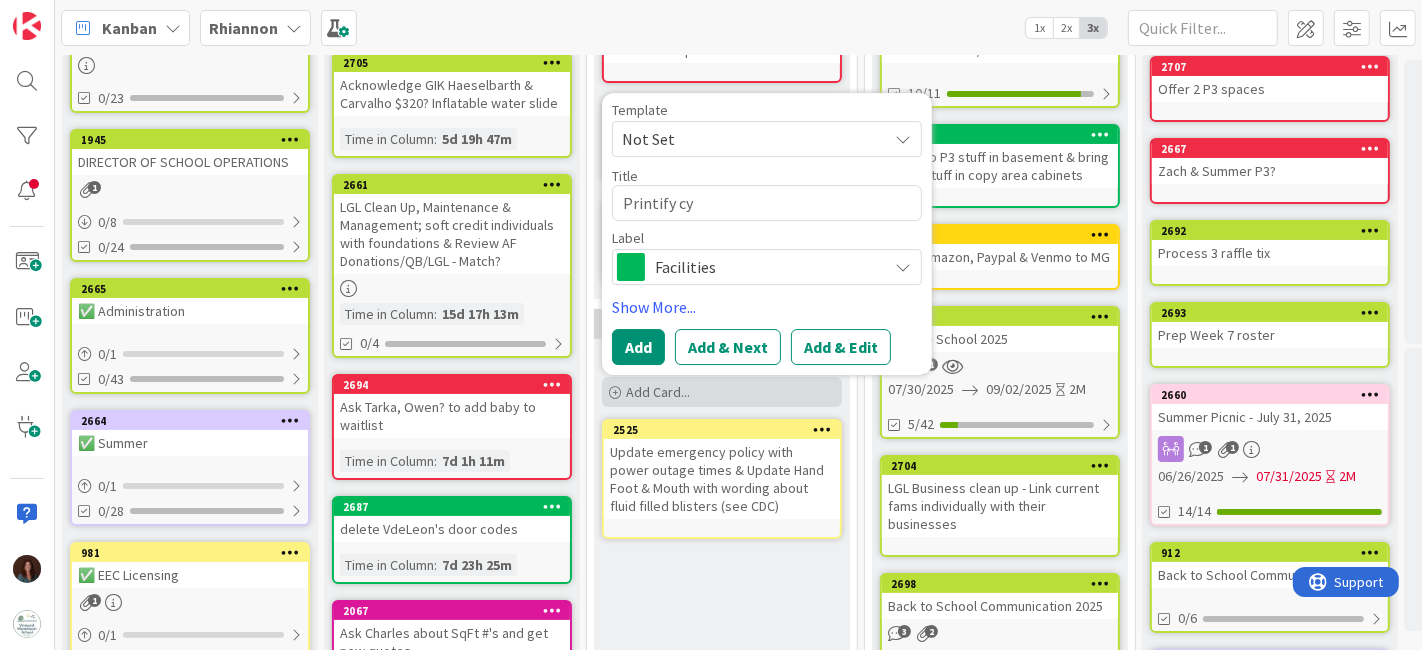 type on "x" 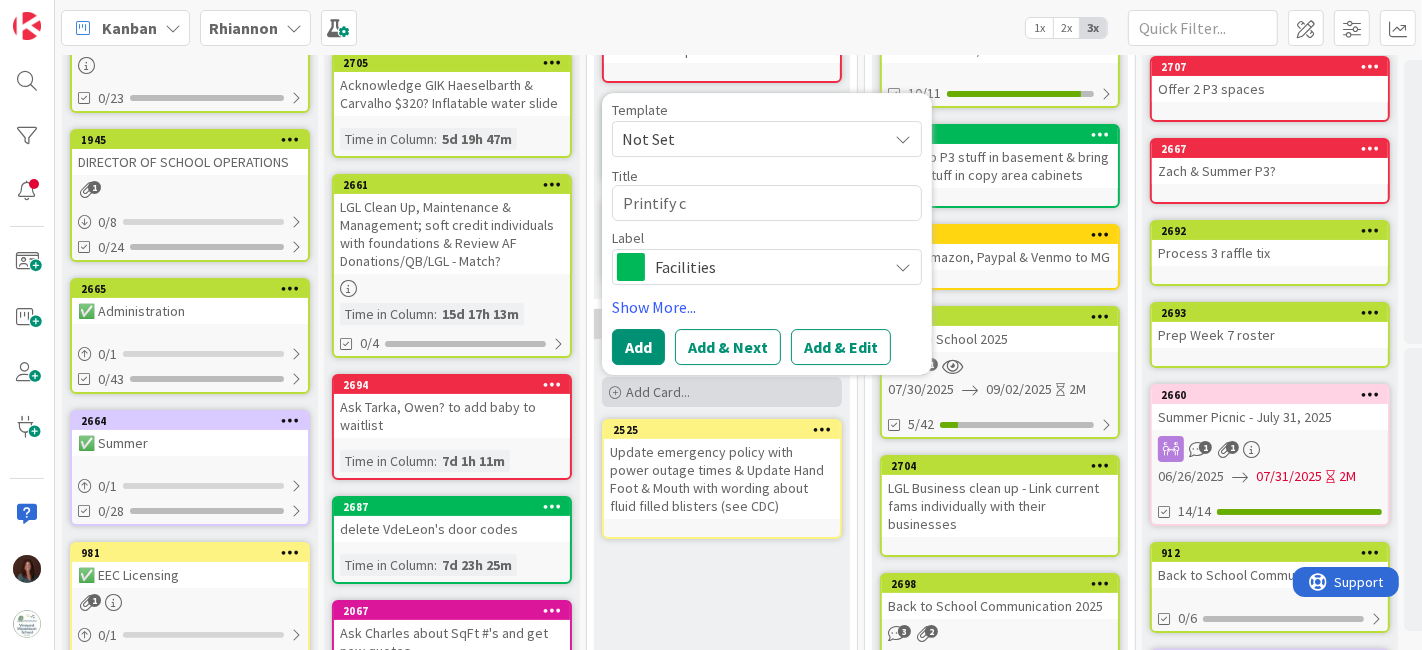 type on "x" 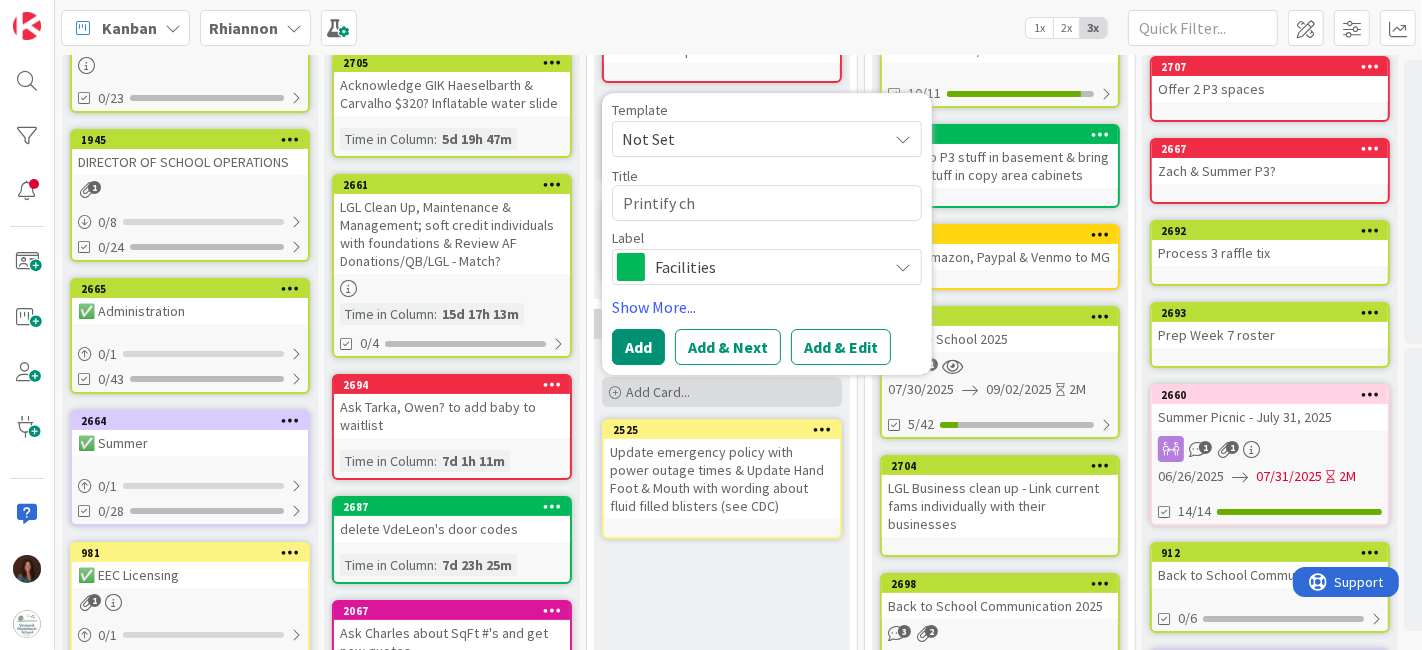 type on "x" 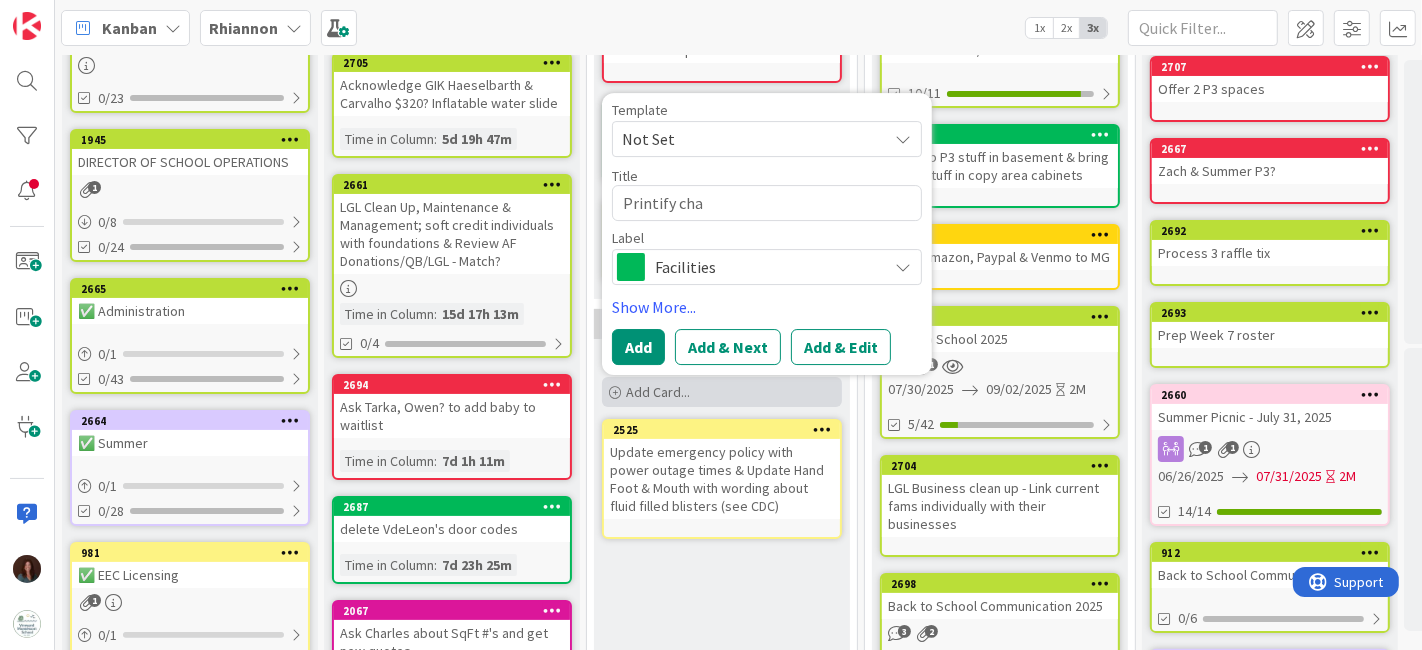 type on "x" 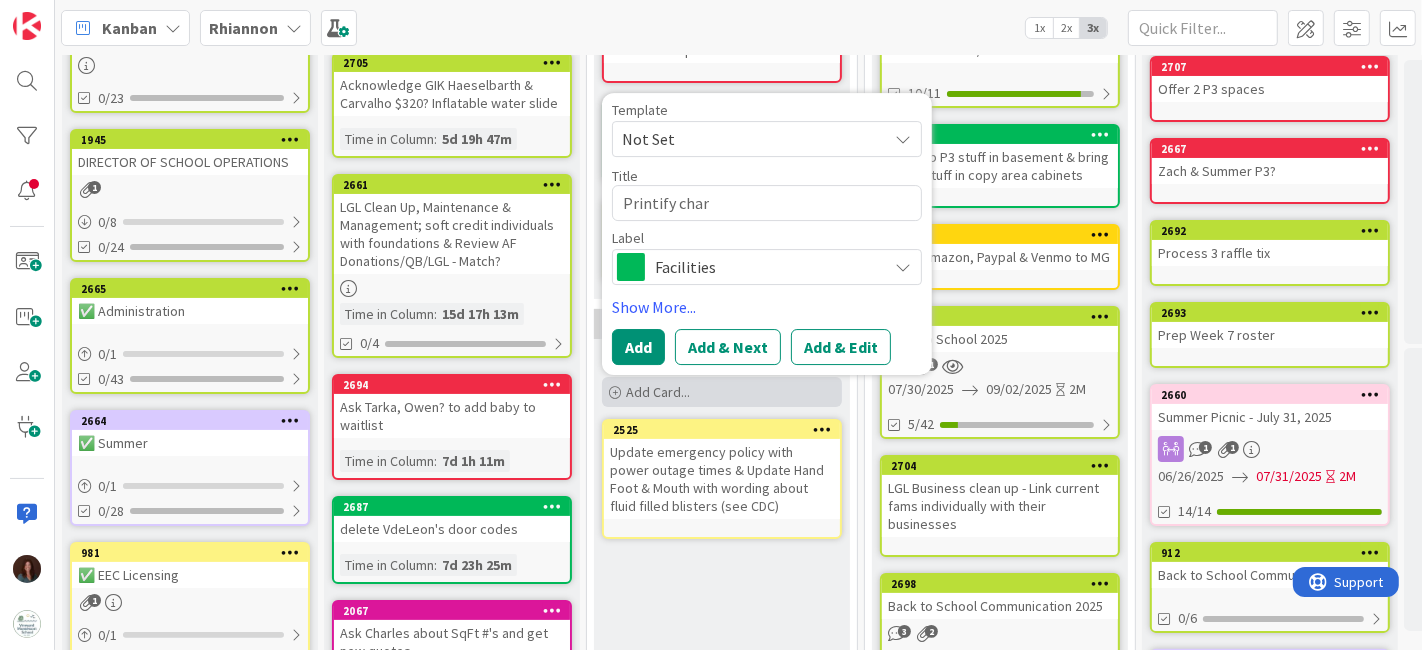 type on "x" 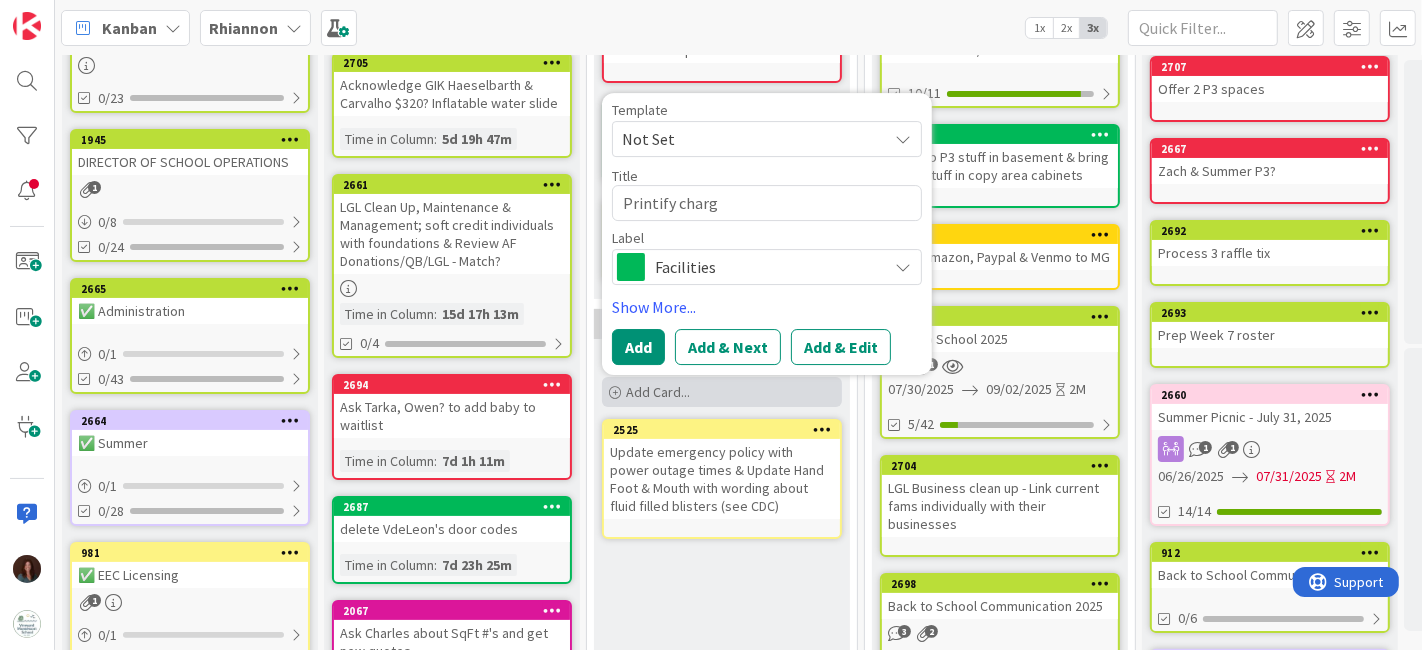 type on "x" 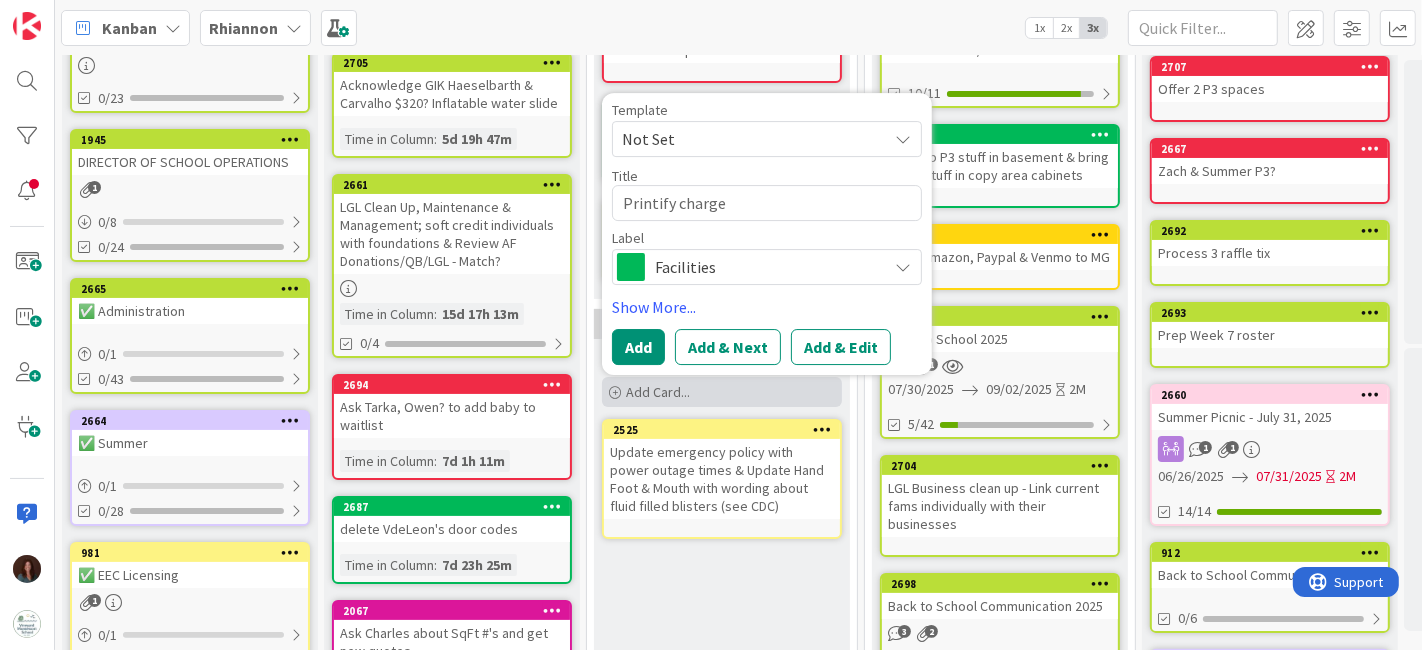 type on "Printify charges" 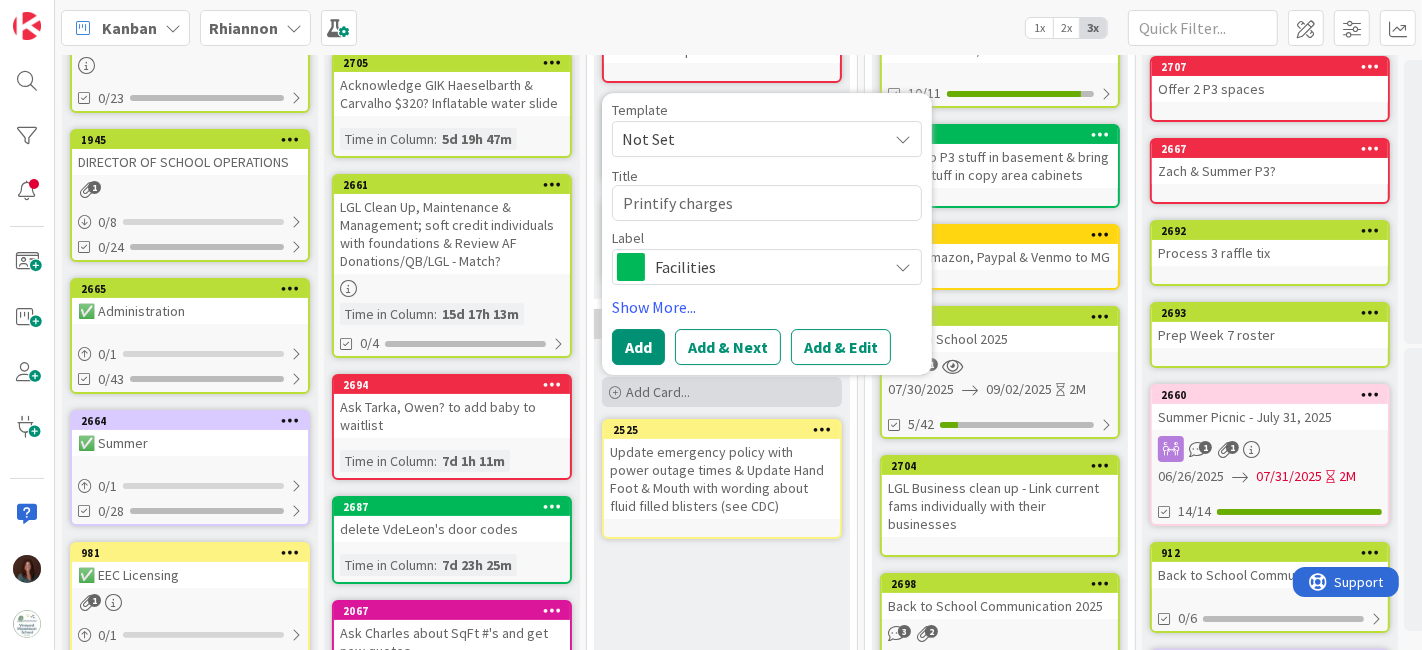 type on "x" 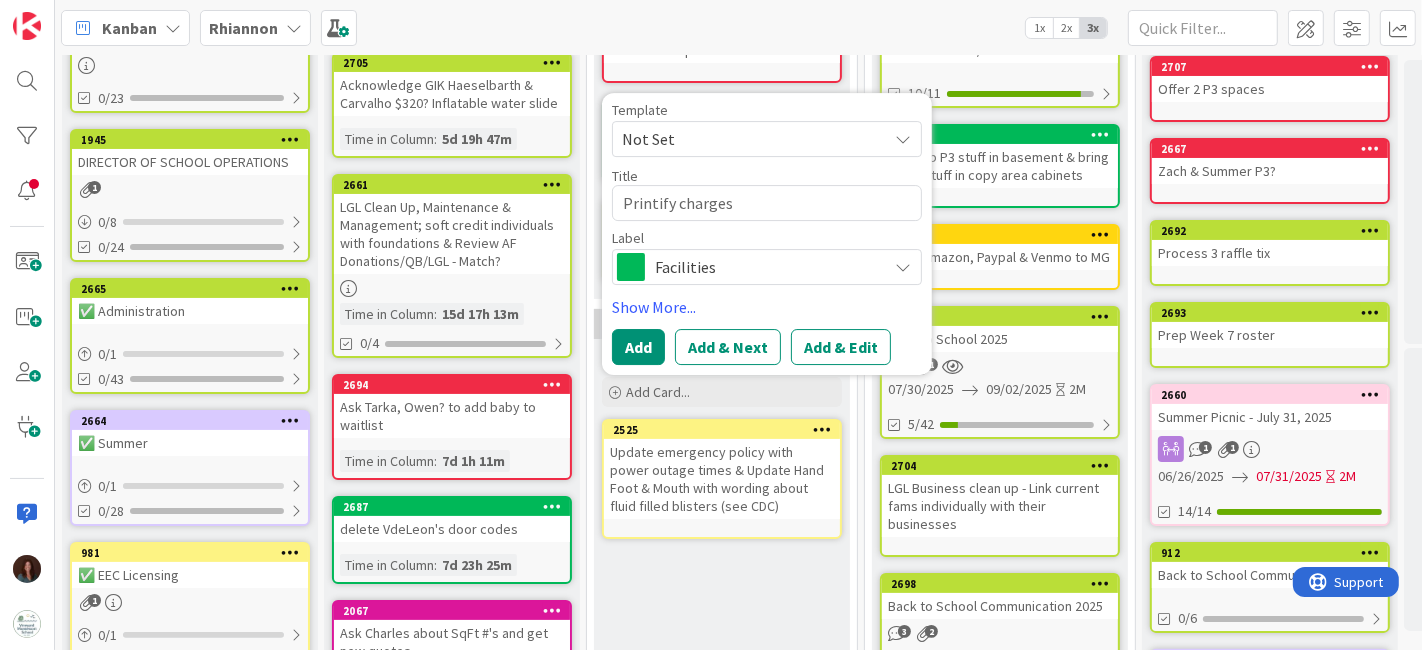 type on "Printify charges" 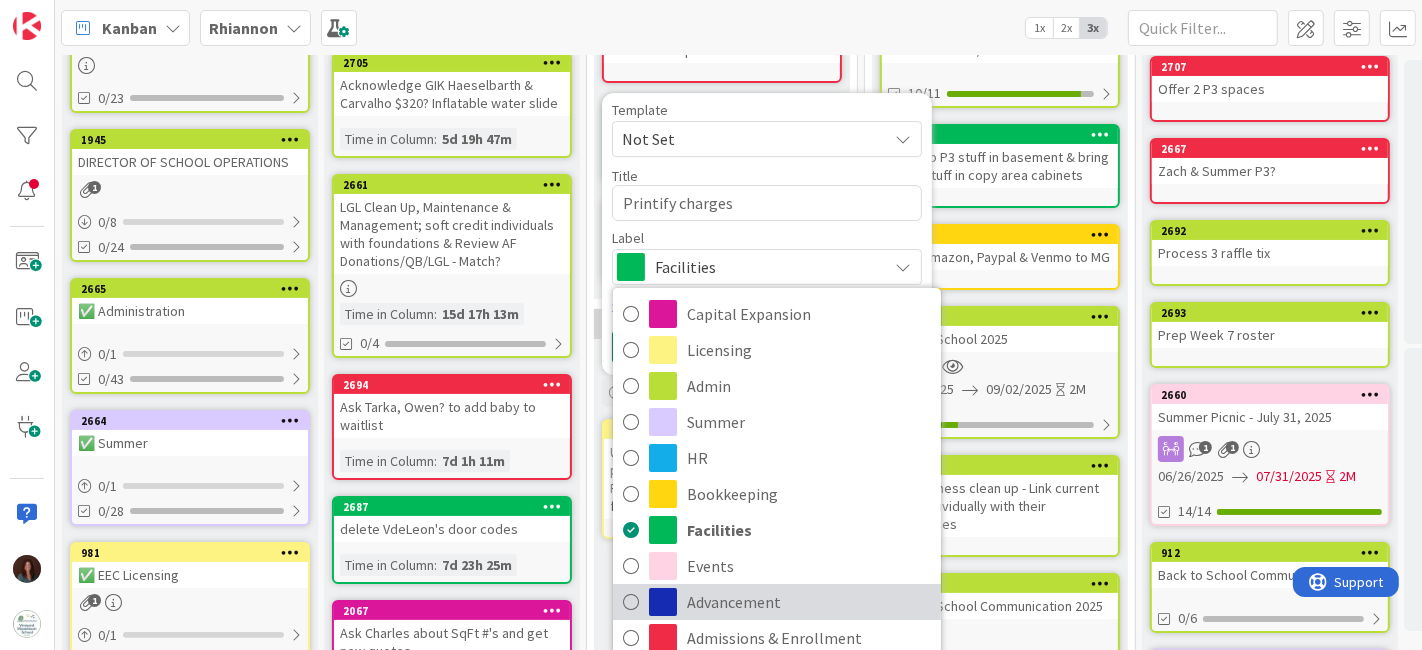 click on "Advancement" at bounding box center [809, 602] 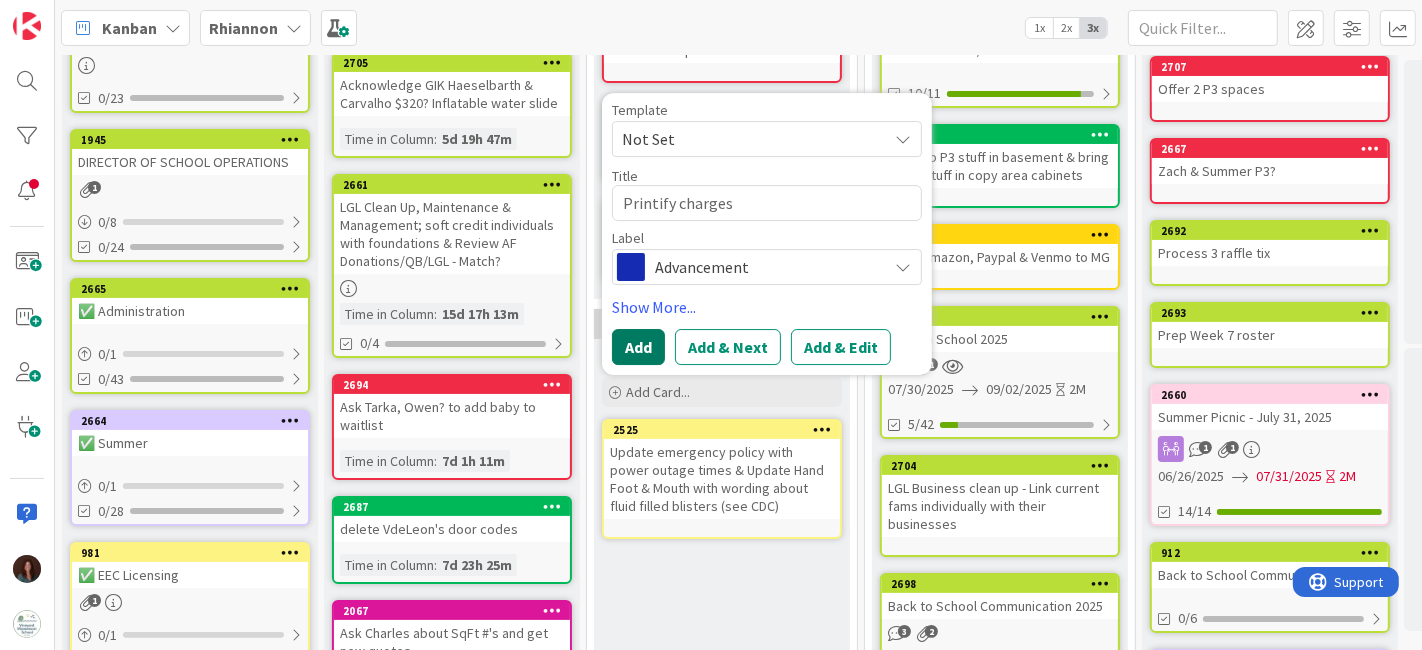 click on "Add" at bounding box center (638, 347) 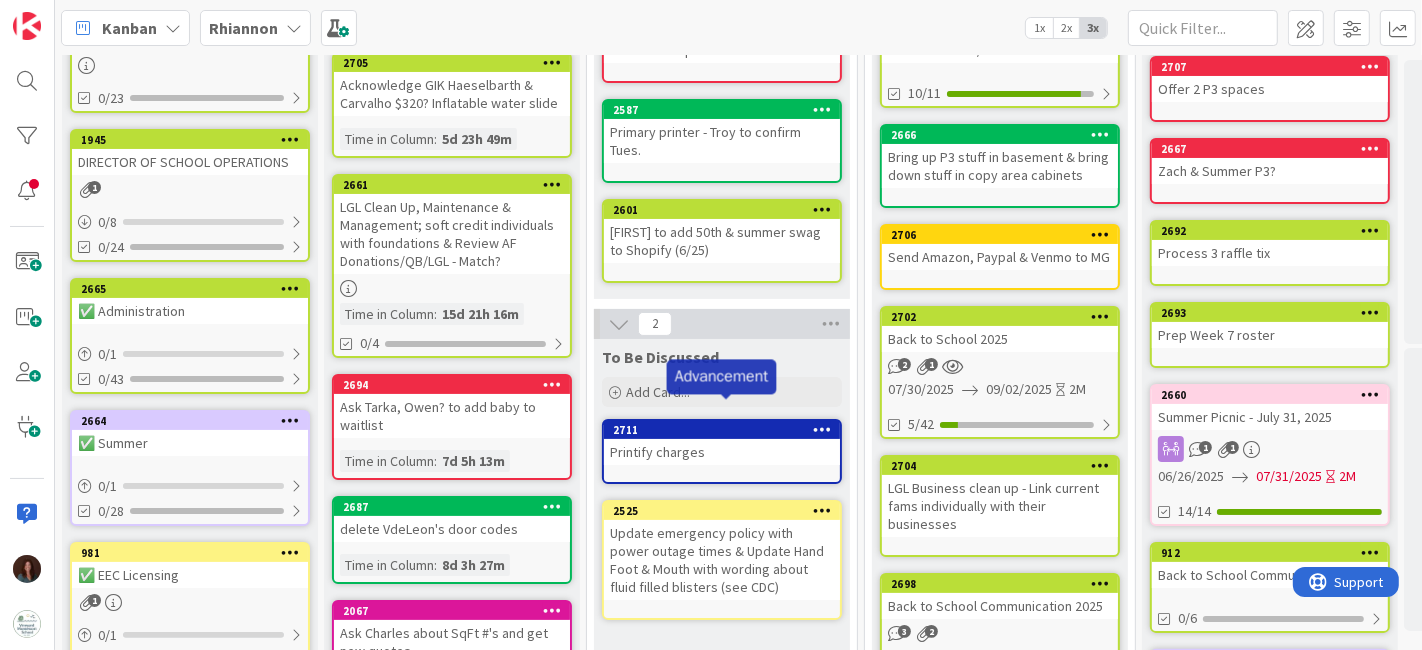 click on "2711" at bounding box center [726, 430] 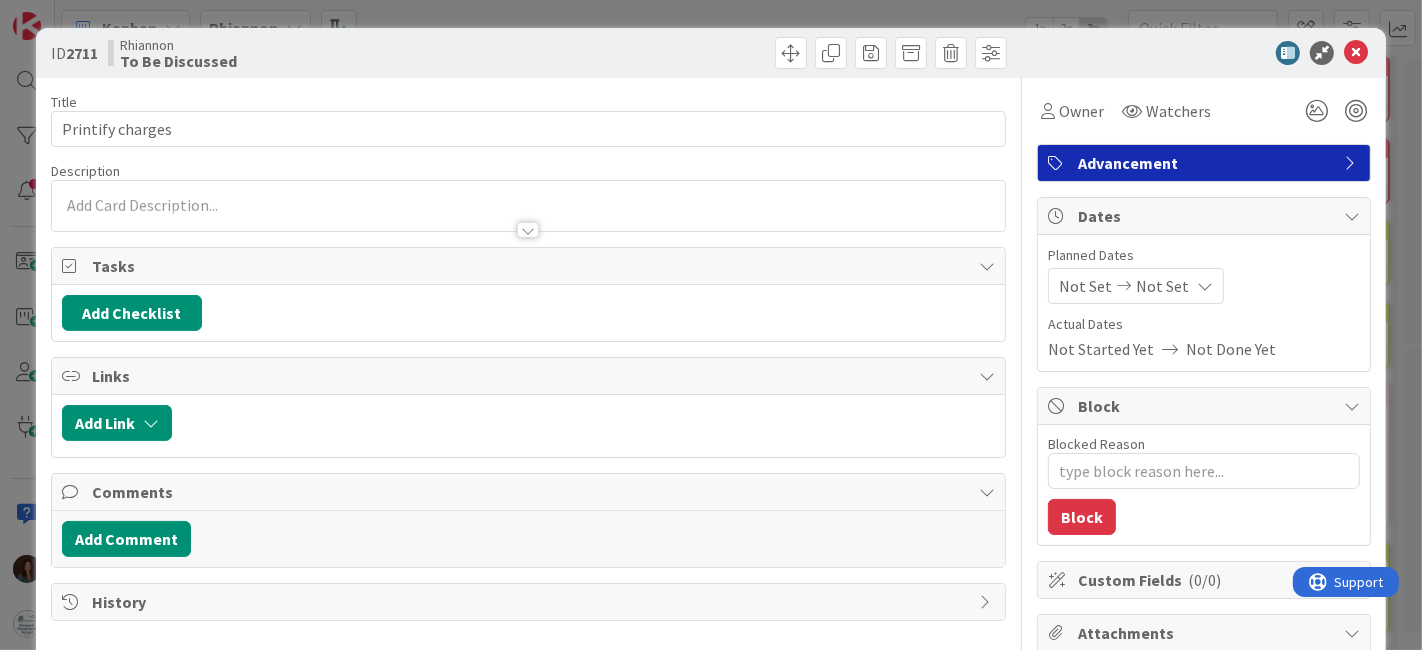 scroll, scrollTop: 0, scrollLeft: 0, axis: both 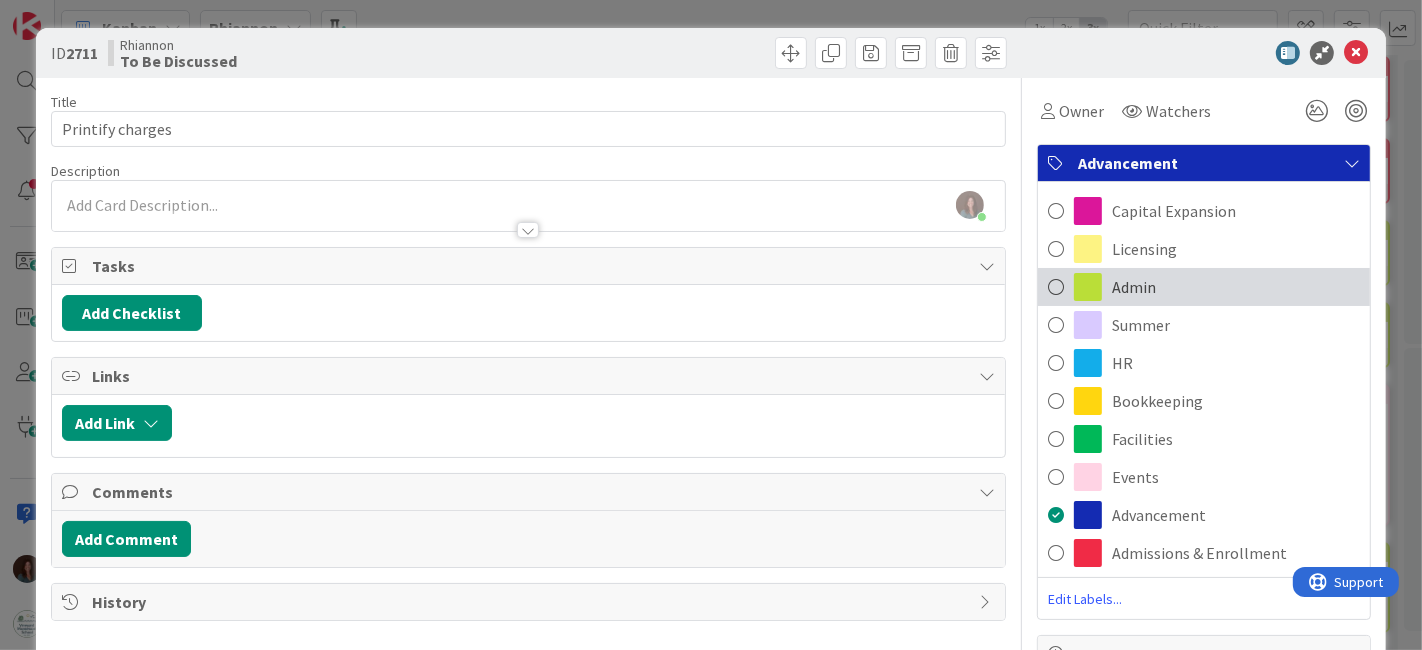 click on "Admin" at bounding box center (1204, 287) 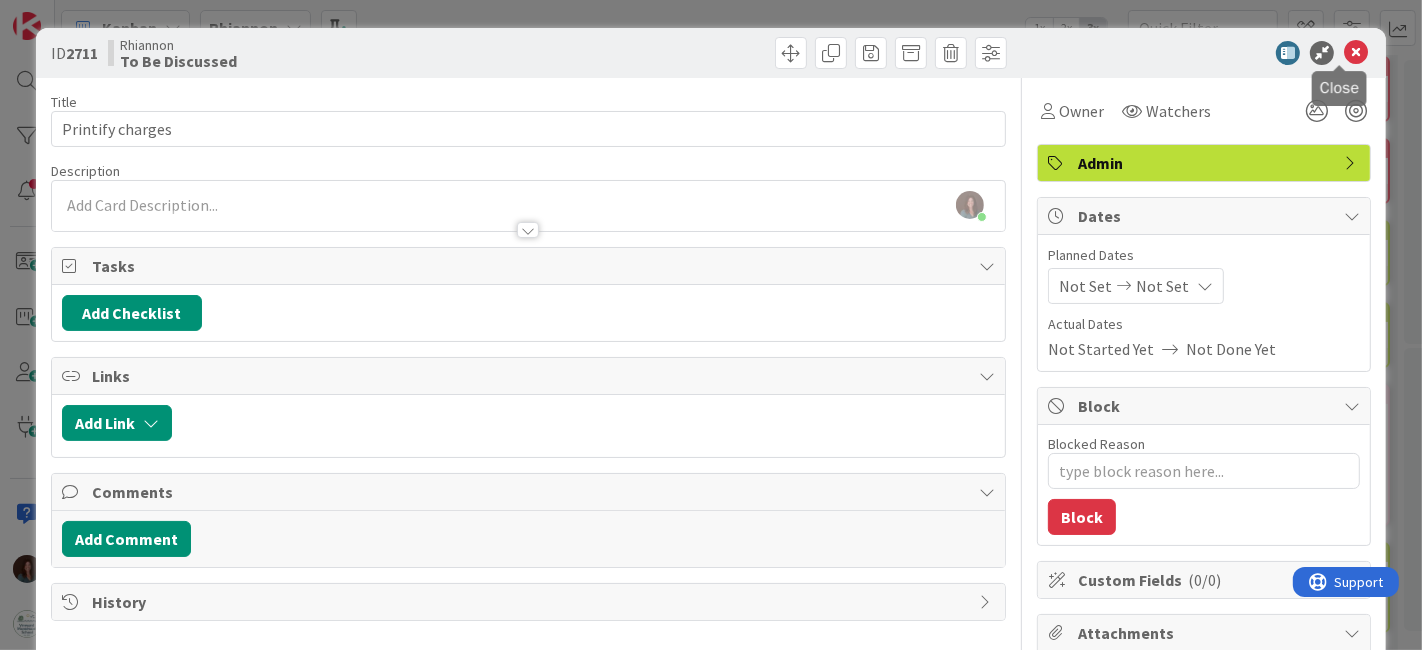 click at bounding box center (1356, 53) 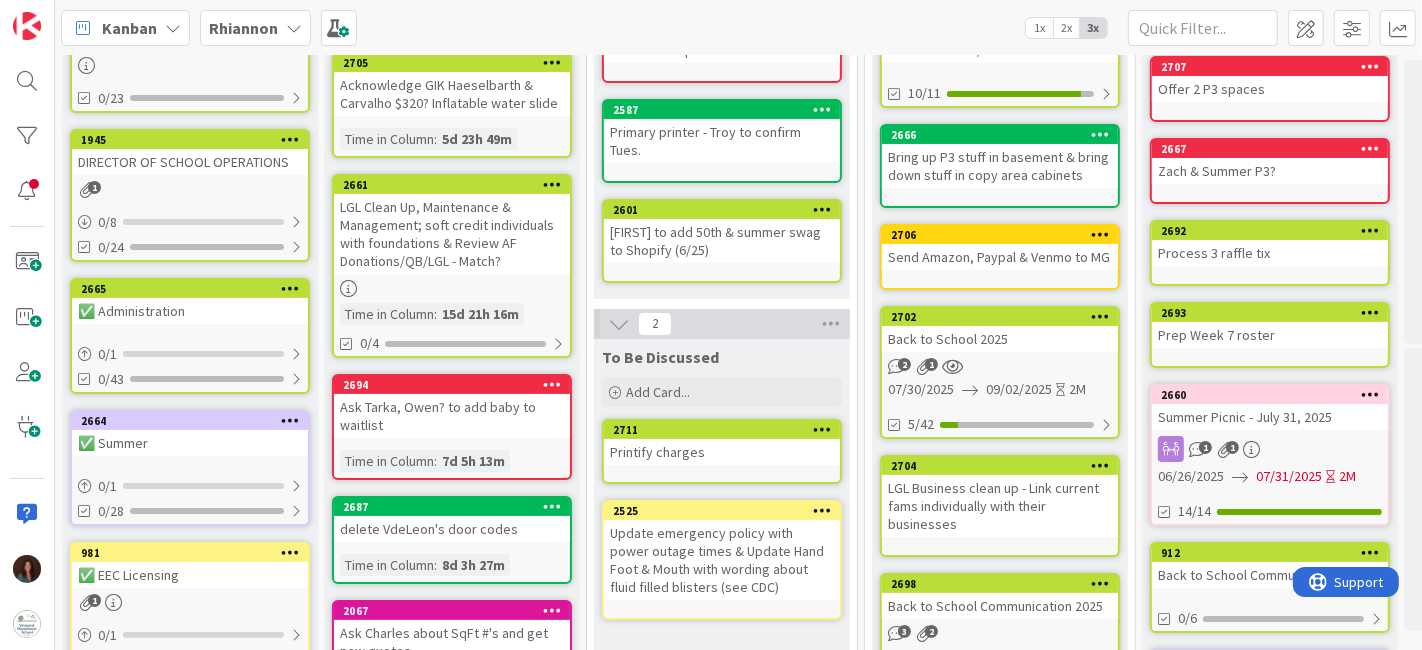 scroll, scrollTop: 0, scrollLeft: 0, axis: both 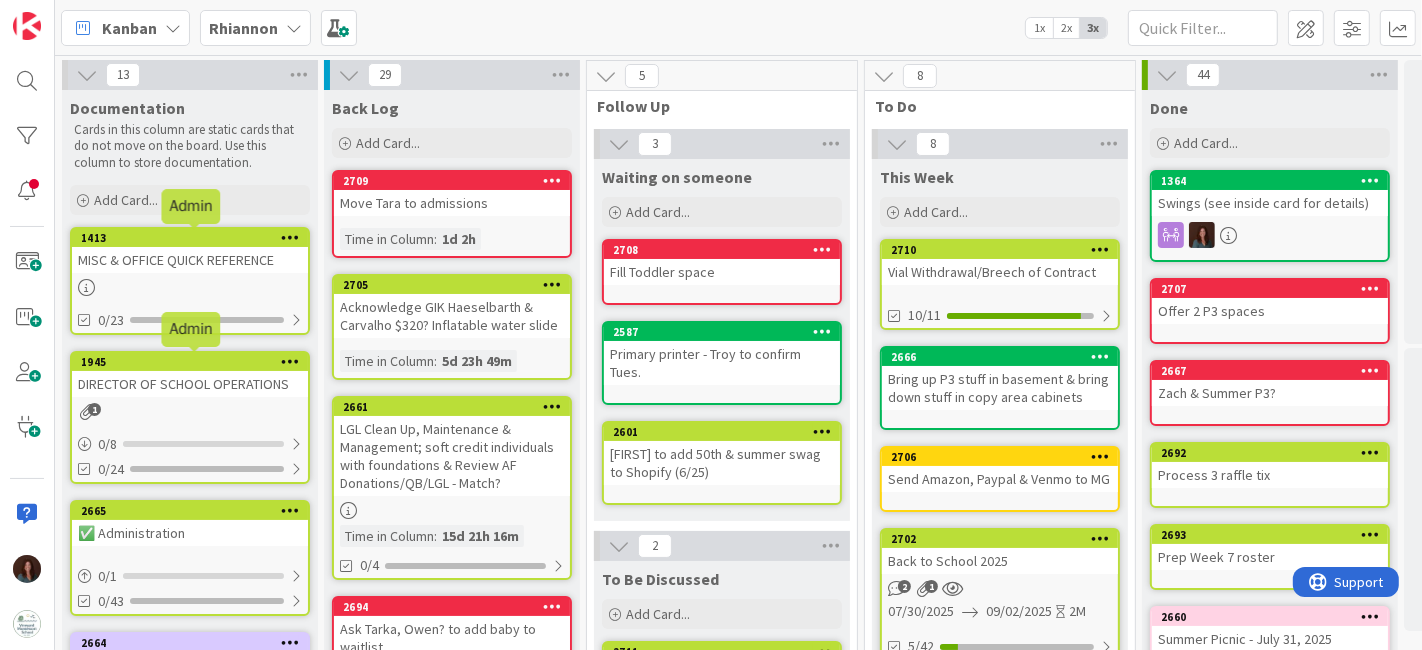 click on "MISC & OFFICE QUICK REFERENCE" at bounding box center [190, 260] 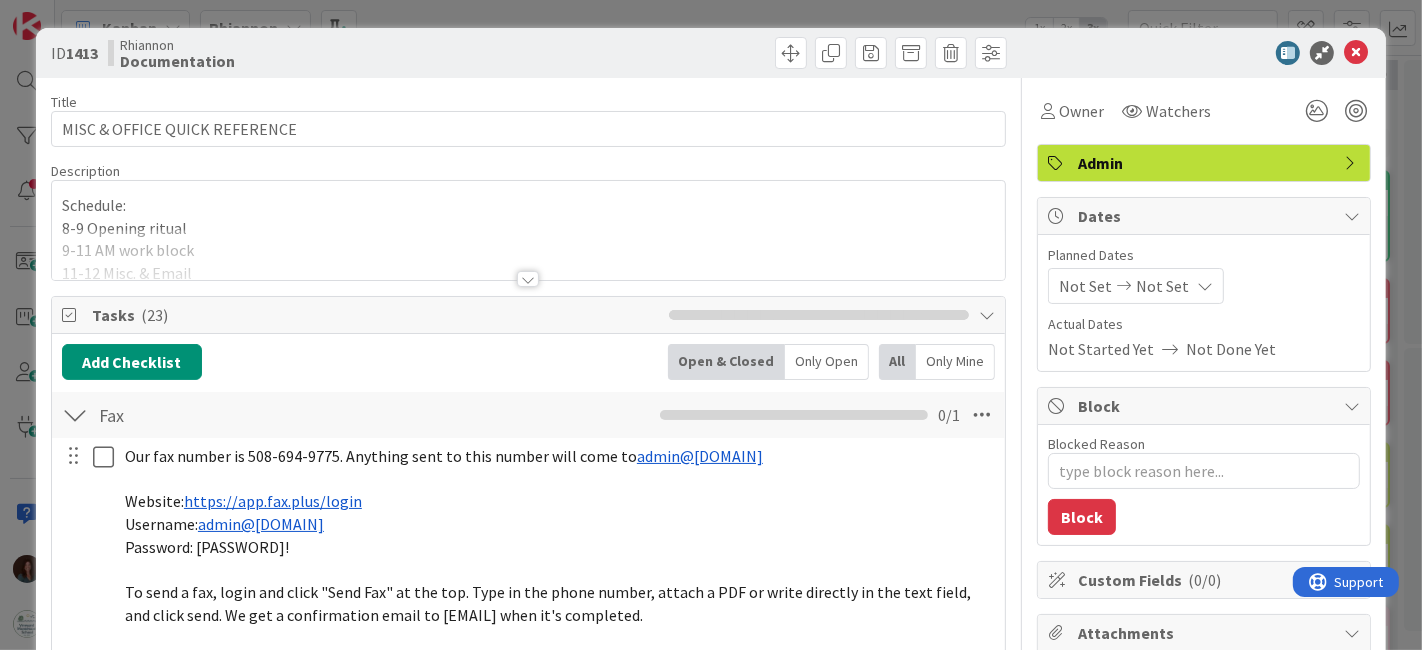 type on "x" 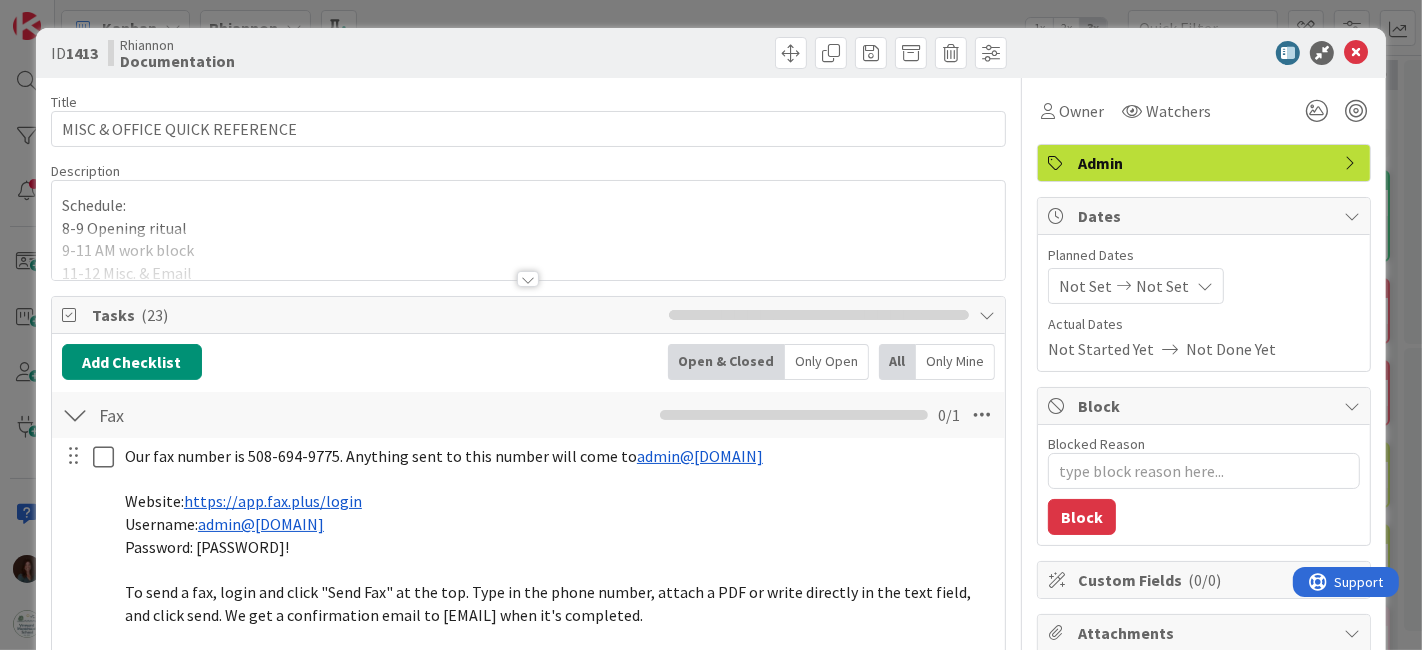 scroll, scrollTop: 222, scrollLeft: 0, axis: vertical 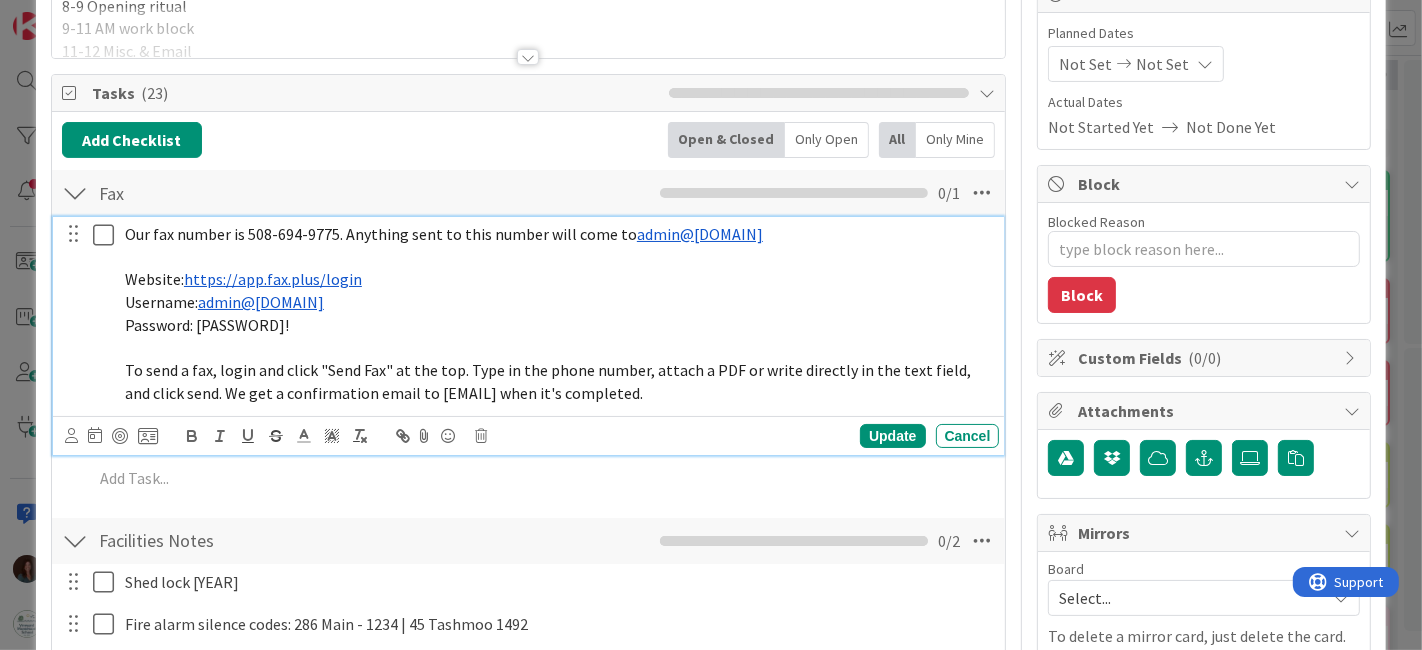 click on "Our fax number is [PHONE]. Anything sent to this number will come to admin@[EXAMPLE.COM]" at bounding box center (558, 234) 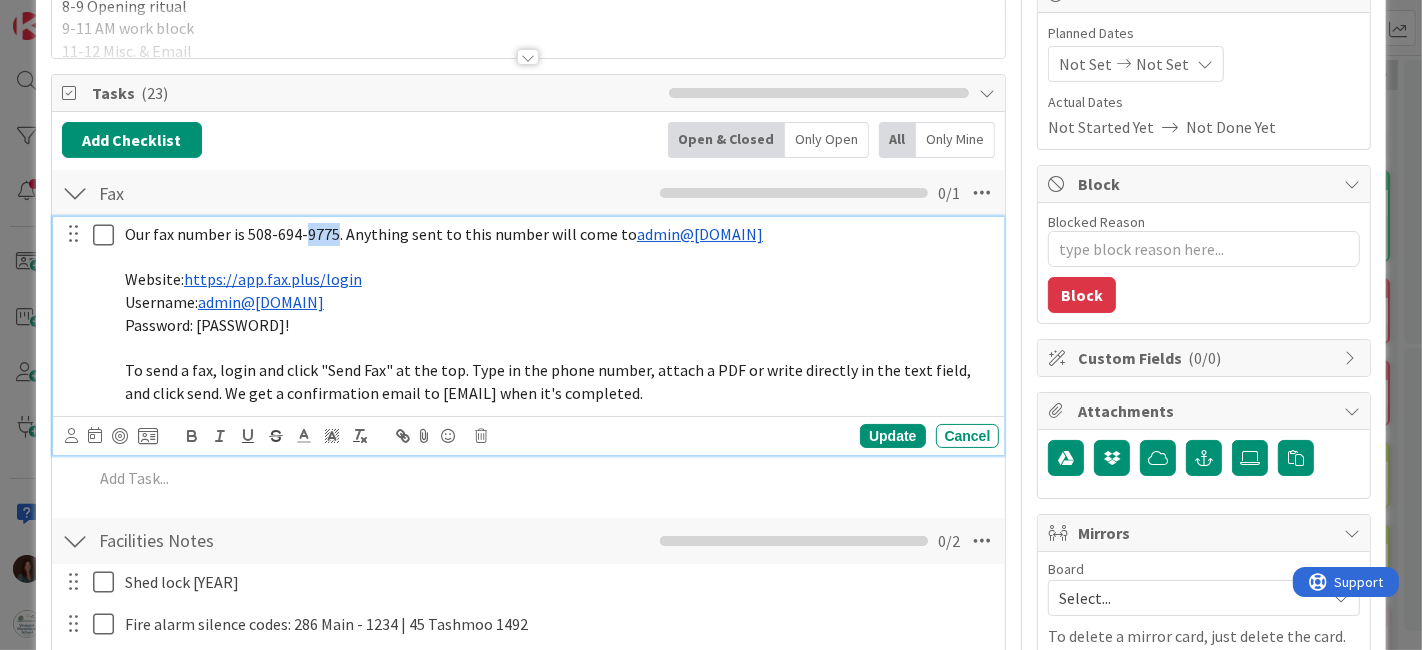 drag, startPoint x: 334, startPoint y: 232, endPoint x: 303, endPoint y: 236, distance: 31.257 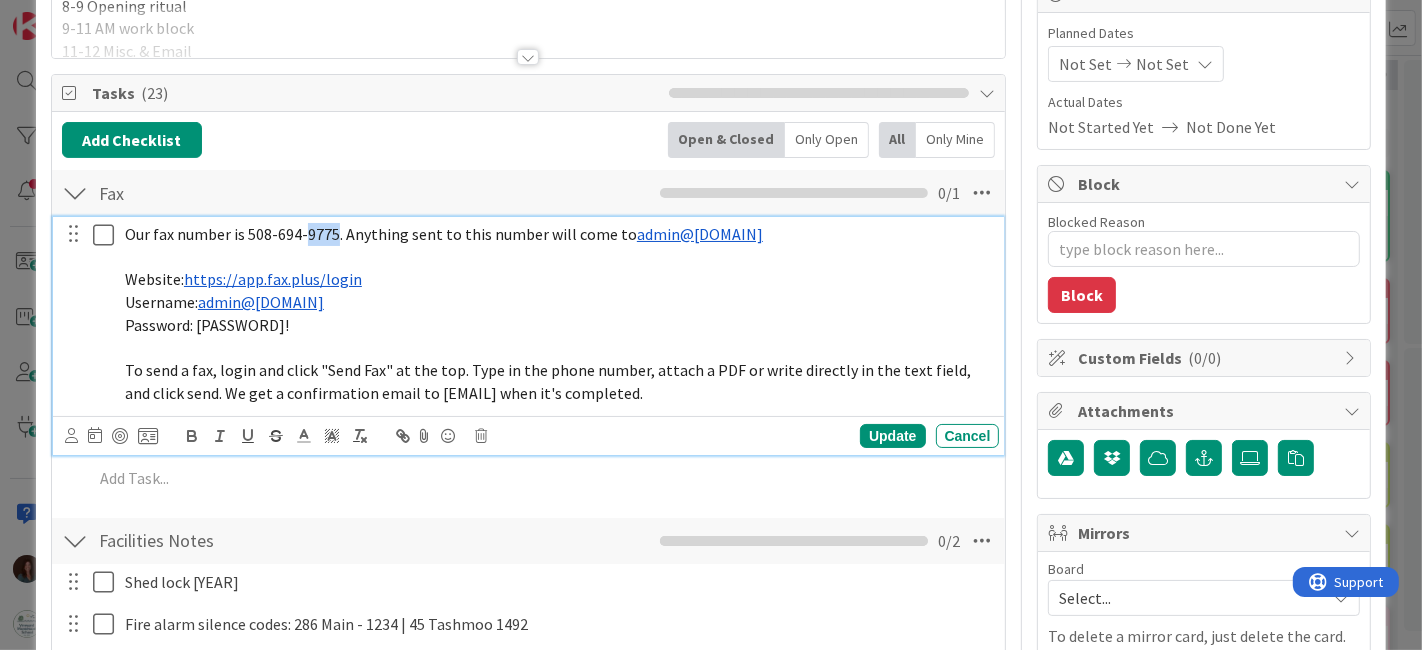 click on "Our fax number is 508-694-9775. Anything sent to this number will come to" at bounding box center (381, 234) 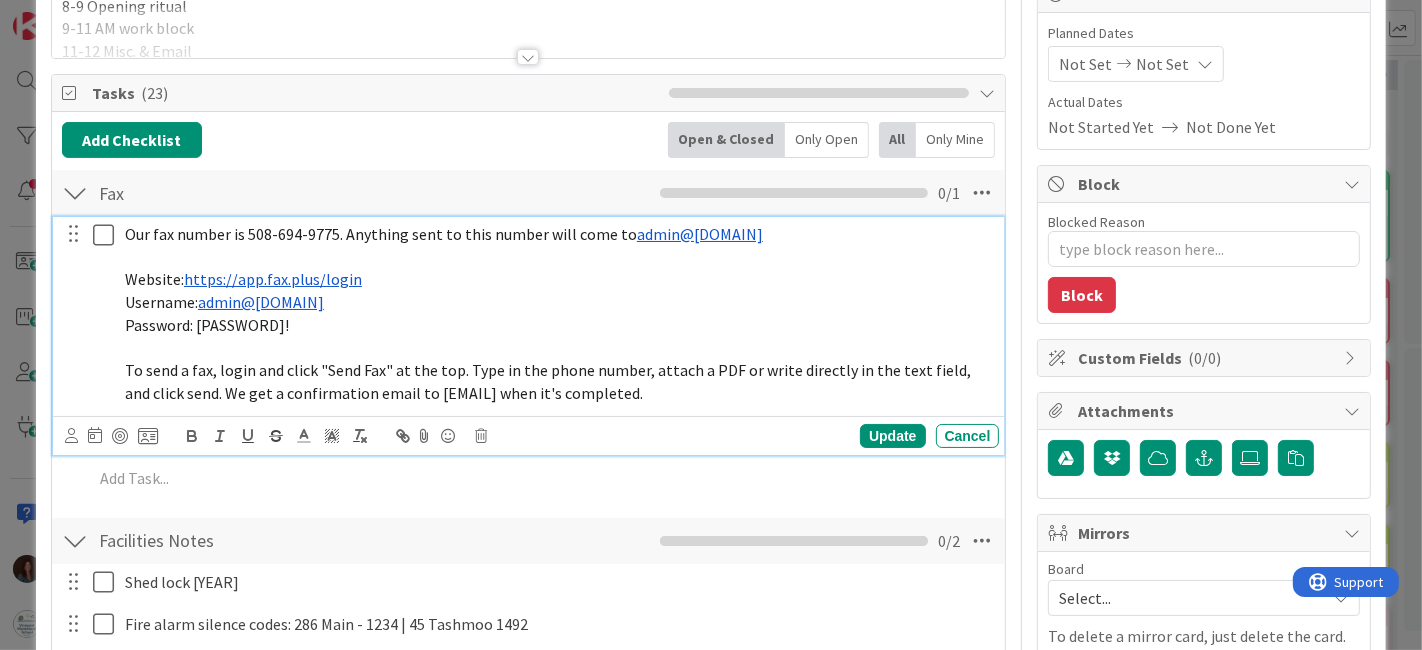 click on "Password: [PASSWORD]!" at bounding box center [558, 325] 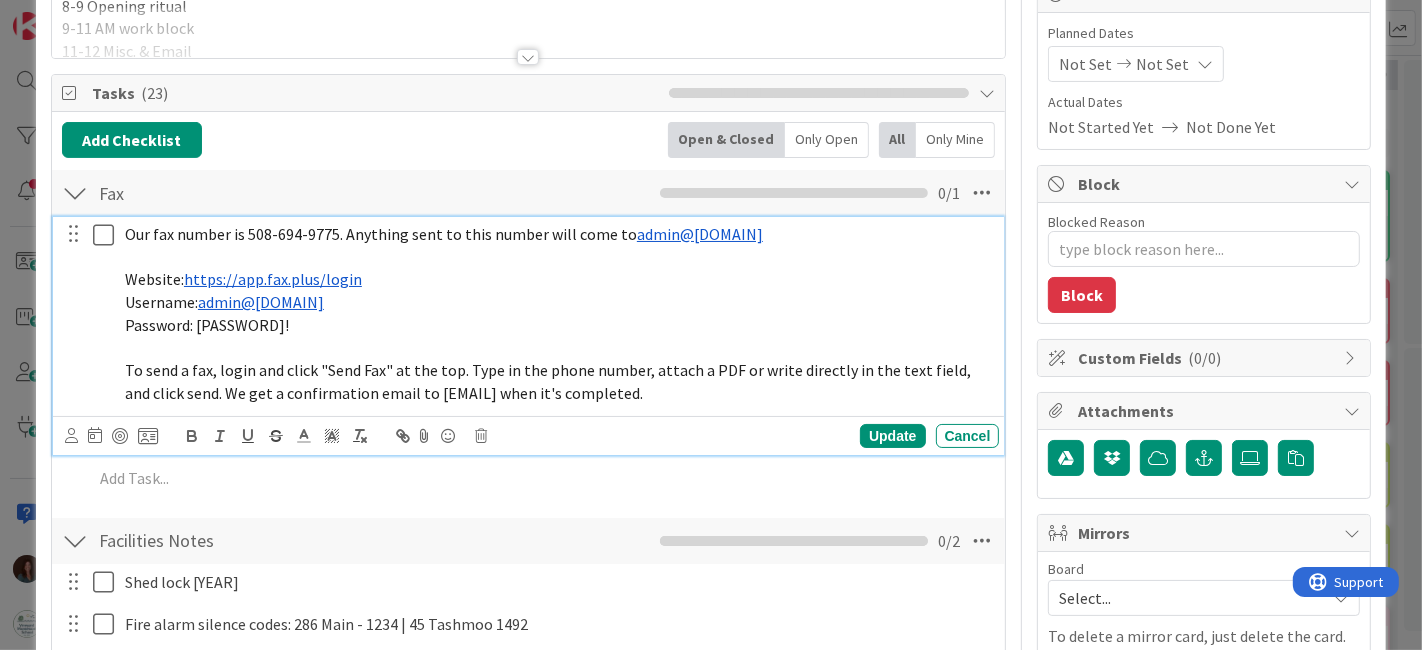 click on "Our fax number is 508-694-9775. Anything sent to this number will come to" at bounding box center [381, 234] 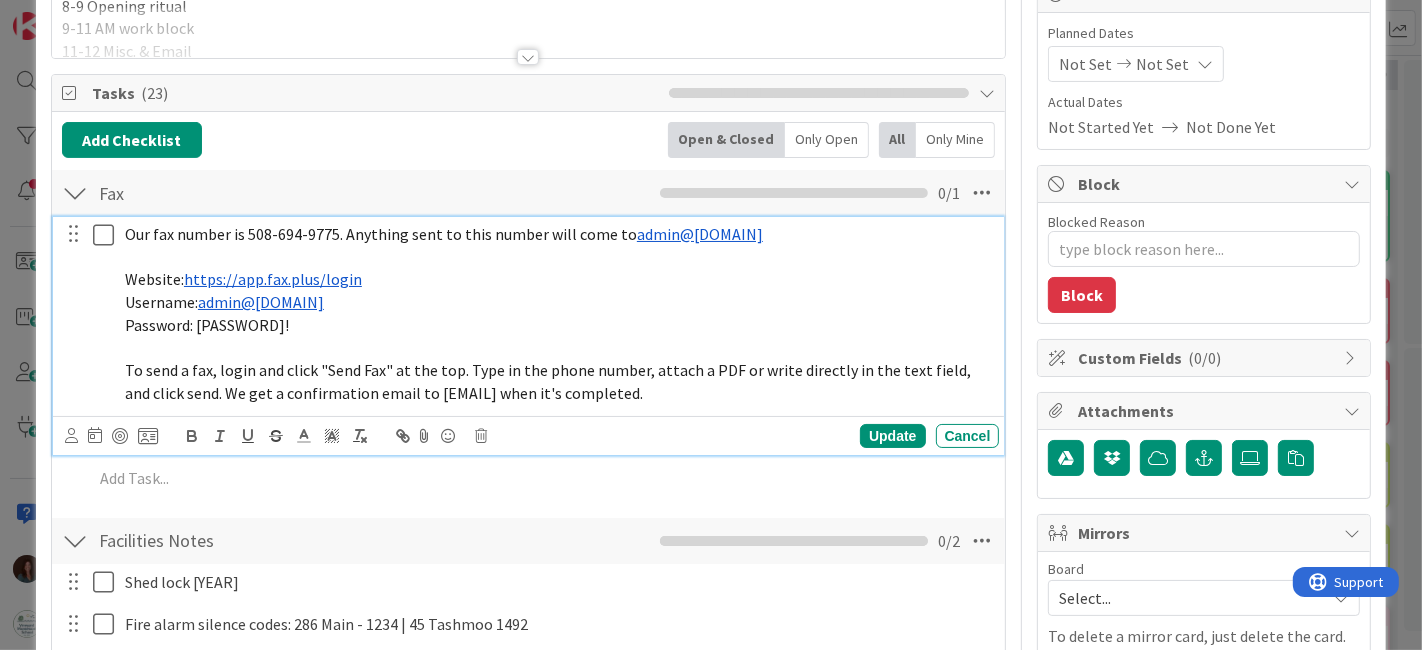 click on "Password: [PASSWORD]!" at bounding box center (558, 325) 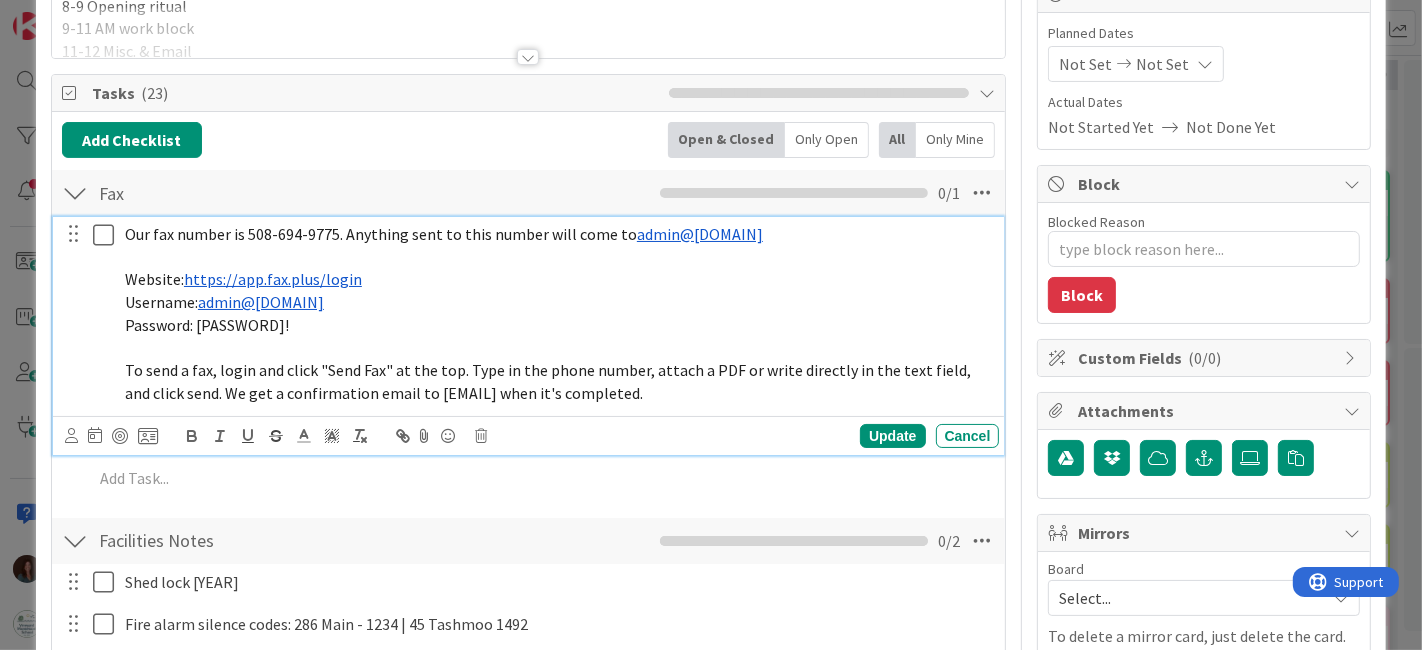 click on "To send a fax, login and click "Send Fax" at the top. Type in the phone number, attach a PDF or write directly in the text field, and click send. We get a confirmation email to [EMAIL] when it's completed." at bounding box center [558, 381] 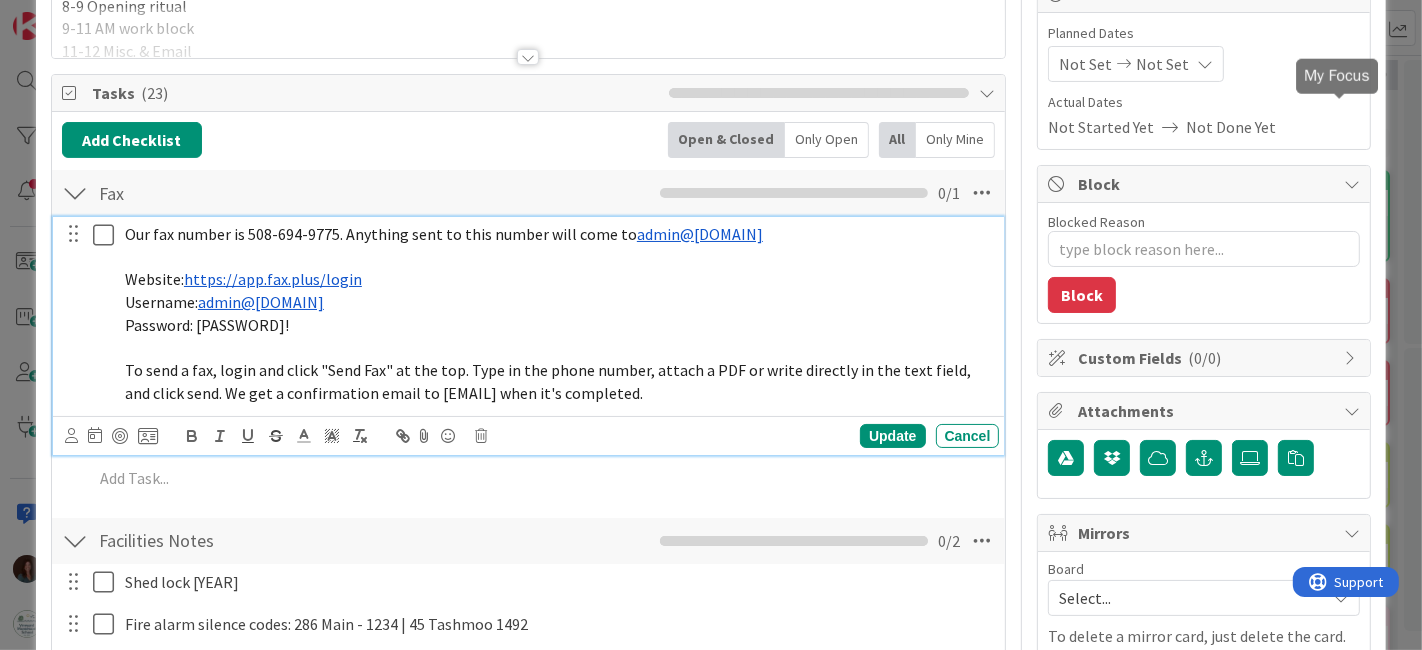 scroll, scrollTop: 0, scrollLeft: 0, axis: both 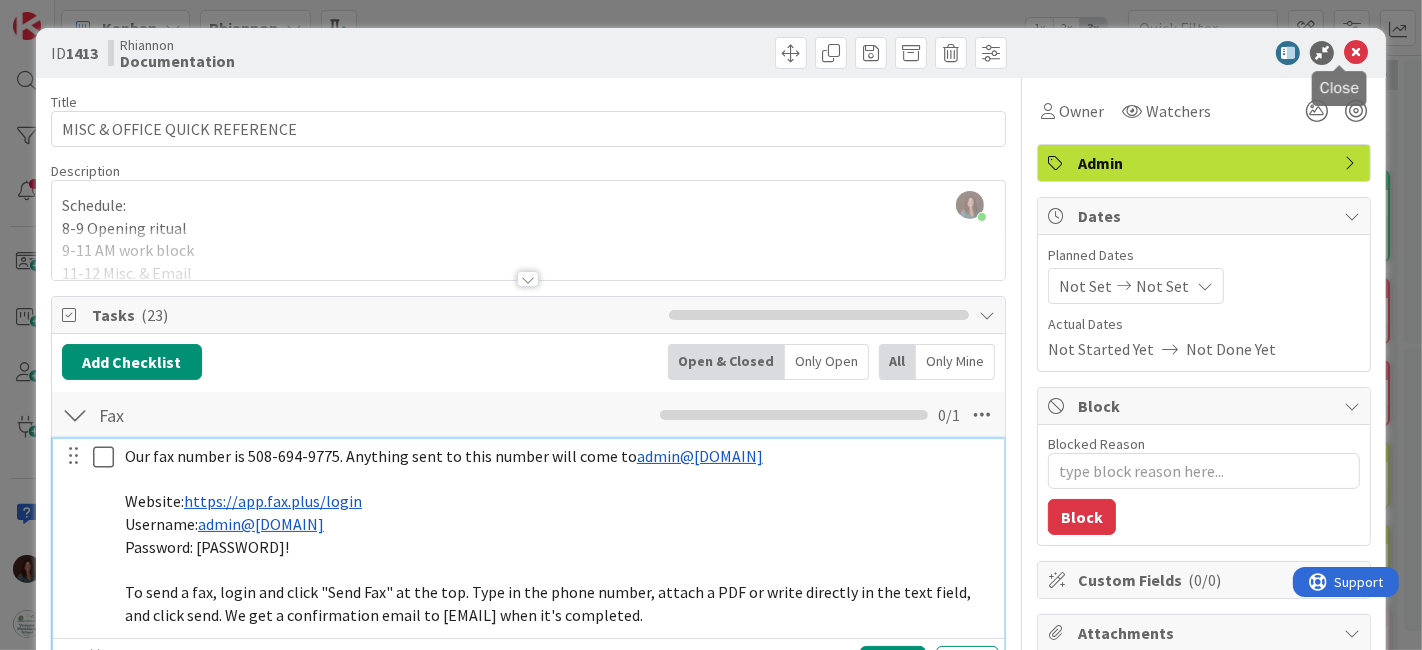 click at bounding box center (1356, 53) 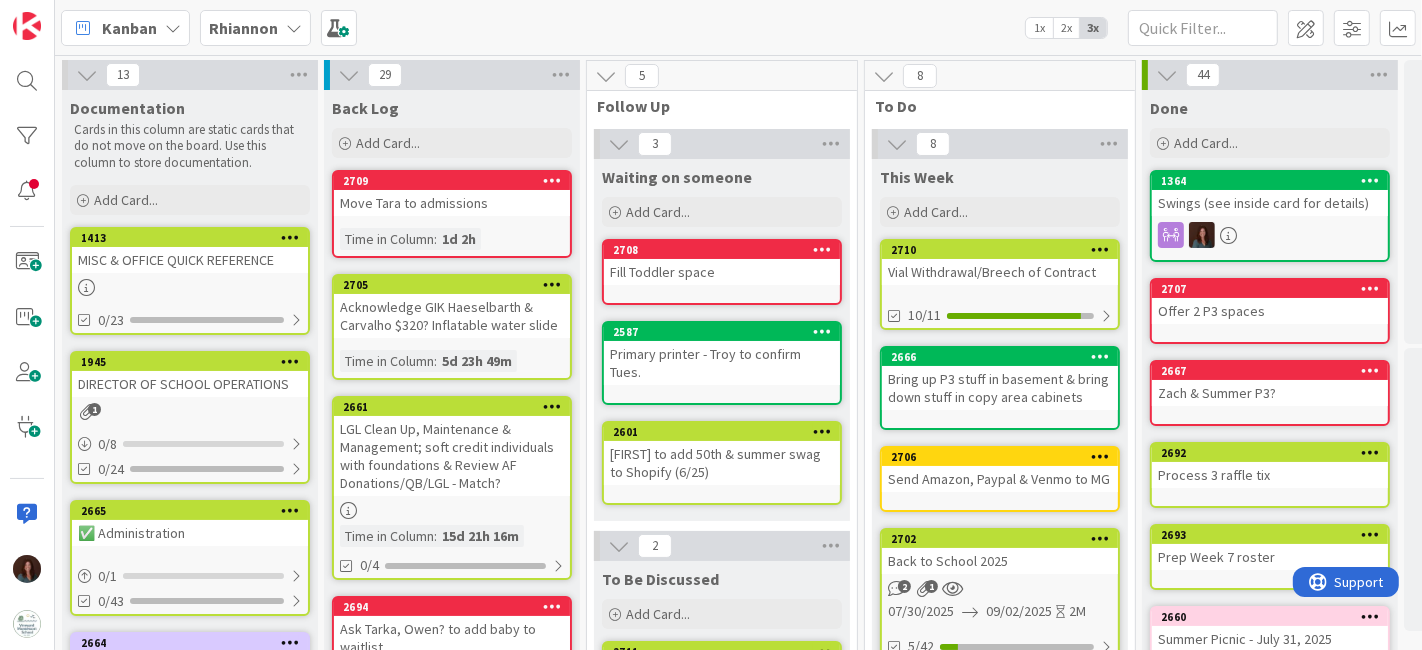 scroll, scrollTop: 0, scrollLeft: 0, axis: both 